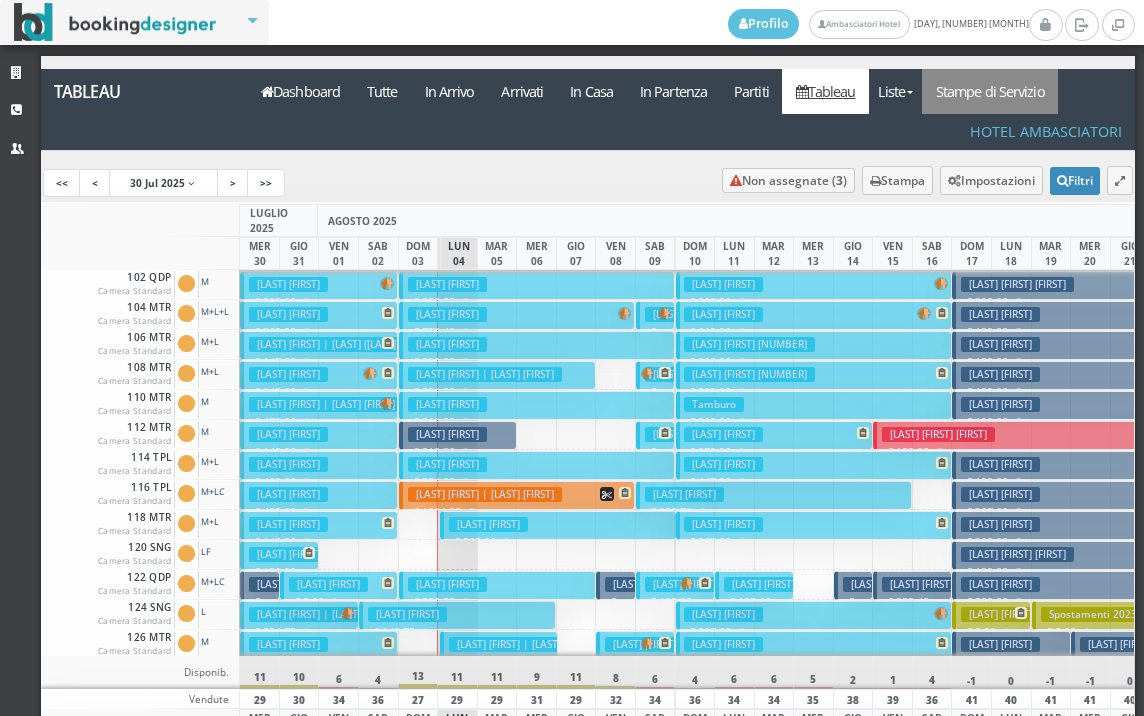 scroll, scrollTop: 0, scrollLeft: 0, axis: both 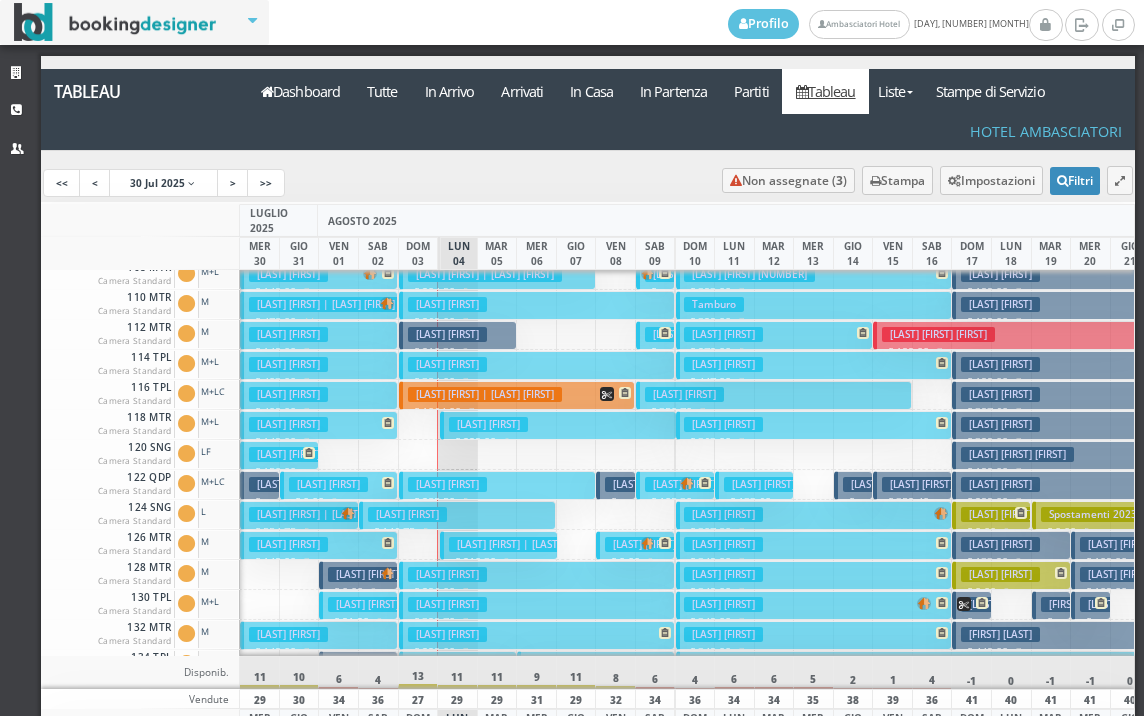 click on "Zorzi Eleonora | Zorzi  Eleonora" at bounding box center [526, 544] 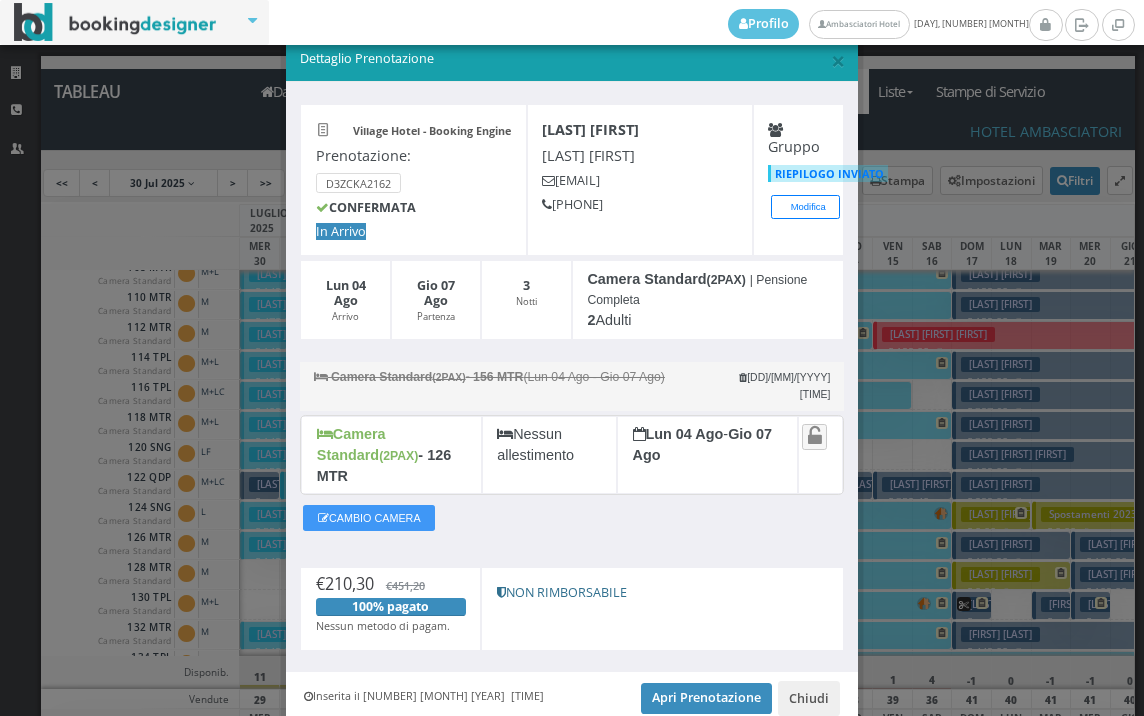 scroll, scrollTop: 0, scrollLeft: 0, axis: both 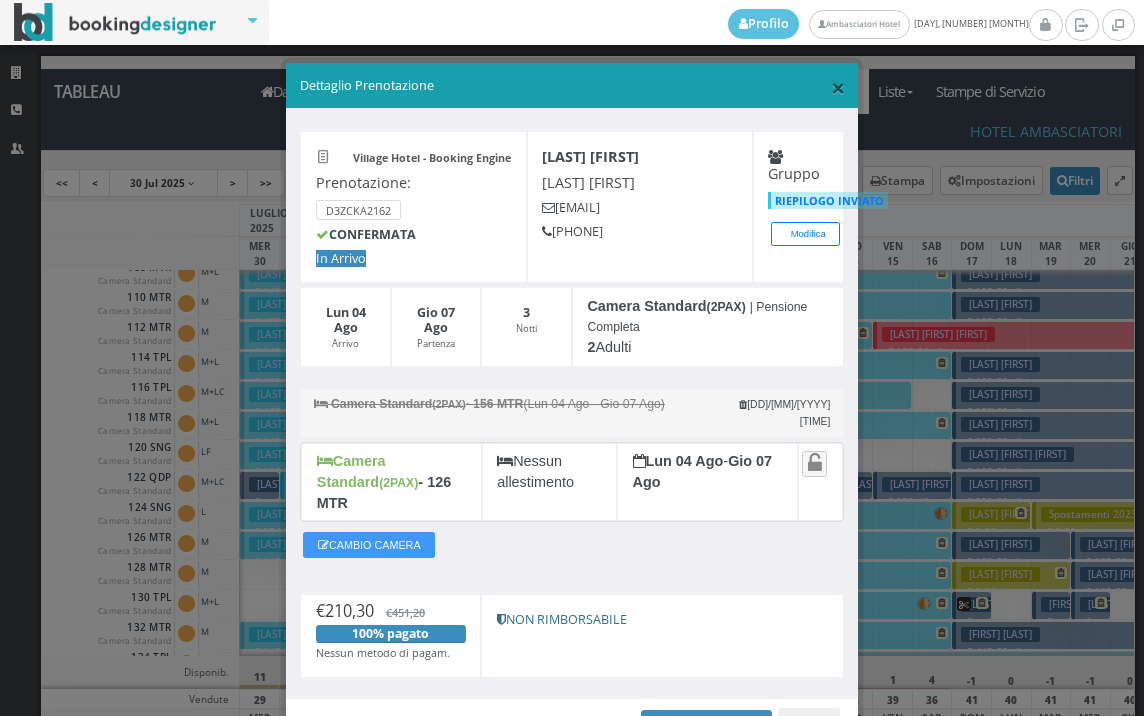 click on "×" at bounding box center (838, 87) 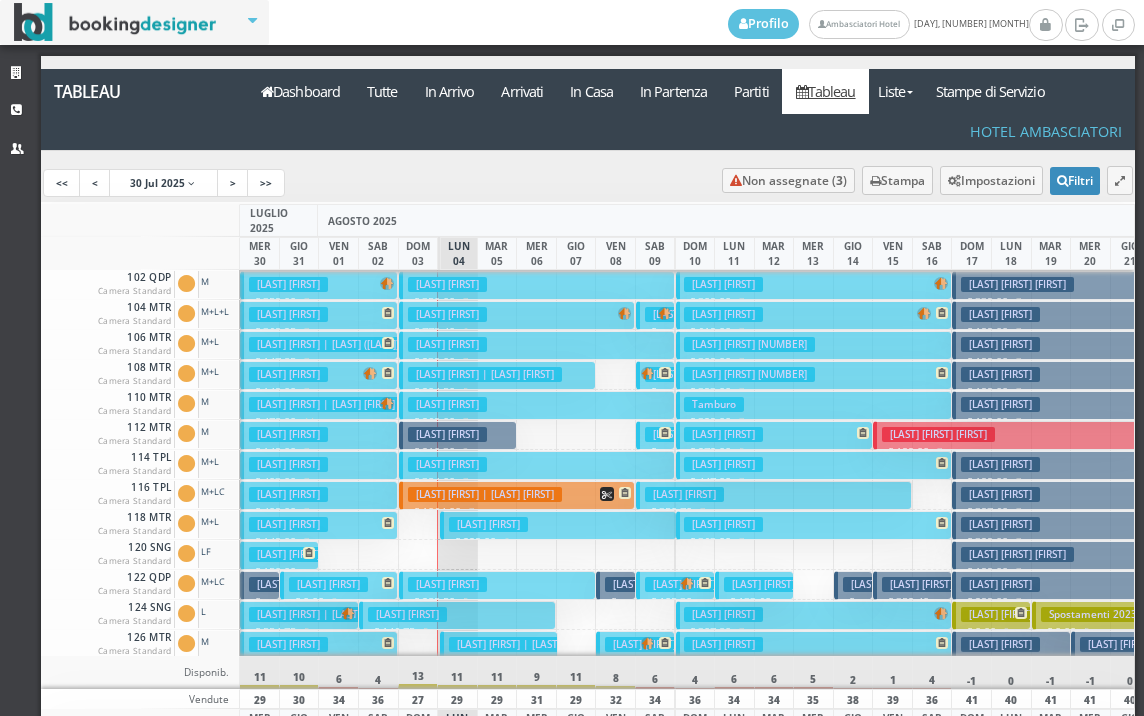 scroll, scrollTop: 100, scrollLeft: 0, axis: vertical 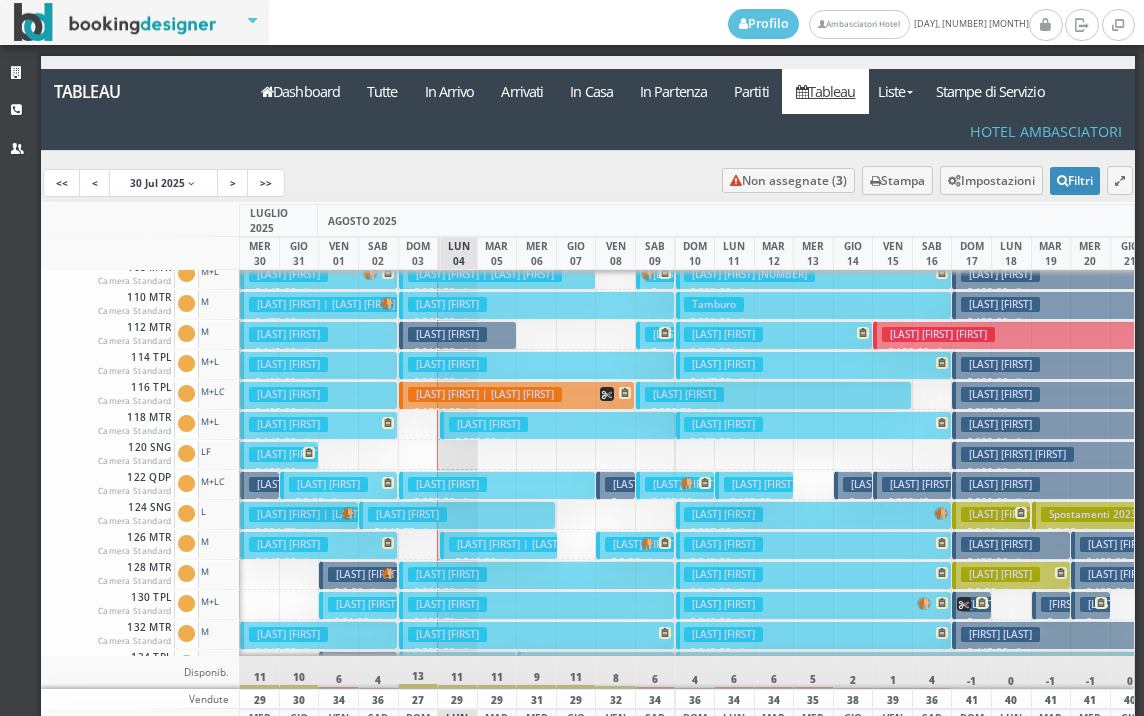 click on "[FIRST] [LAST] | [FIRST] [LAST]" at bounding box center (526, 544) 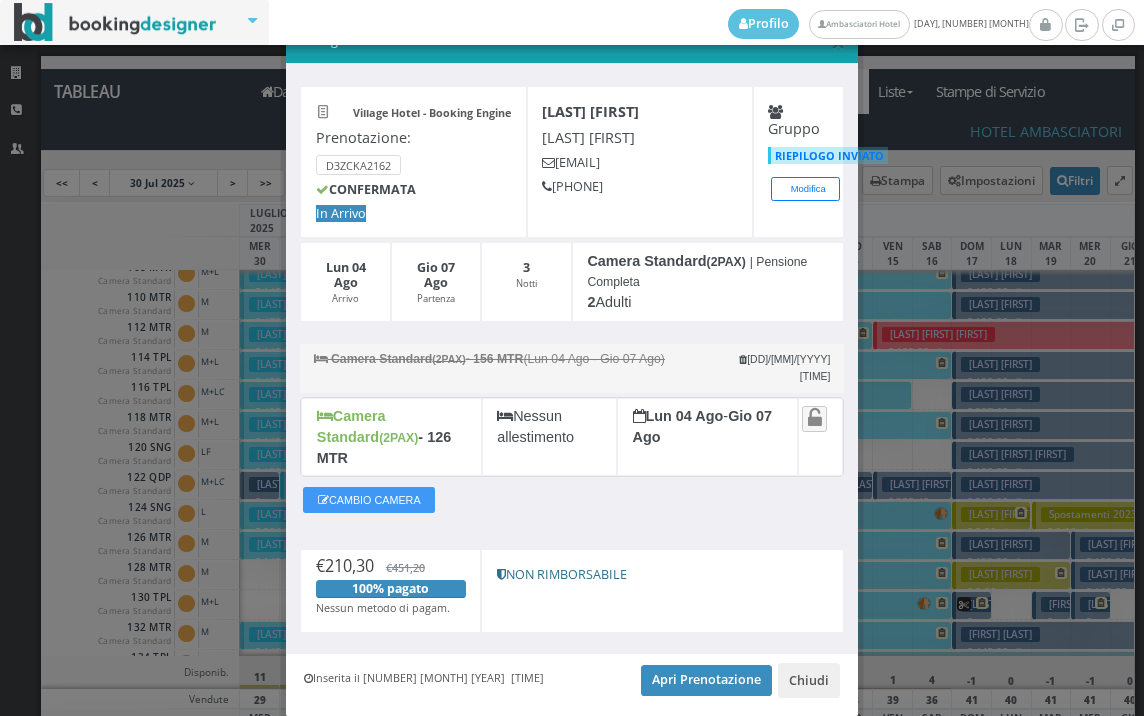 scroll, scrollTop: 77, scrollLeft: 0, axis: vertical 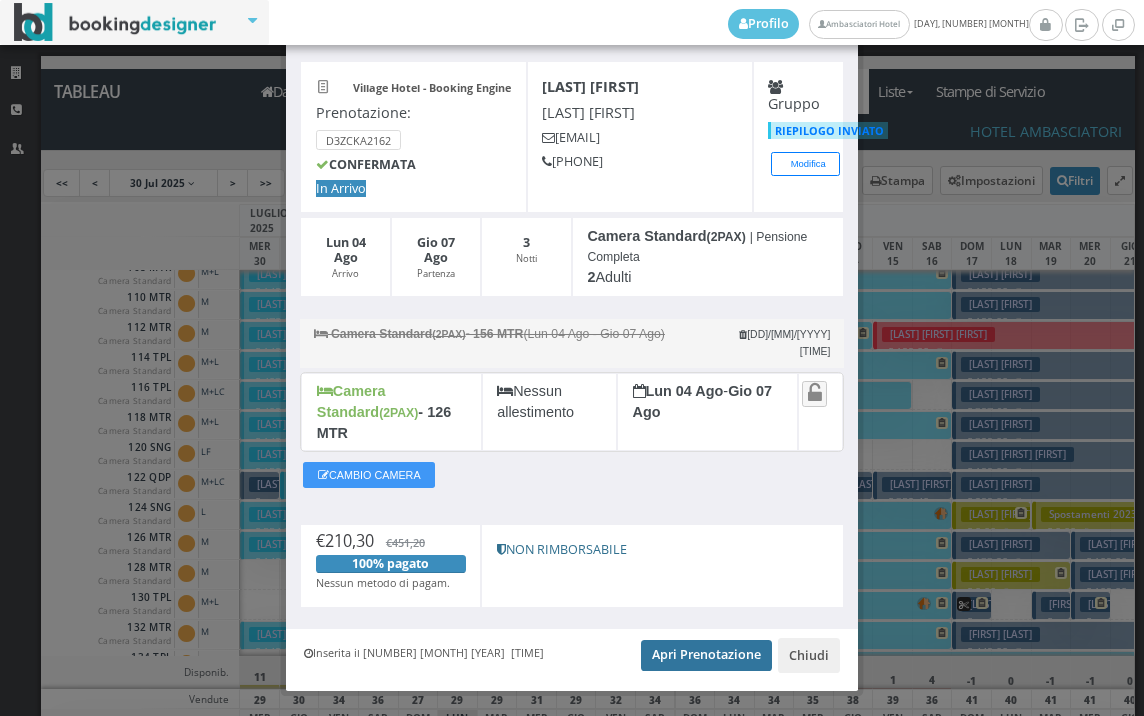 click on "Apri Prenotazione" at bounding box center [706, 655] 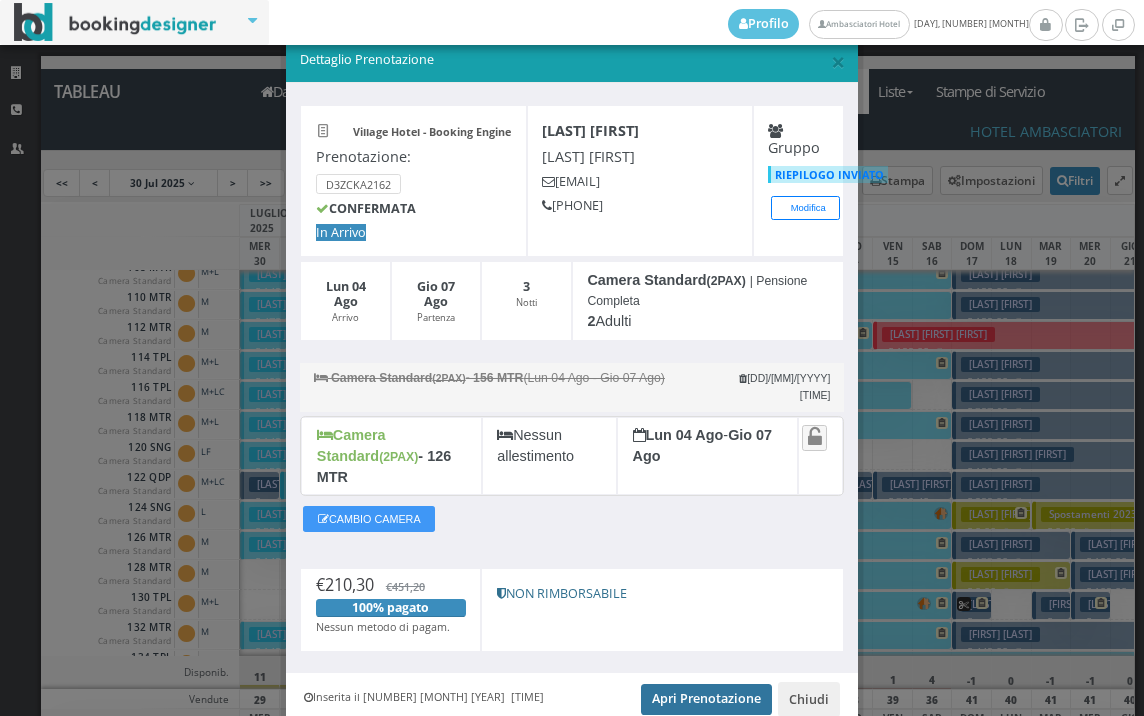 scroll, scrollTop: 0, scrollLeft: 0, axis: both 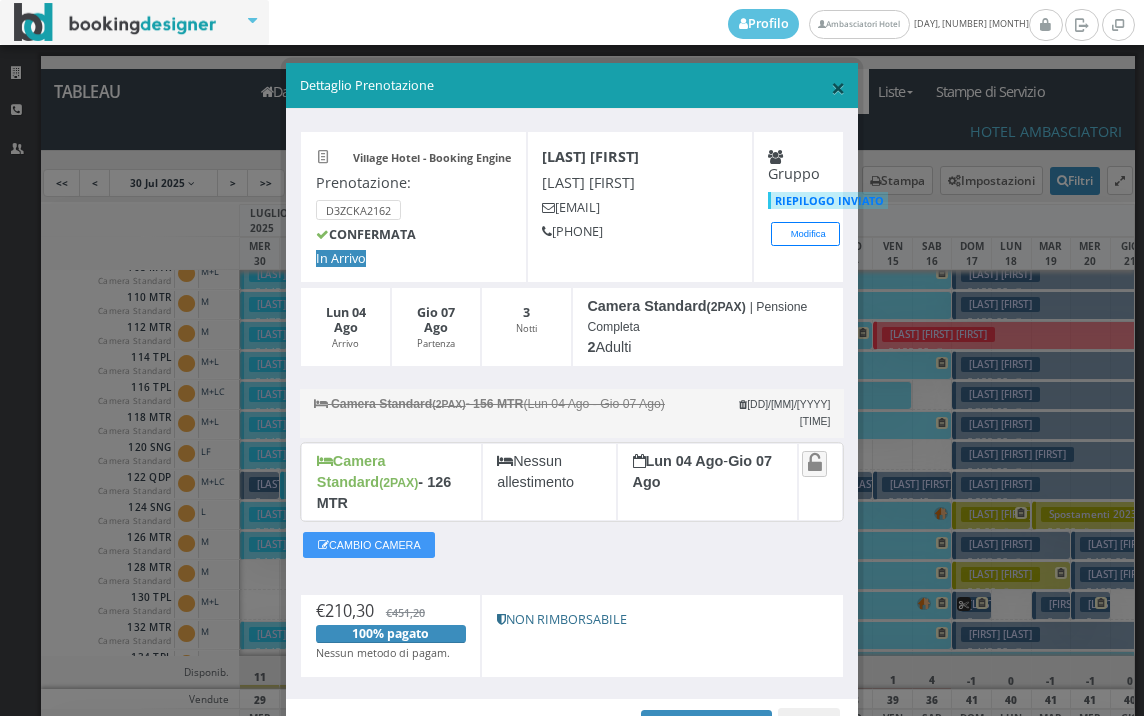 click on "×" at bounding box center (838, 87) 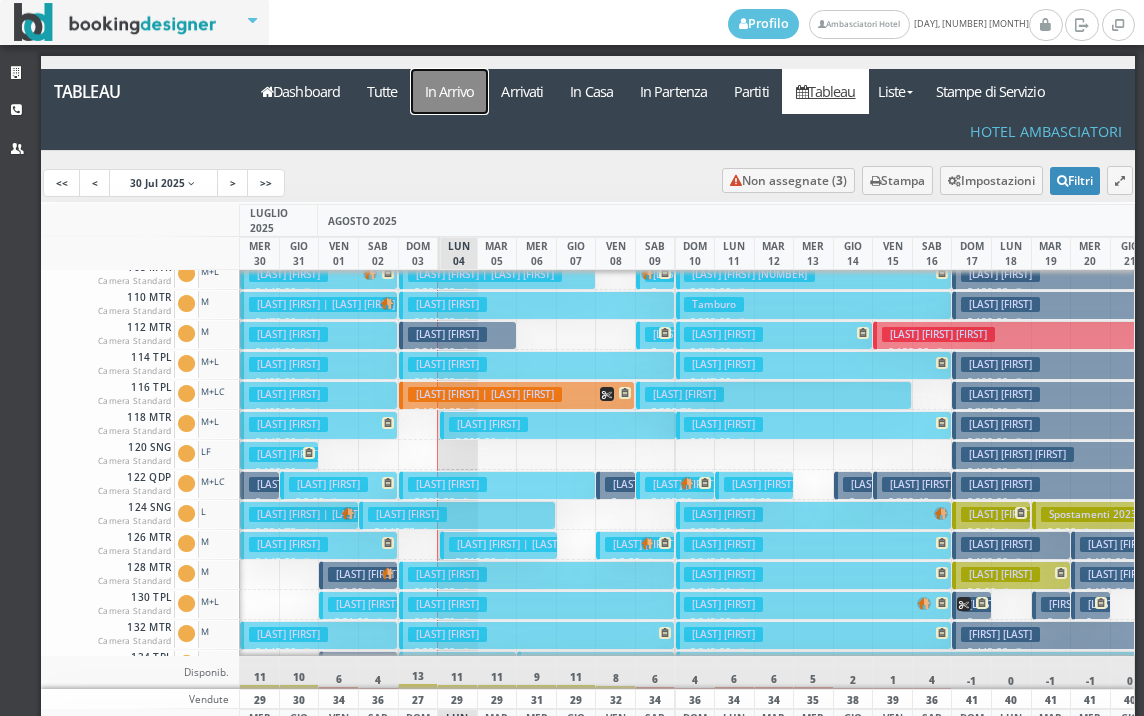 click on "In Arrivo" at bounding box center (449, 91) 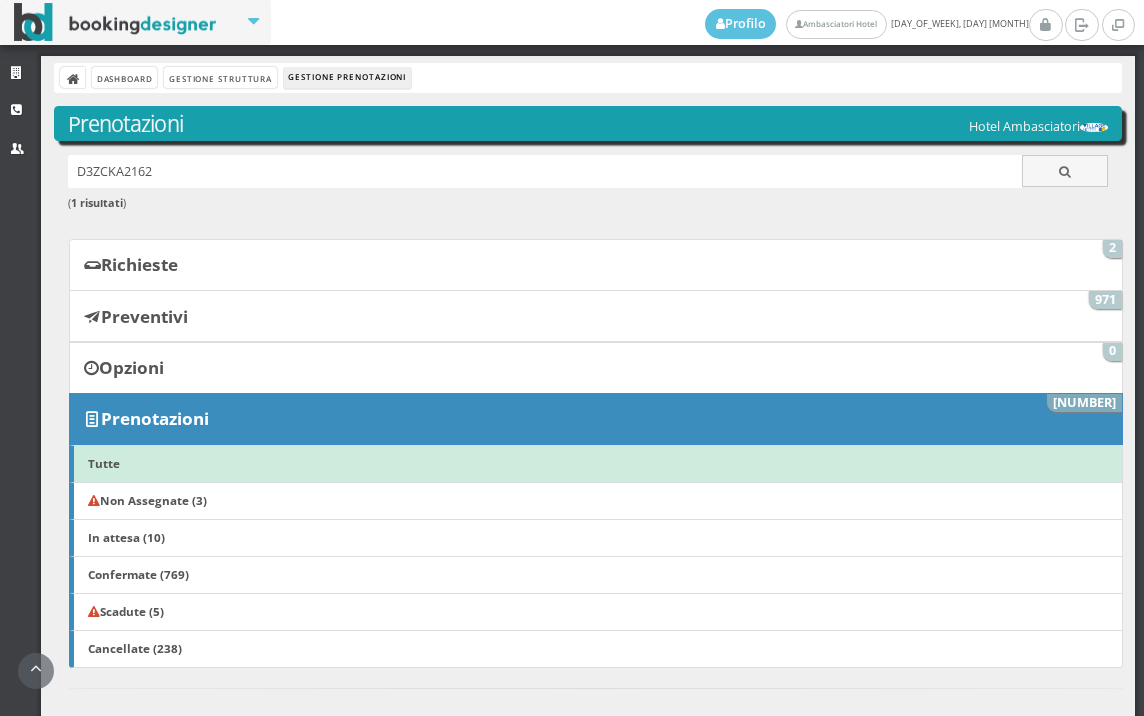 scroll, scrollTop: 0, scrollLeft: 0, axis: both 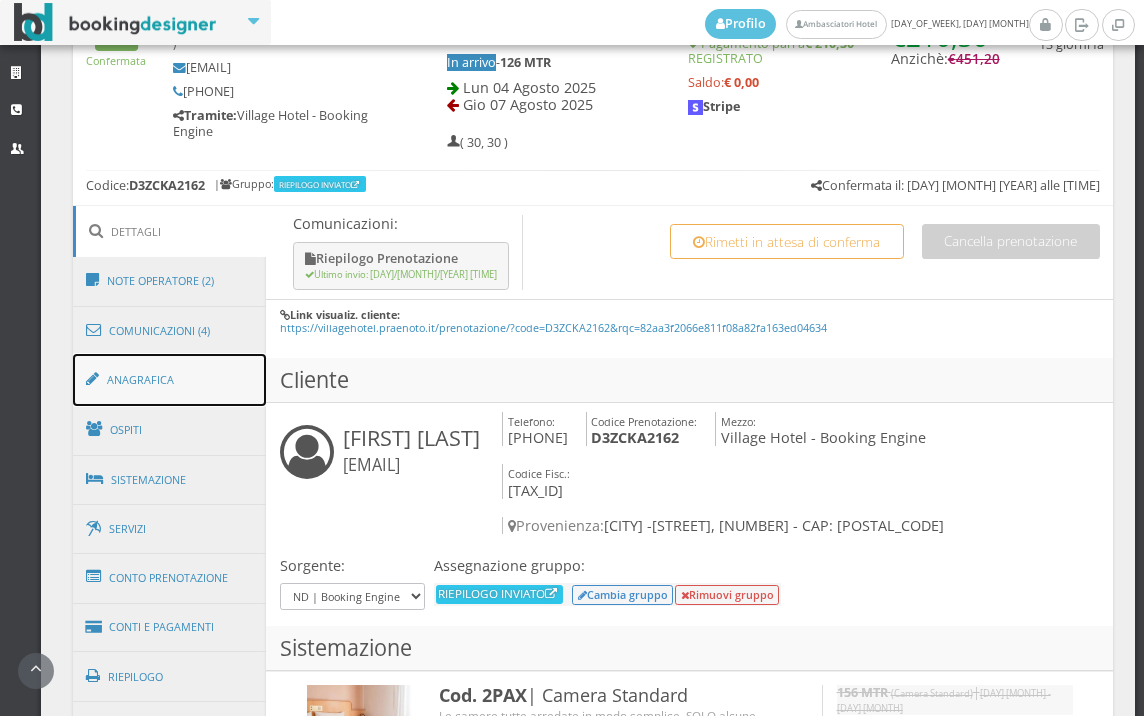 click on "Anagrafica" at bounding box center (170, 380) 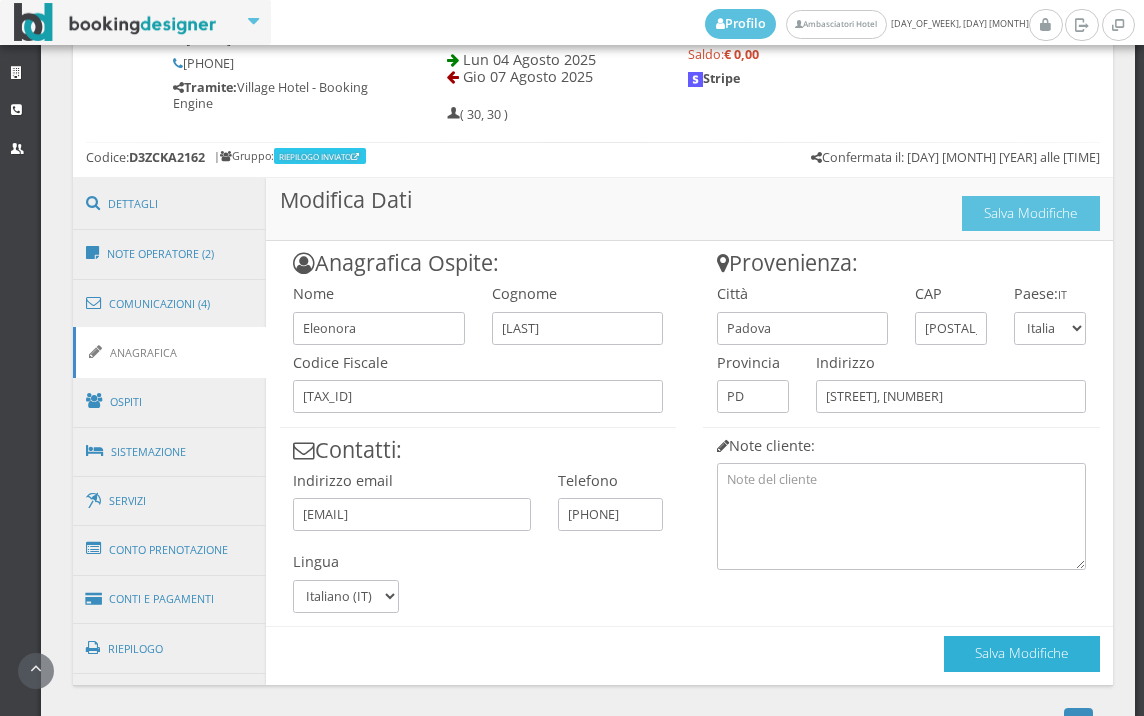 scroll, scrollTop: 1024, scrollLeft: 0, axis: vertical 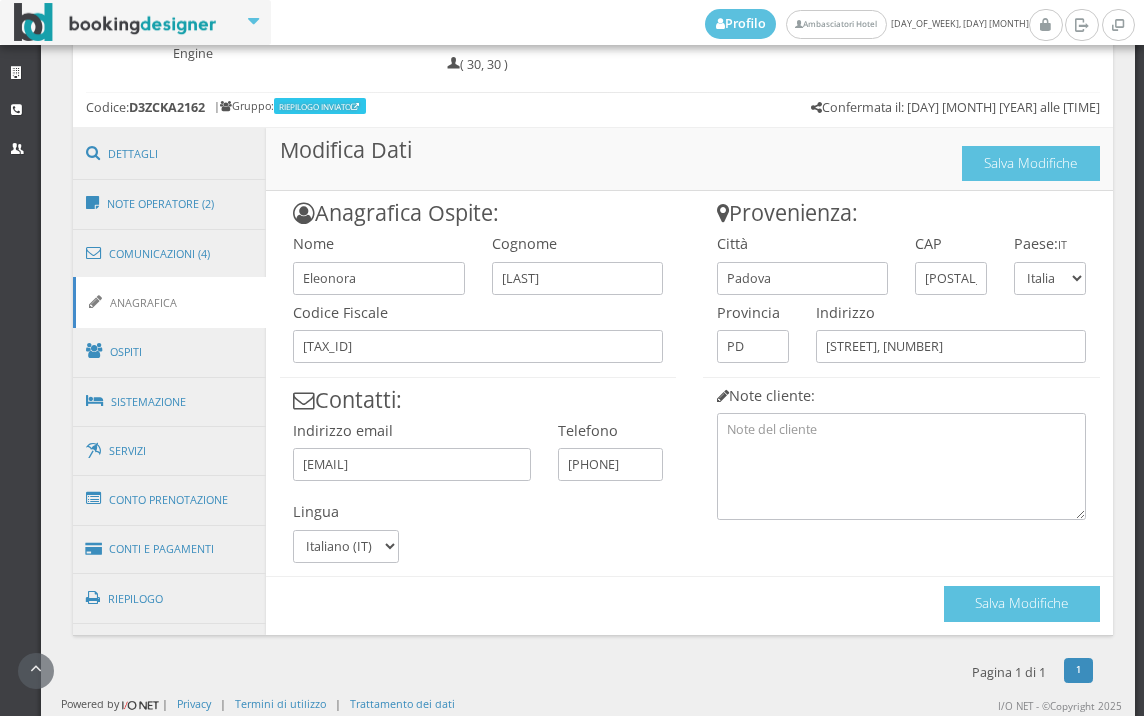 click on "Anagrafica Ospite:
Nome
[FIRST]
Cognome
[LAST]
Codice Fiscale
[TAX_ID]
Contatti:
Indirizzo email
[EMAIL]
Telefono
[PHONE]
Lingua
Italiano (IT)
Français (FR)
Español (ES)
English (EN)
Deutsch (DE)
Česky (CS)
Provenienza:
Città
[CITY]
CAP
[POSTAL_CODE]
Paese:  IT
Andorra" at bounding box center (689, 413) 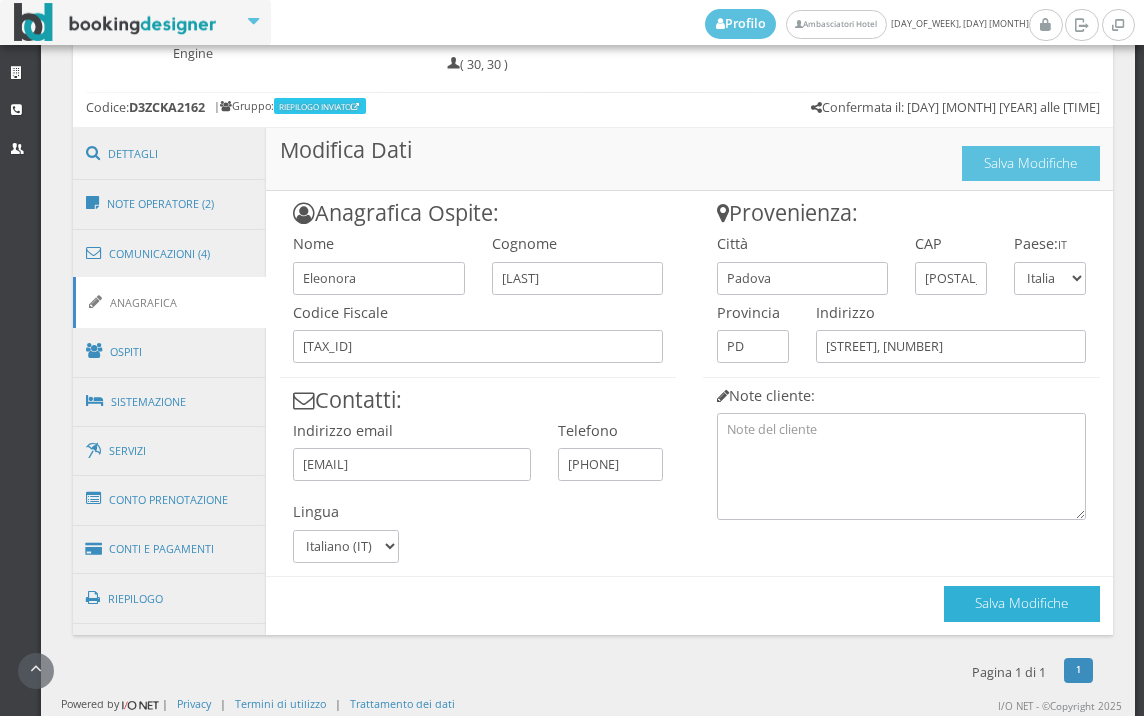 click on "Salva Modifiche" at bounding box center [1022, 603] 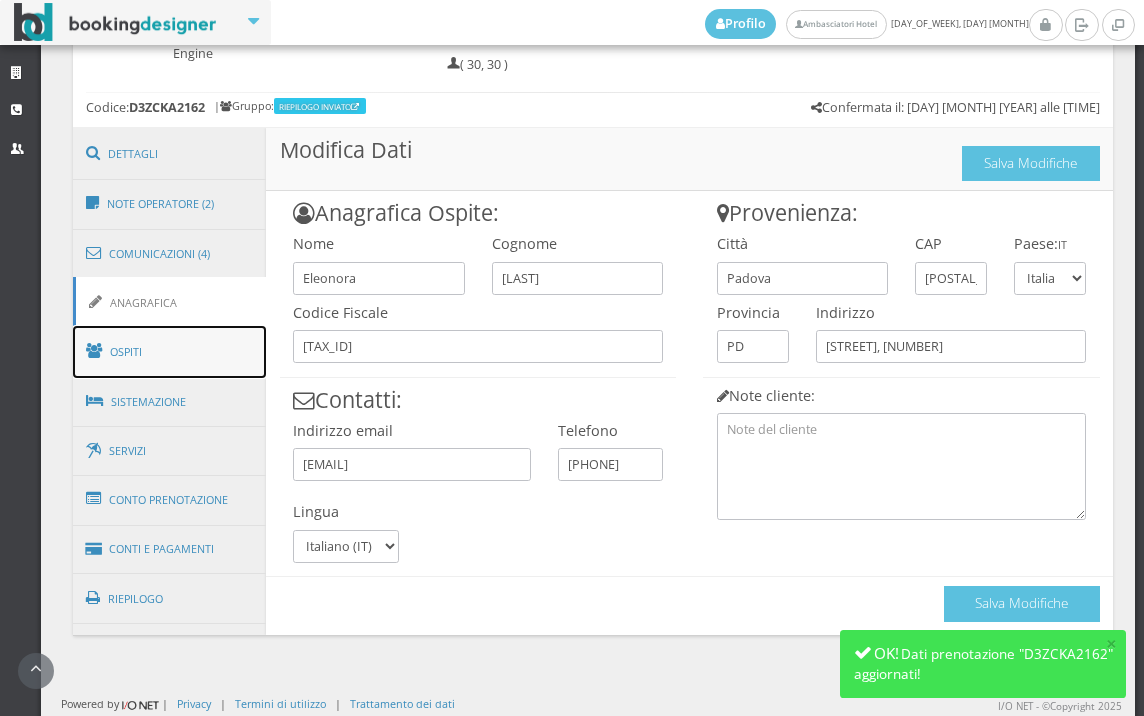 click on "Ospiti" at bounding box center (170, 352) 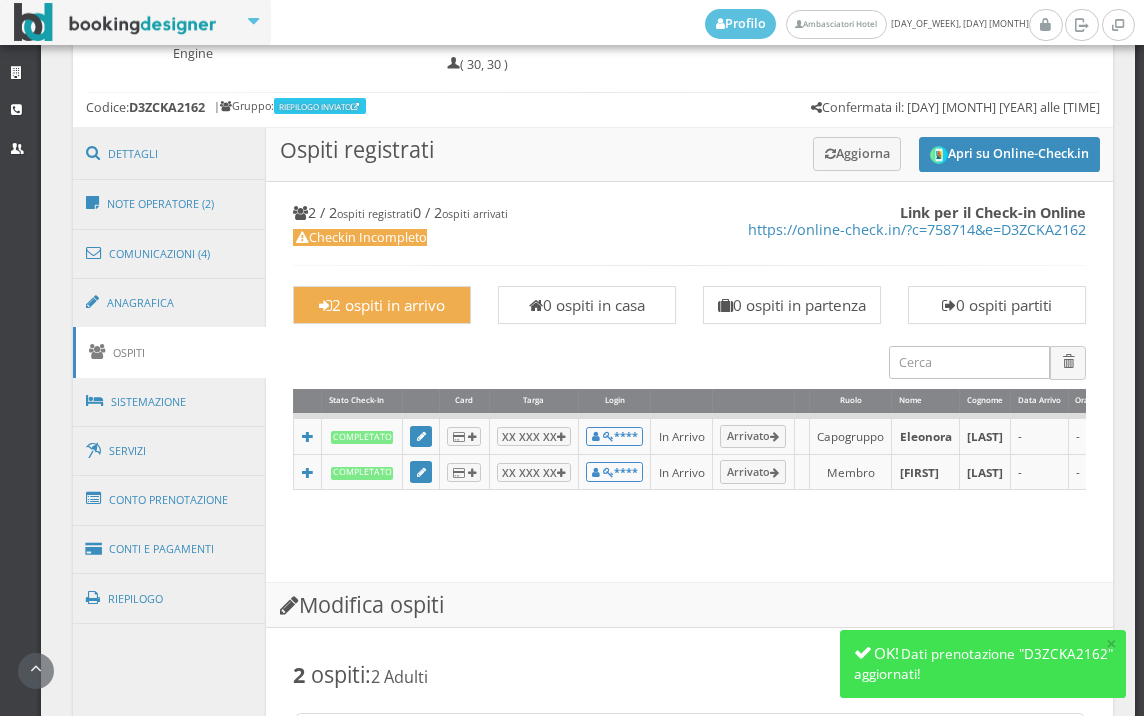 scroll, scrollTop: 1658, scrollLeft: 0, axis: vertical 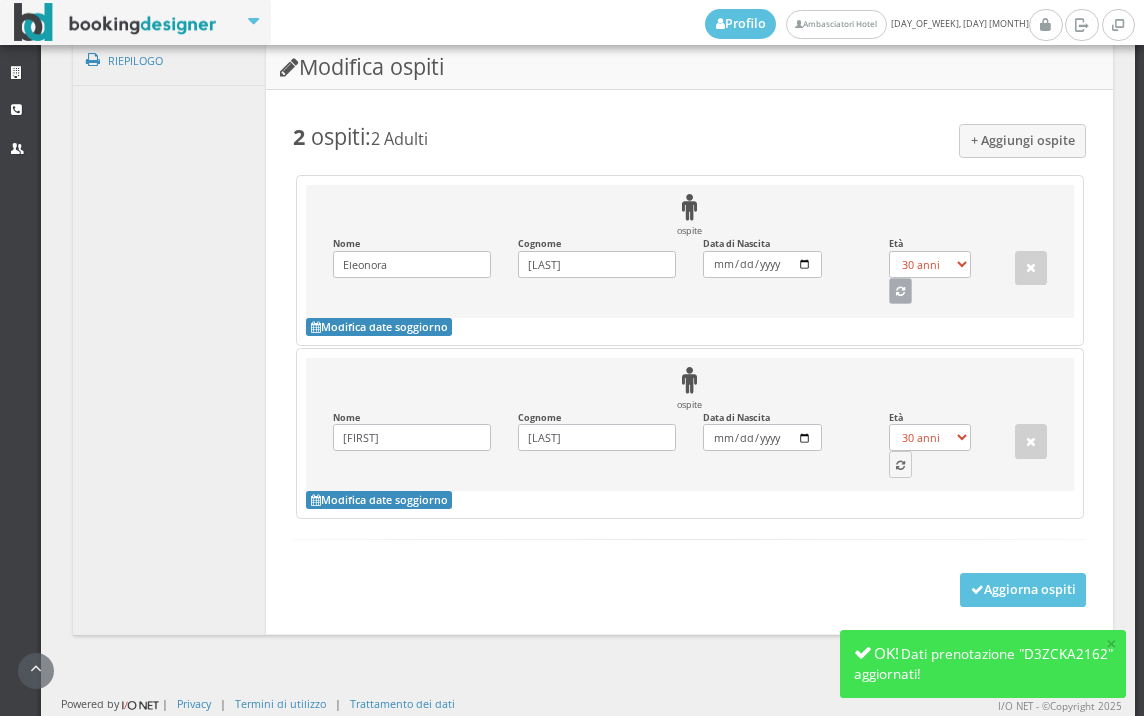 click at bounding box center [900, 292] 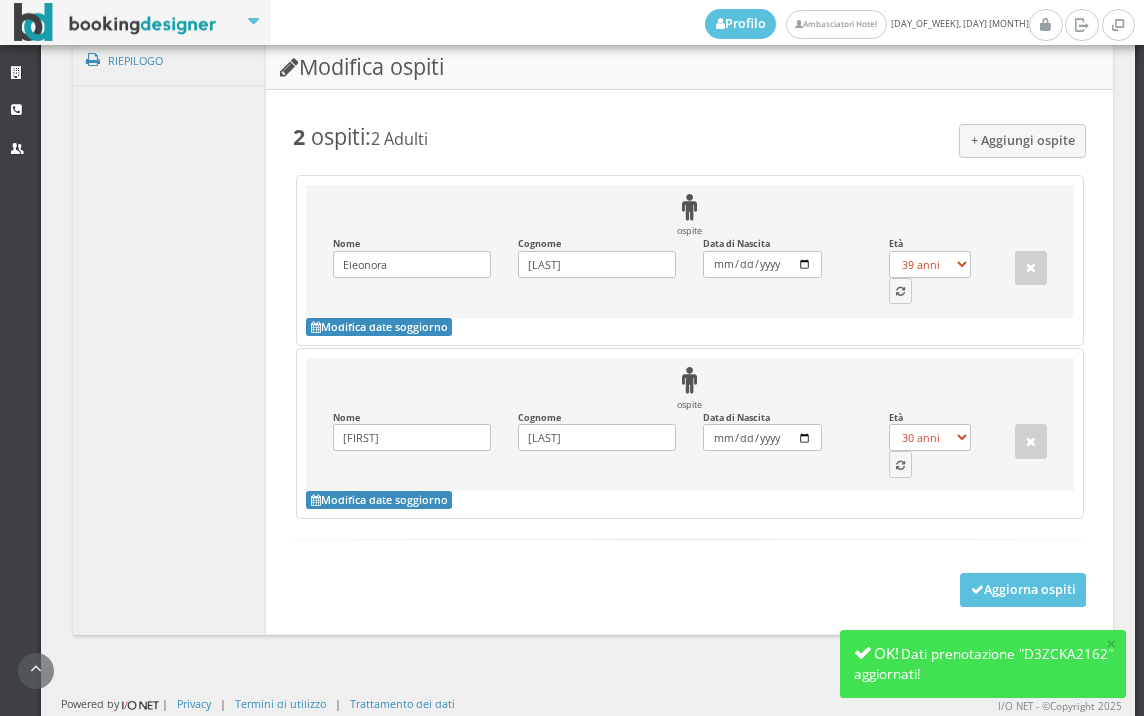 scroll, scrollTop: 1637, scrollLeft: 0, axis: vertical 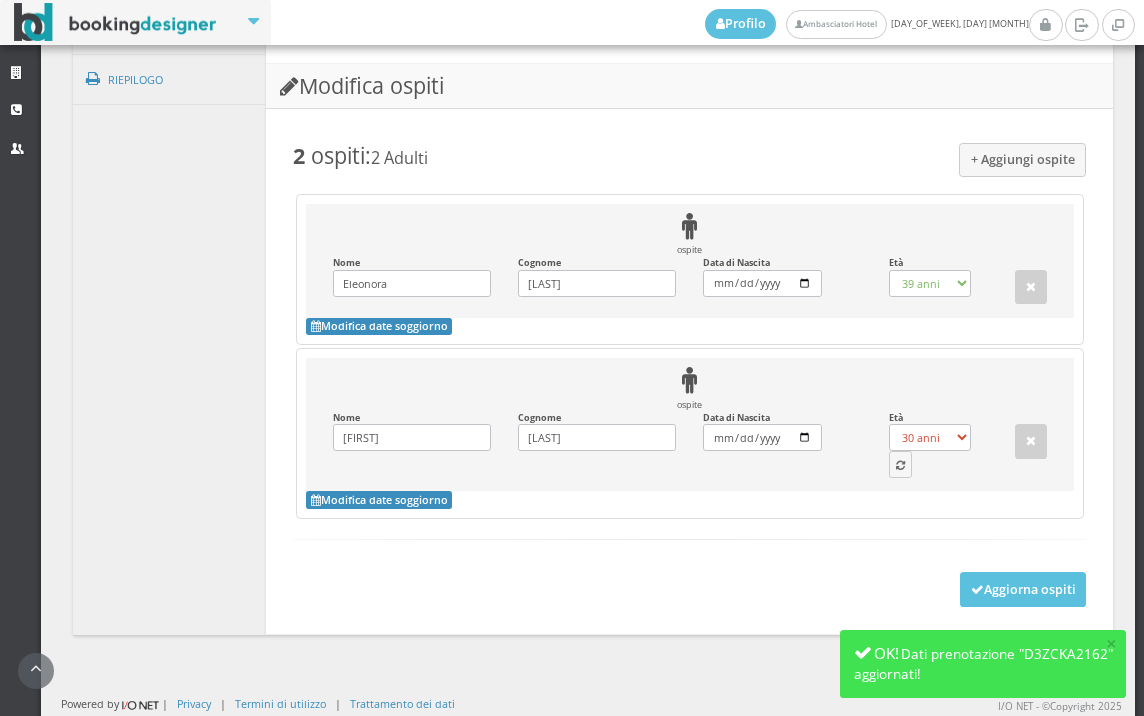 click on "ospite
Nome
Edoardo
Inserisci il Nome
Cognome
Lupi
Inserisci il Cognome
Data di Nascita
1988-08-11
Inserisci la Data di Nascita
Età
0 anni    1 anno    2 anni    3 anni    4 anni    5 anni    6 anni    7 anni    8 anni    9 anni    10 anni    11 anni    12 anni    13 anni    14 anni    15 anni    16 anni    17 anni    18 anni    19 anni    20 anni    21 anni    22 anni    23 anni    24 anni    25 anni    26 anni    27 anni    28 anni    29 anni    30 anni    31 anni    32 anni    33 anni    34 anni    35 anni    36 anni    37 anni    38 anni    39 anni    40 anni    41 anni    42 anni    43 anni    44 anni    45 anni    46 anni    47 anni    48 anni    49 anni    50 anni    51 anni    52 anni    53 anni    54 anni    55 anni    56 anni    57 anni    58 anni    59 anni    60 anni" at bounding box center (690, 424) 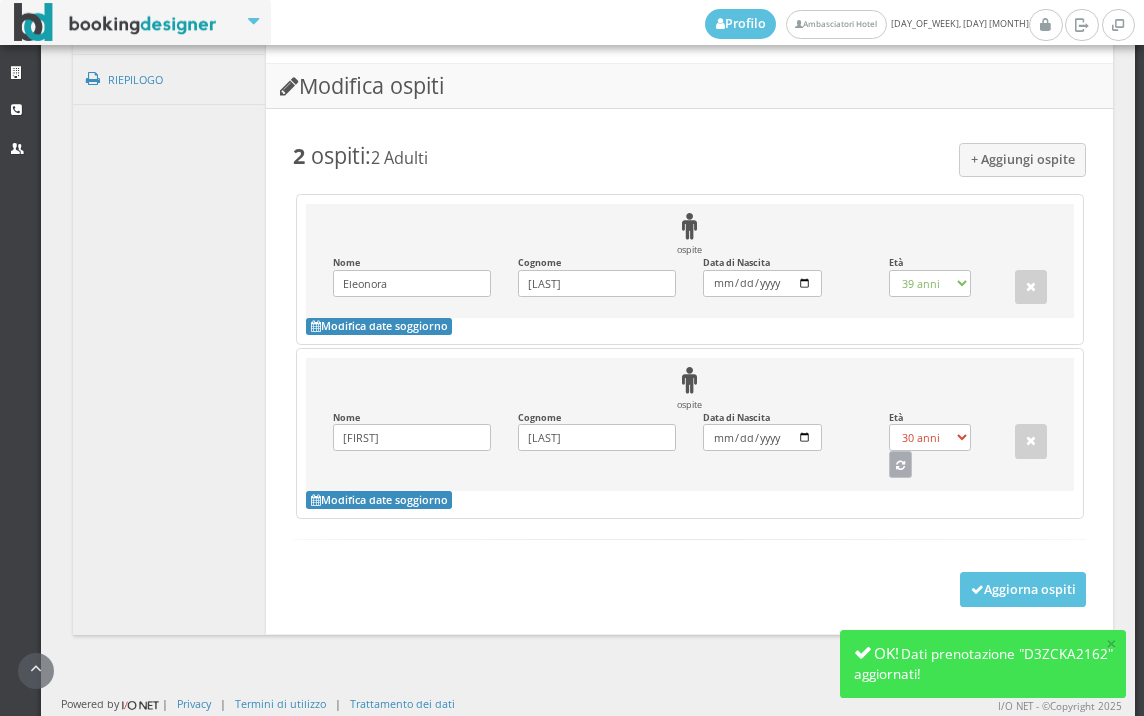 click at bounding box center [900, 466] 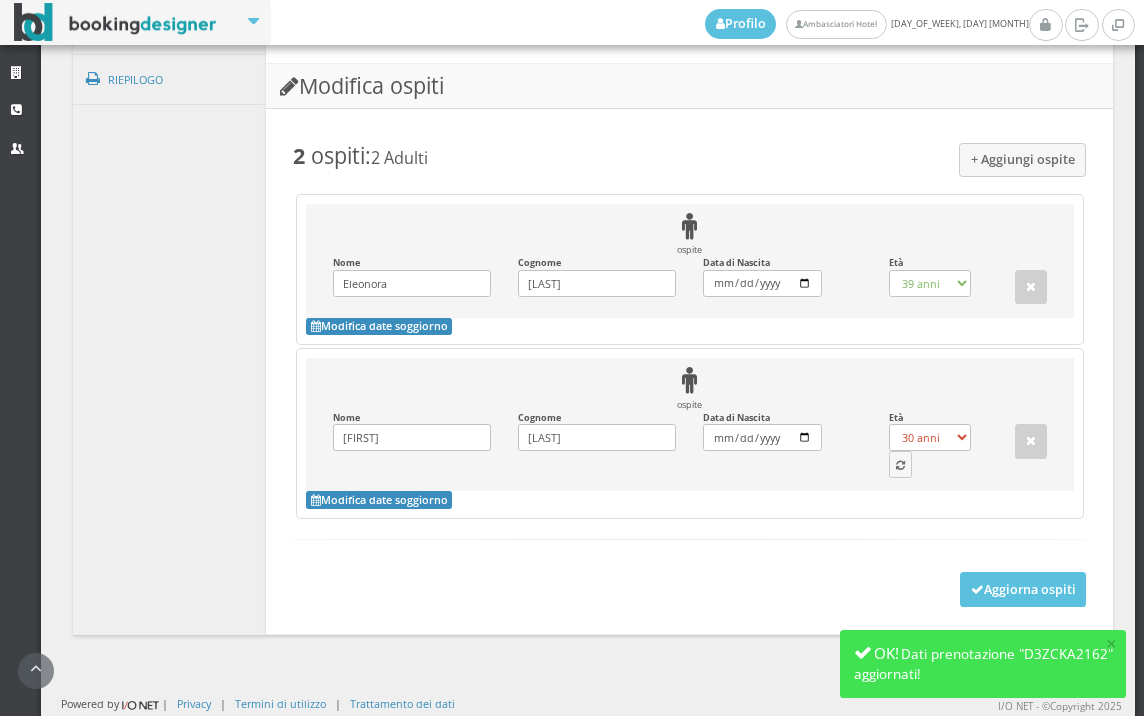 select on "37" 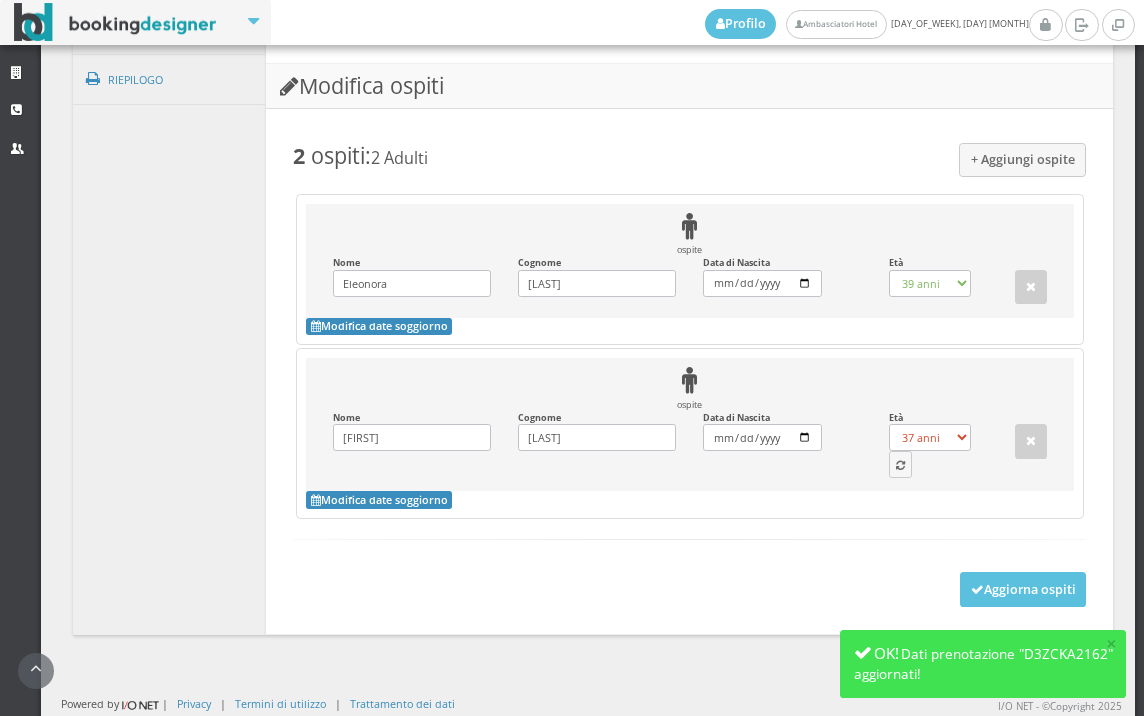 scroll, scrollTop: 1616, scrollLeft: 0, axis: vertical 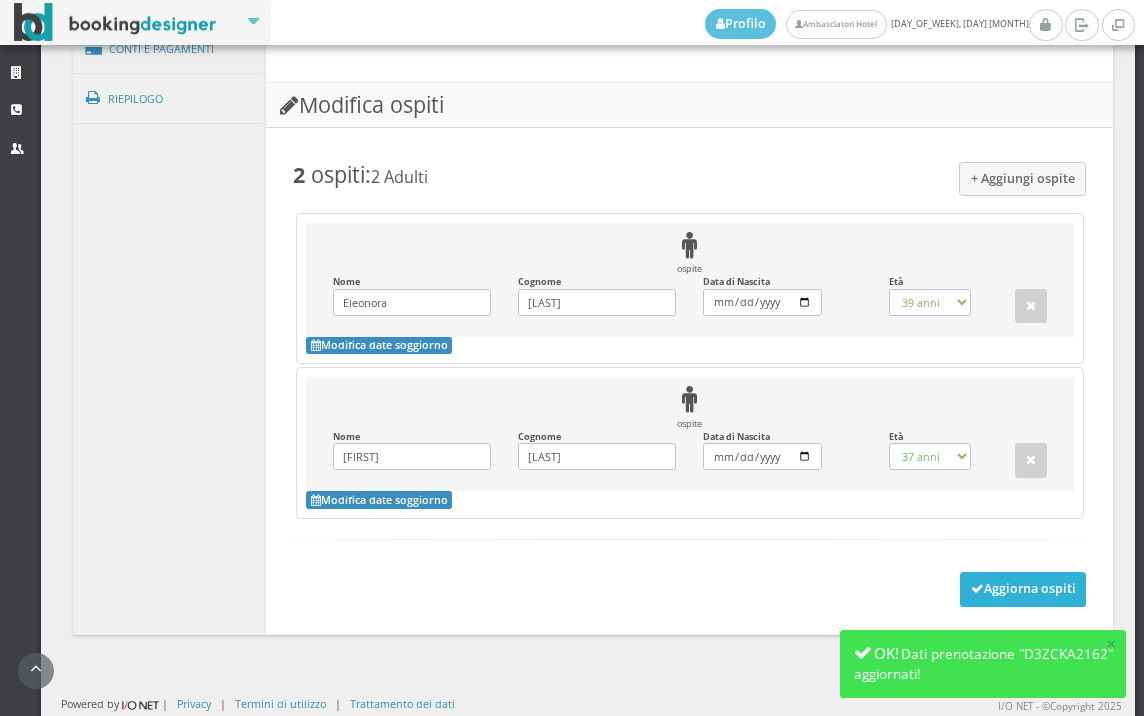 click on "Aggiorna ospiti" at bounding box center (1023, 589) 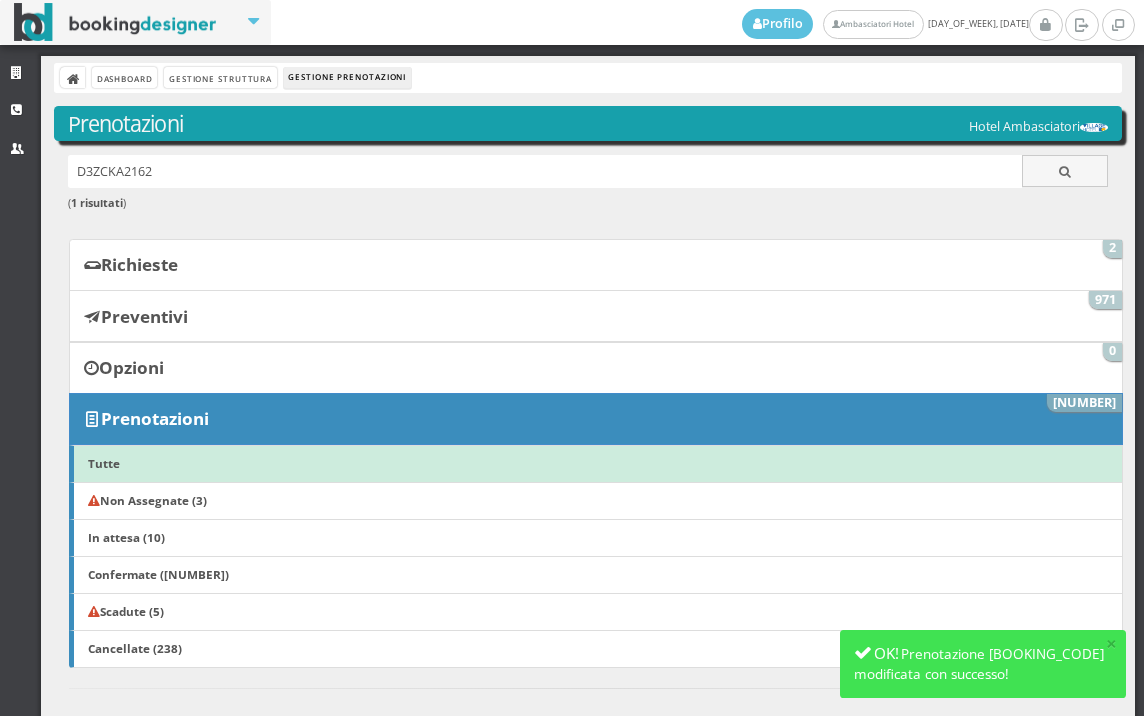 scroll, scrollTop: 0, scrollLeft: 0, axis: both 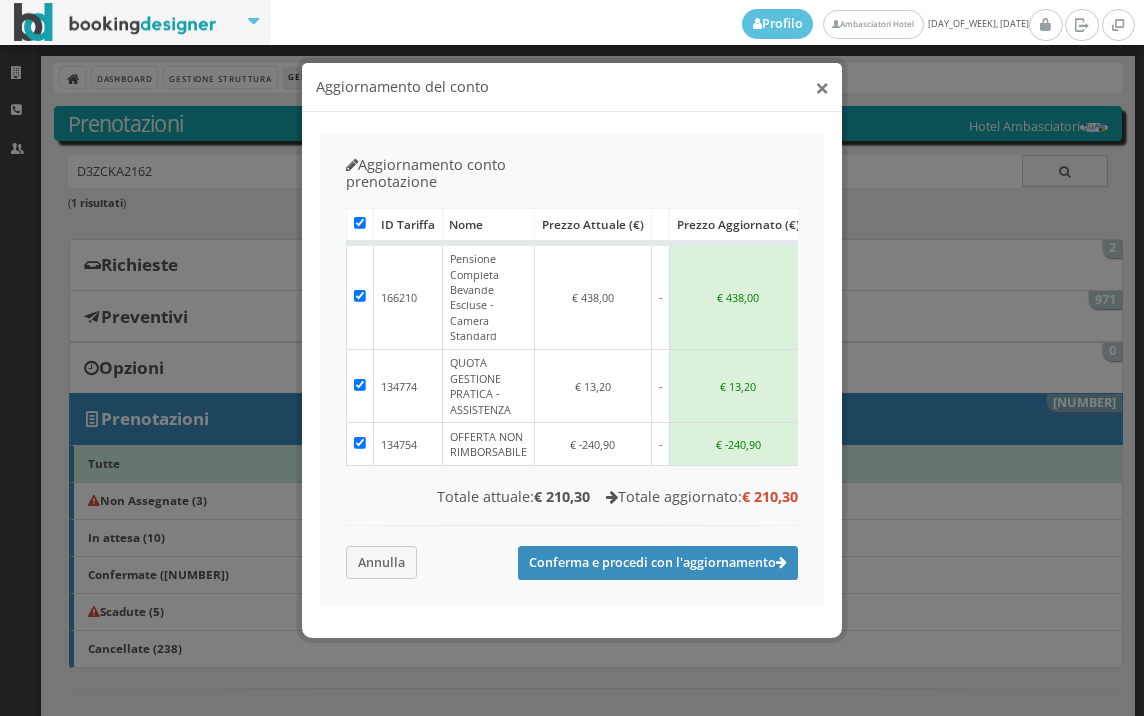 click on "×" at bounding box center [822, 87] 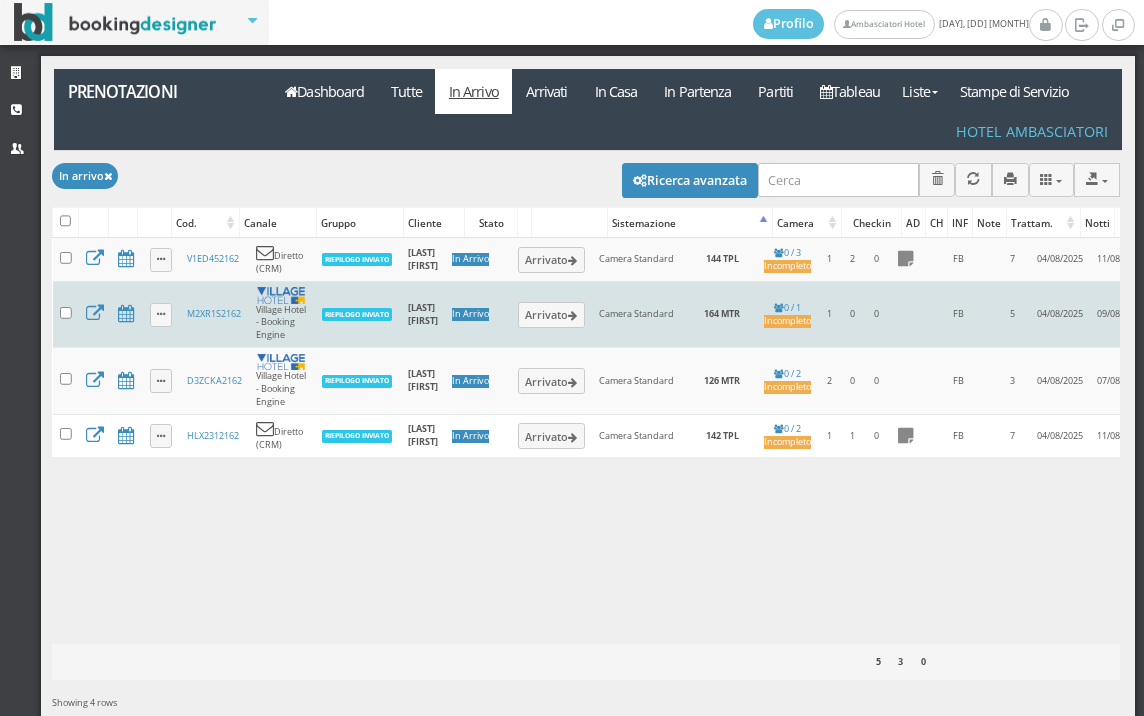 scroll, scrollTop: 0, scrollLeft: 0, axis: both 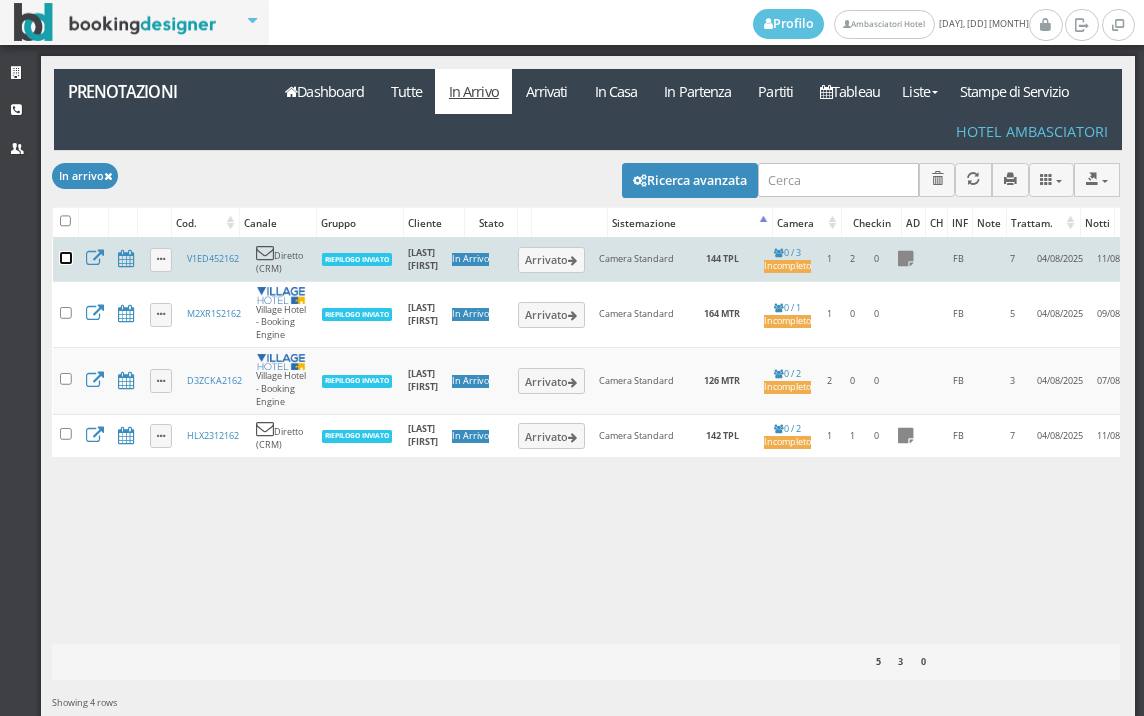 click at bounding box center (66, 258) 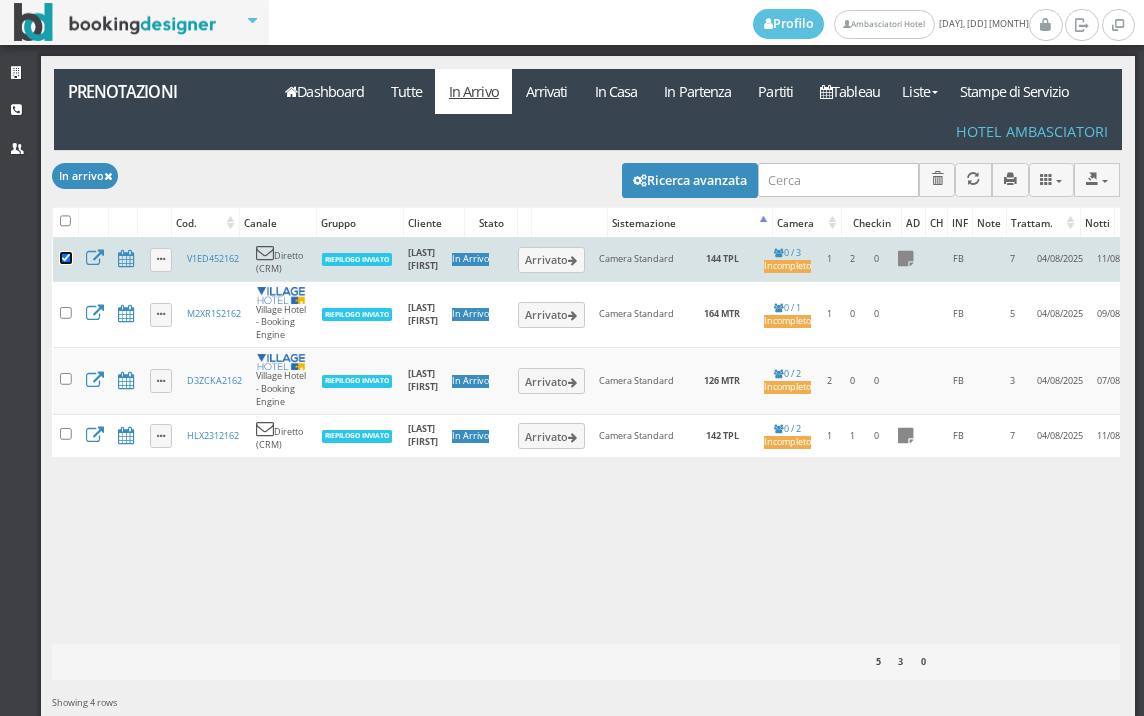 checkbox on "true" 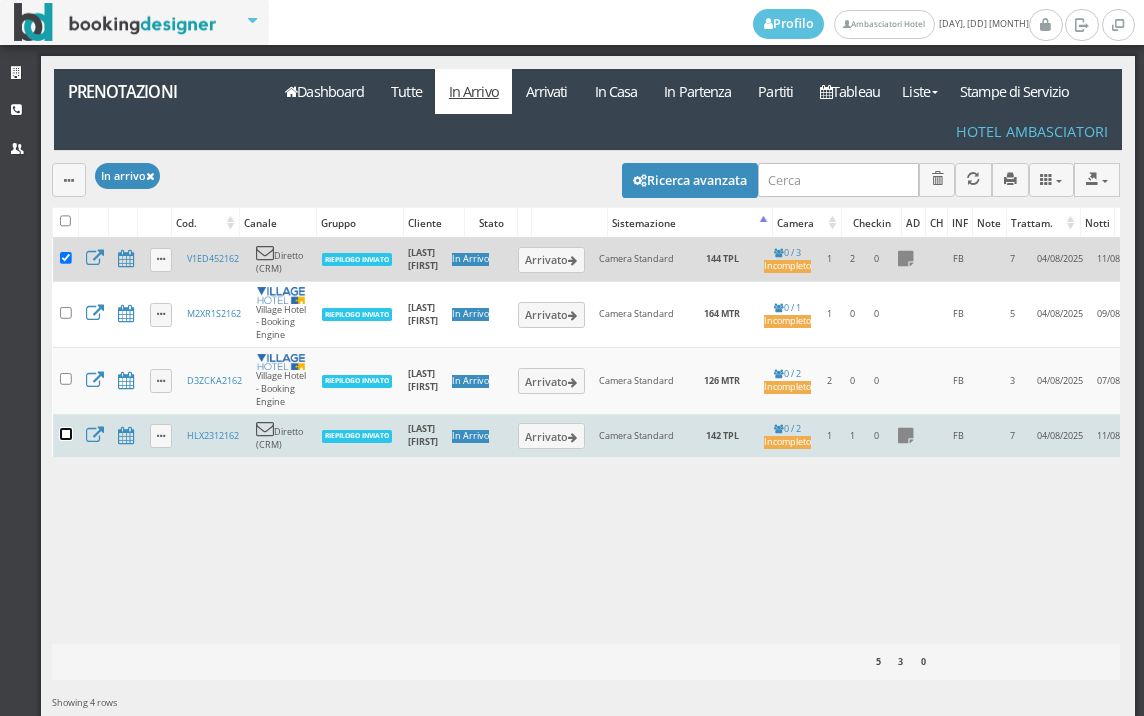 click at bounding box center (66, 434) 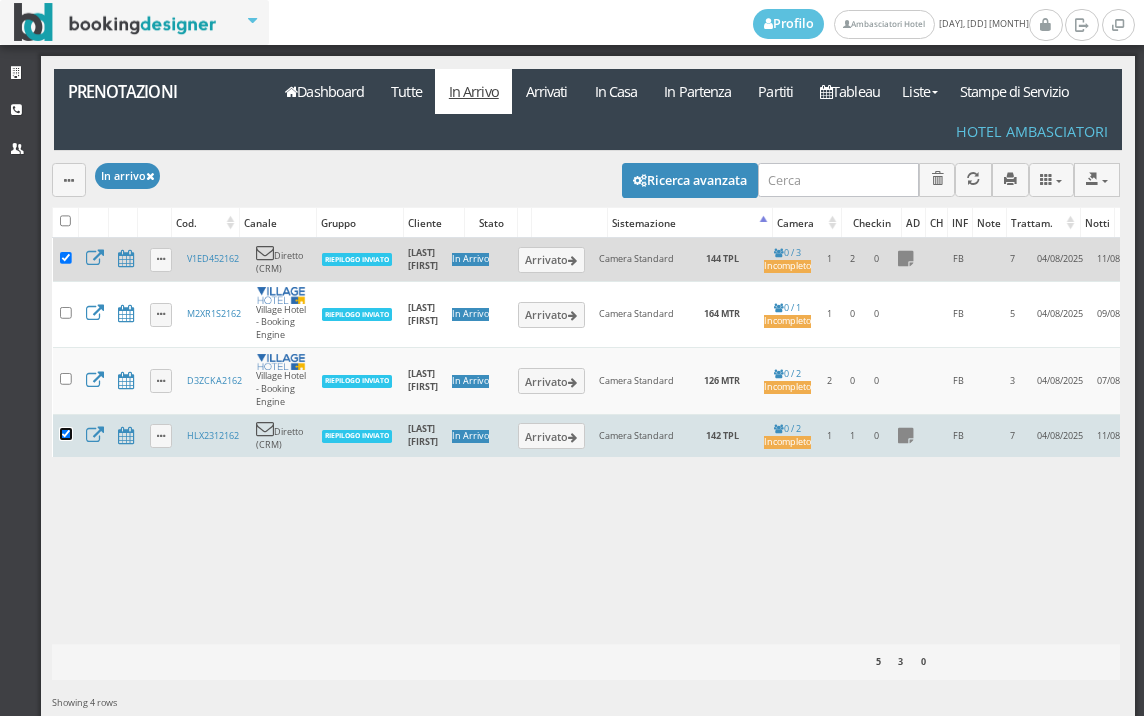 checkbox on "true" 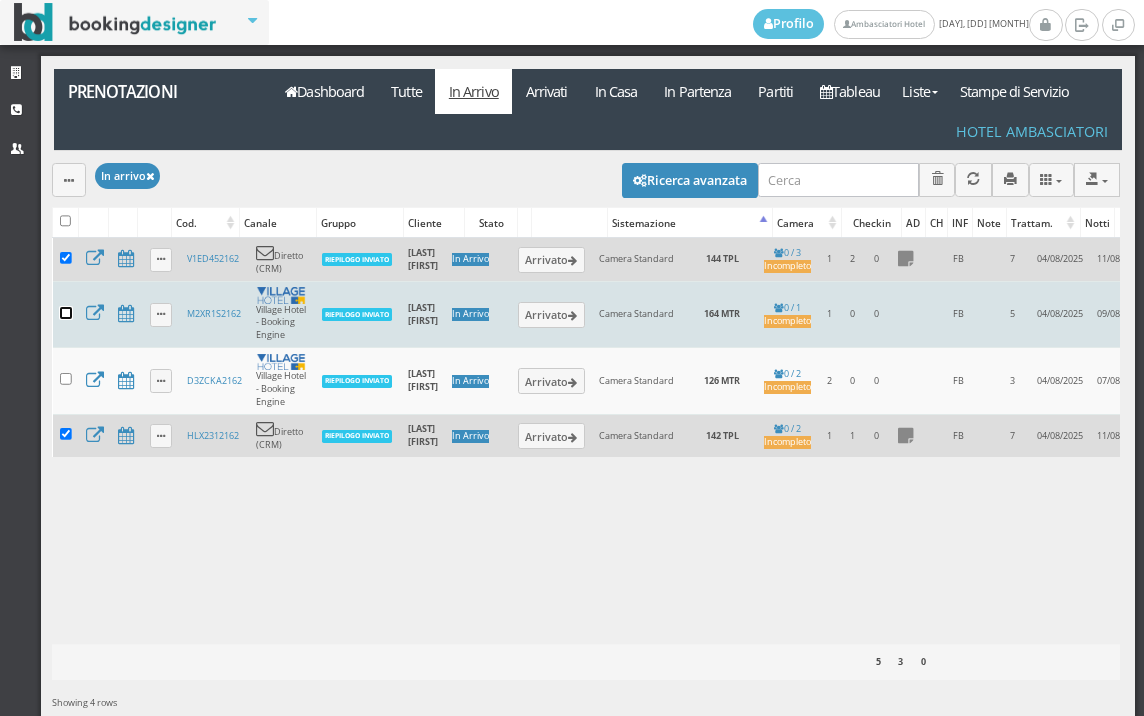 click at bounding box center [66, 313] 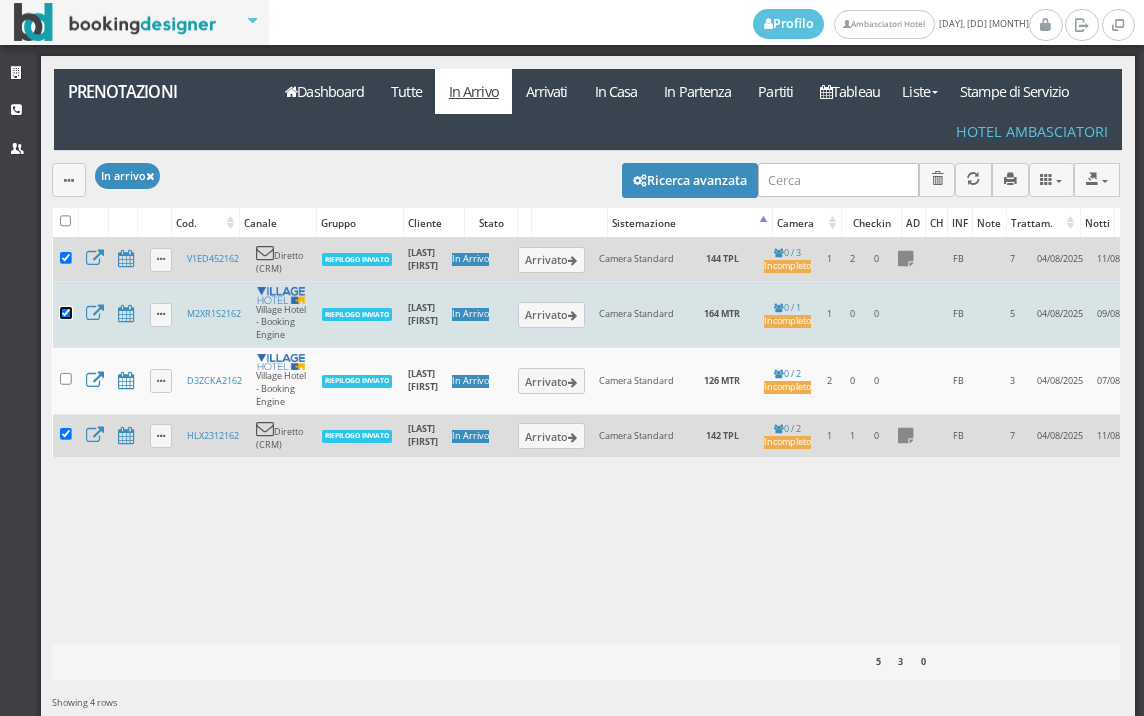 checkbox on "true" 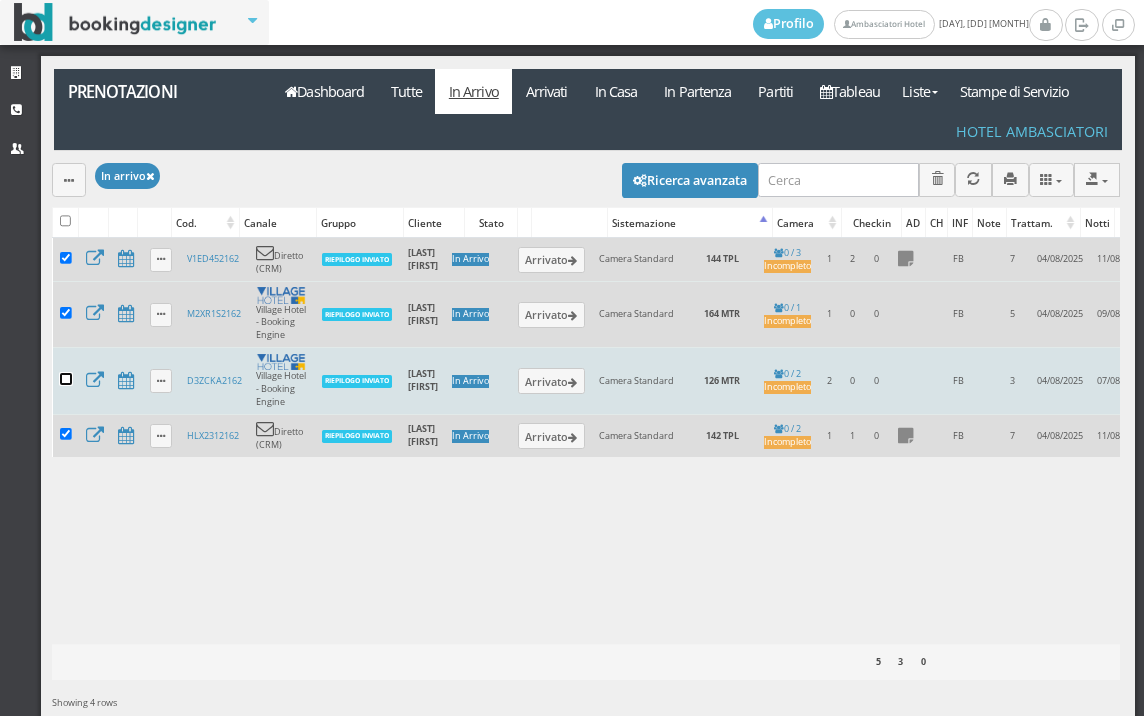 click at bounding box center [66, 379] 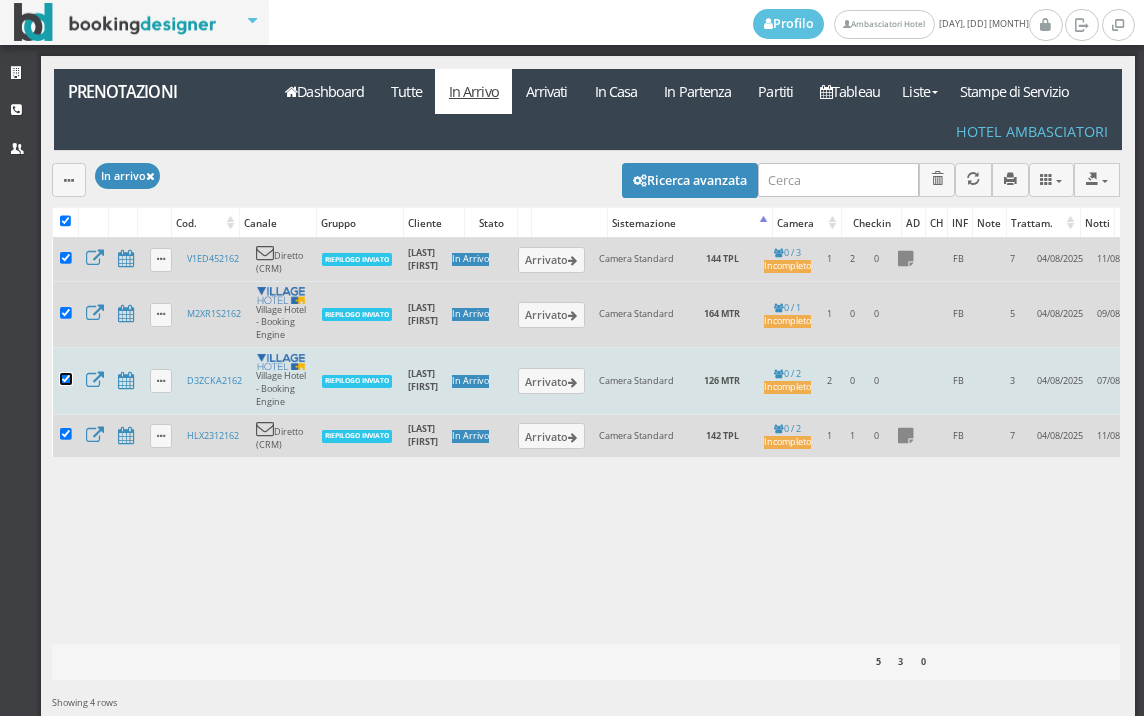 checkbox on "true" 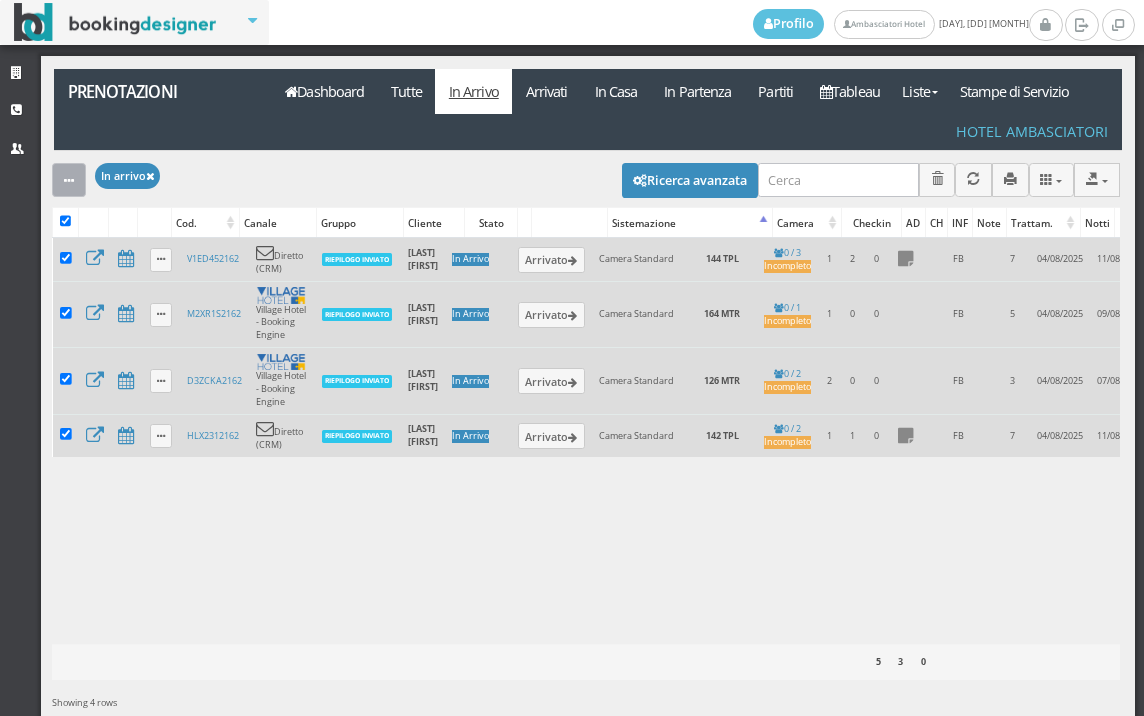 click at bounding box center [69, 181] 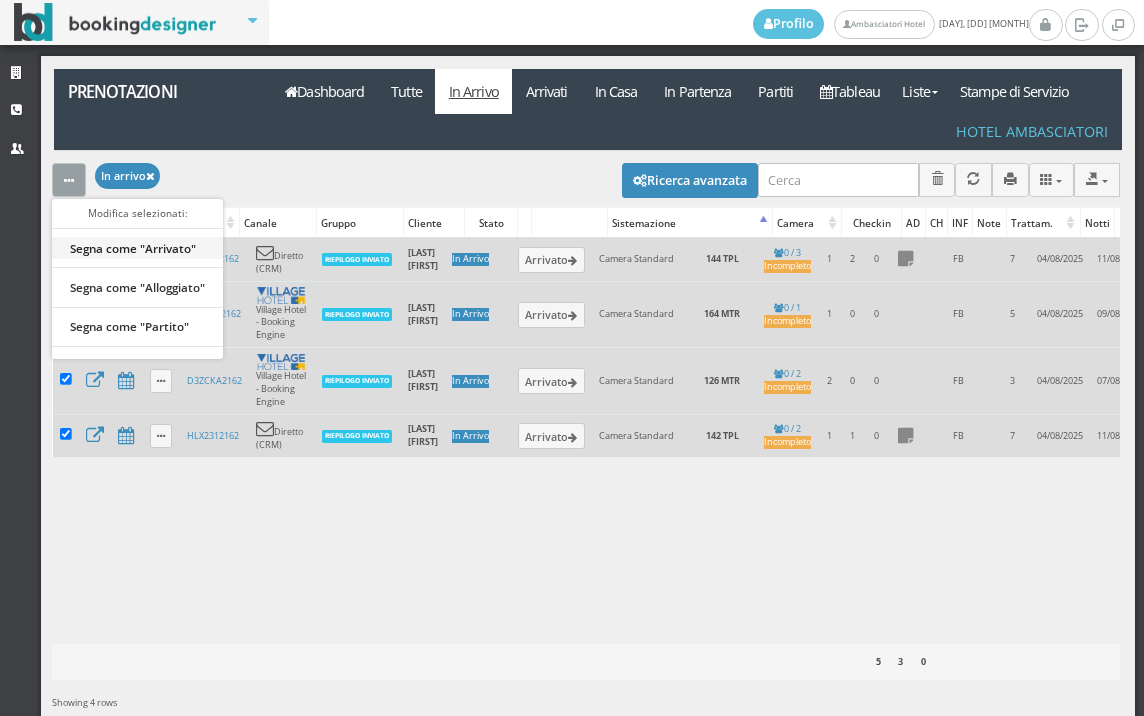 click on "Segna come "Arrivato"" at bounding box center [137, 248] 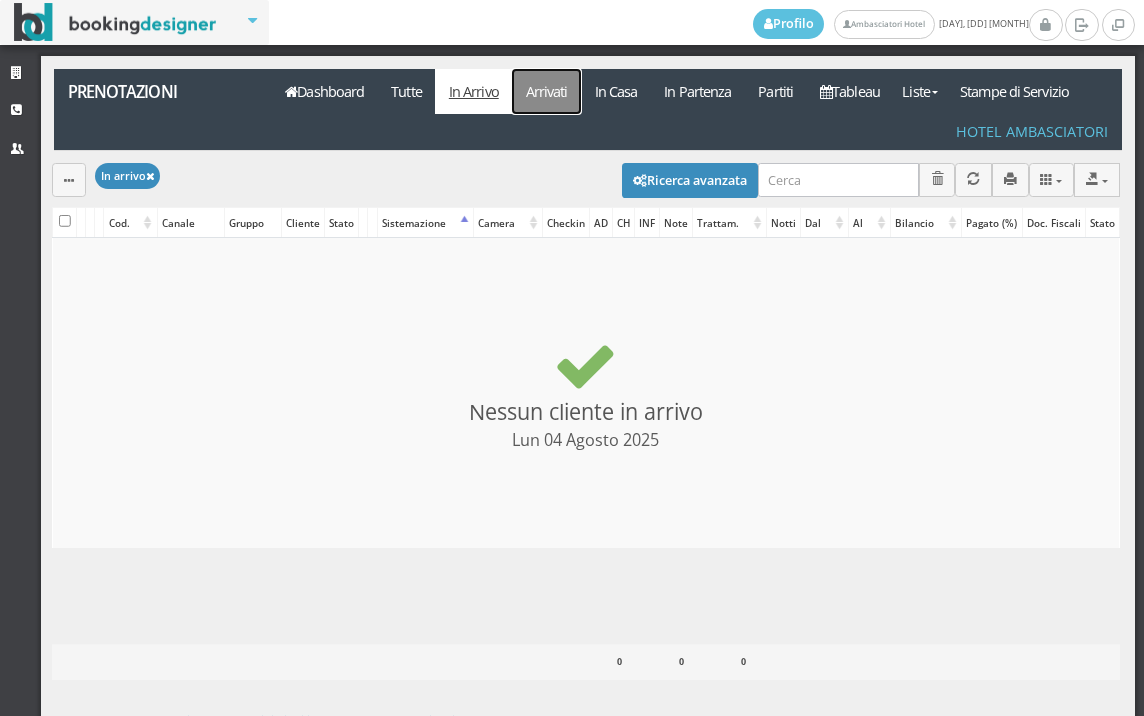 click on "Arrivati" at bounding box center [546, 91] 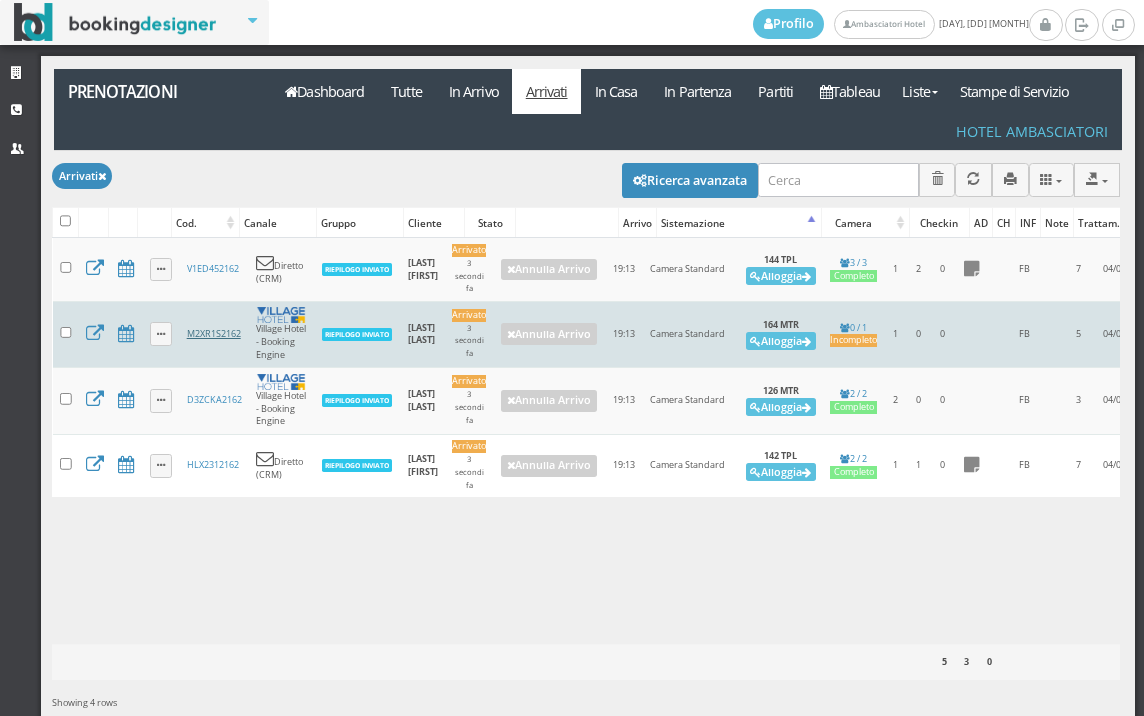 scroll, scrollTop: 0, scrollLeft: 0, axis: both 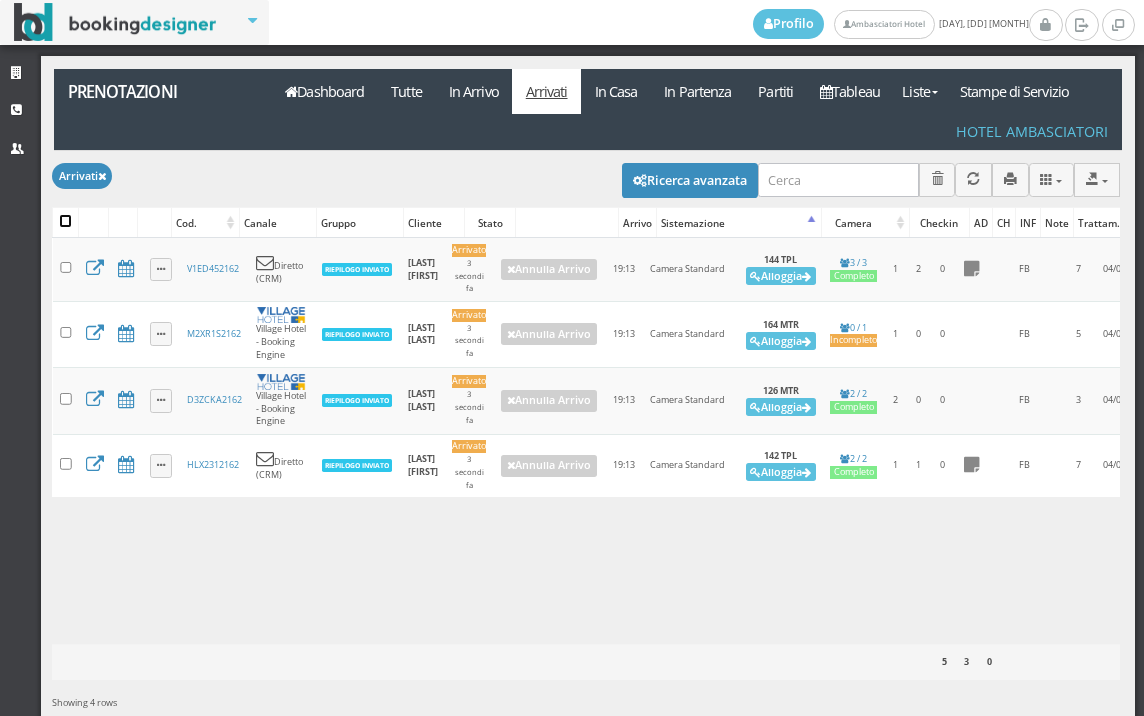 click at bounding box center (66, 221) 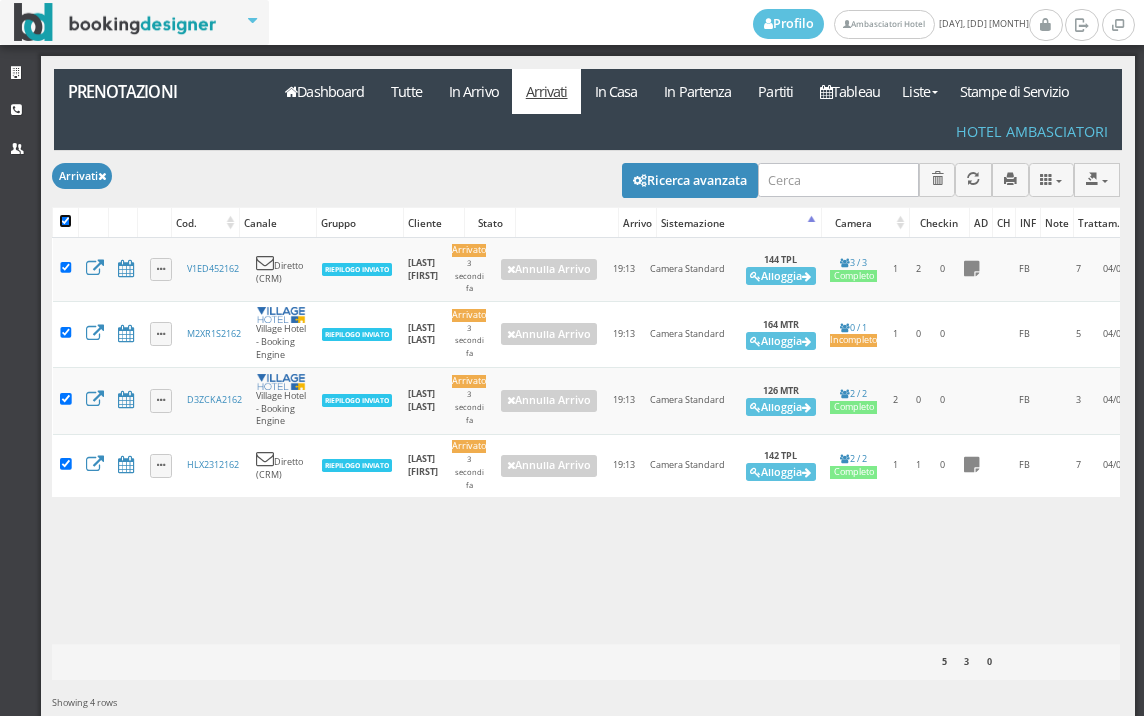 checkbox on "true" 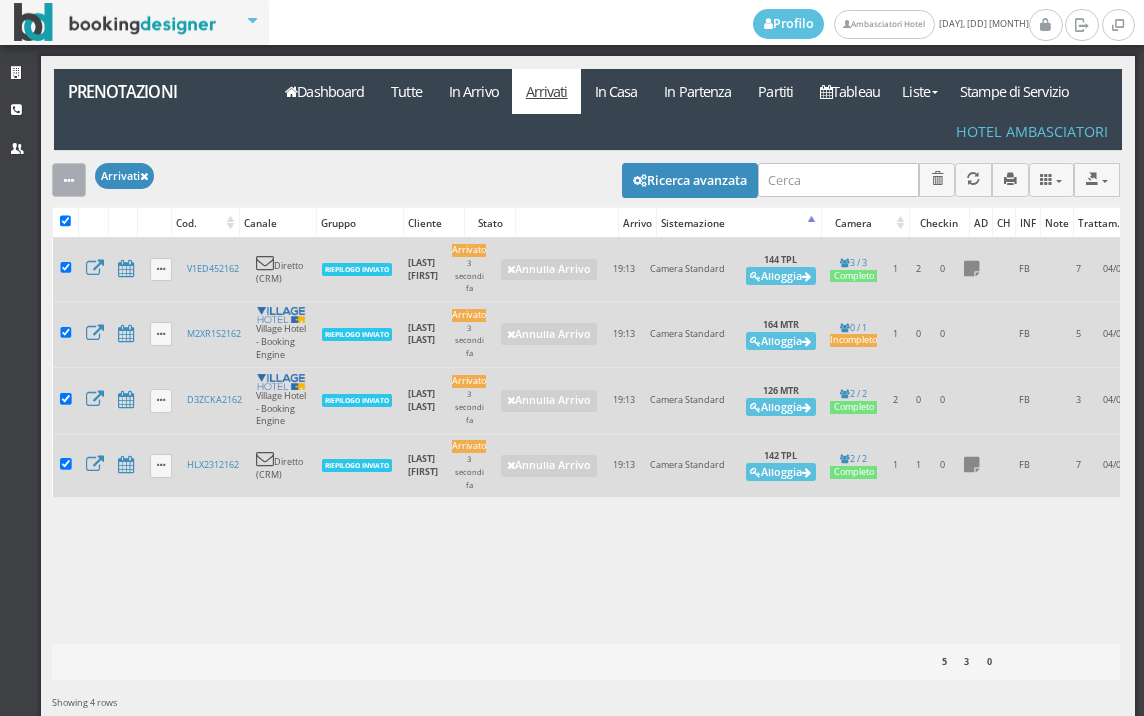 click at bounding box center [69, 179] 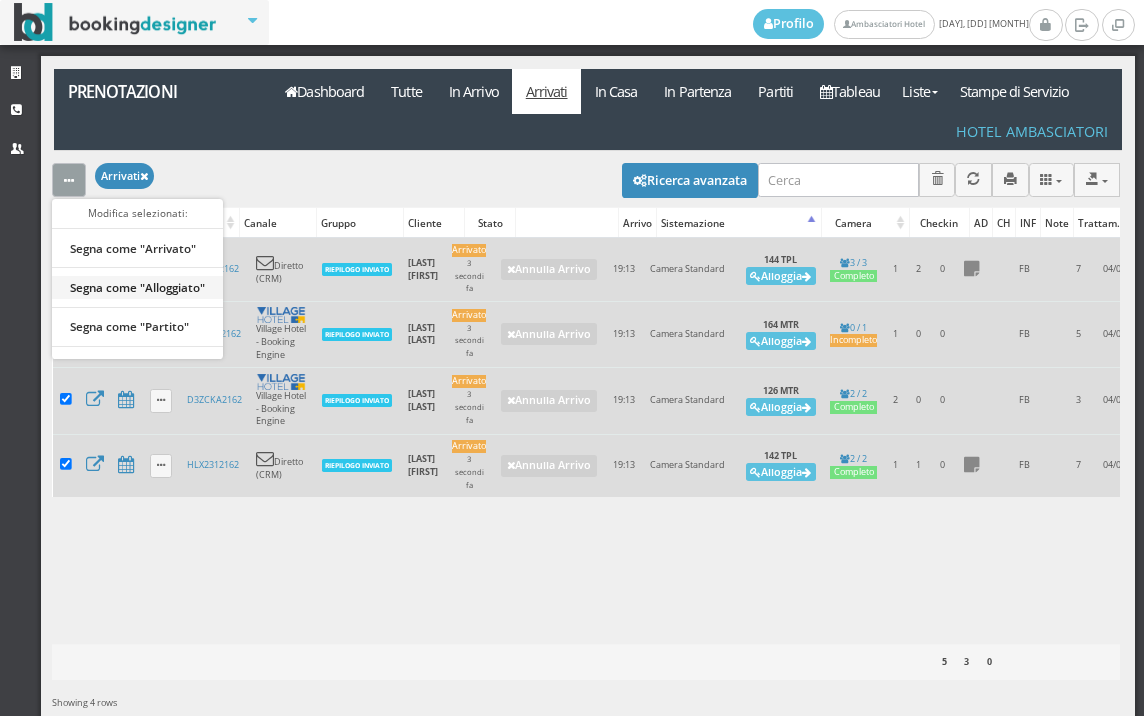 click on "Segna come "Alloggiato"" at bounding box center [137, 287] 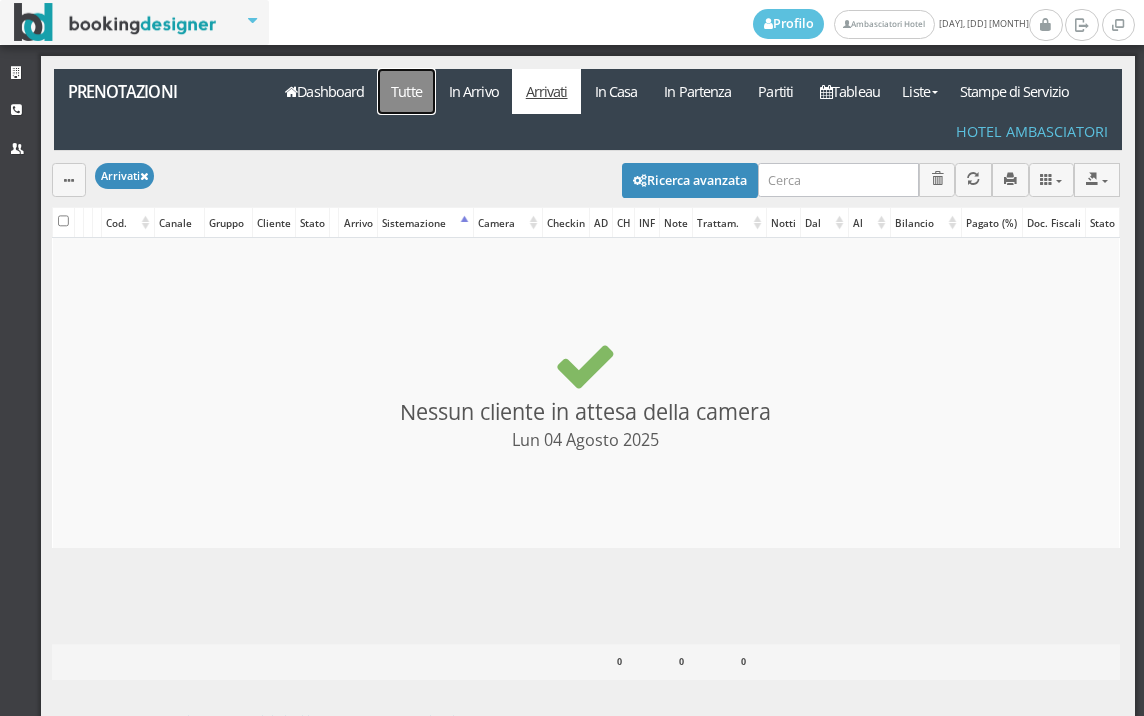click on "Tutte" at bounding box center [407, 91] 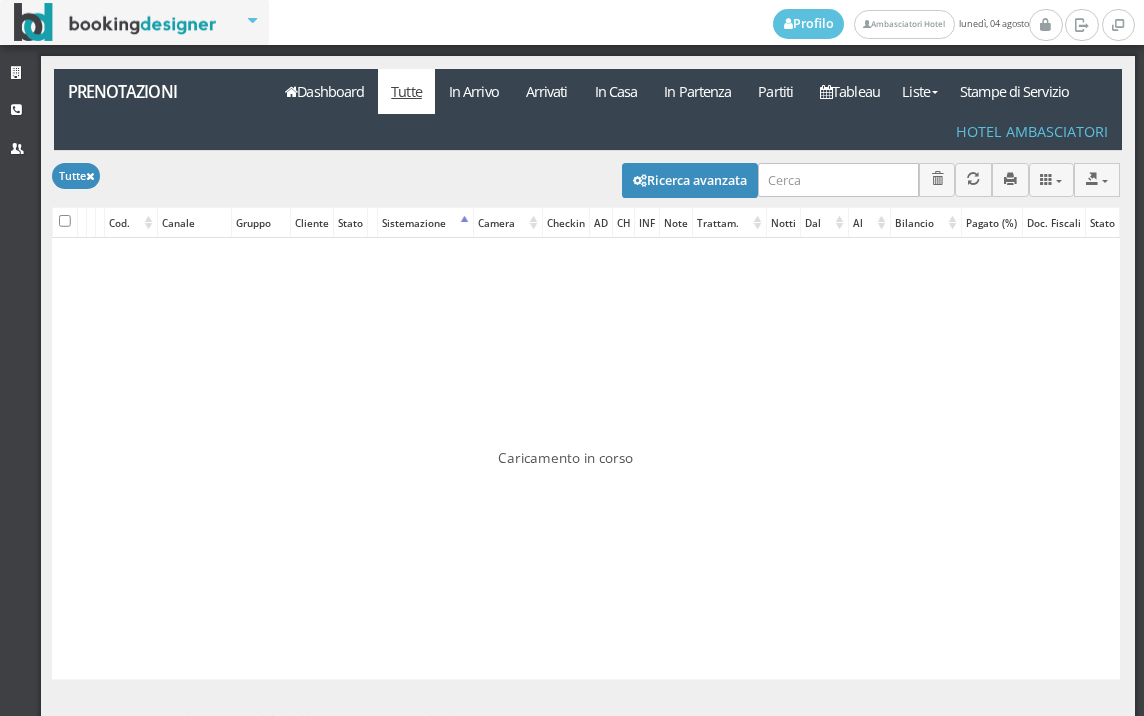 scroll, scrollTop: 0, scrollLeft: 0, axis: both 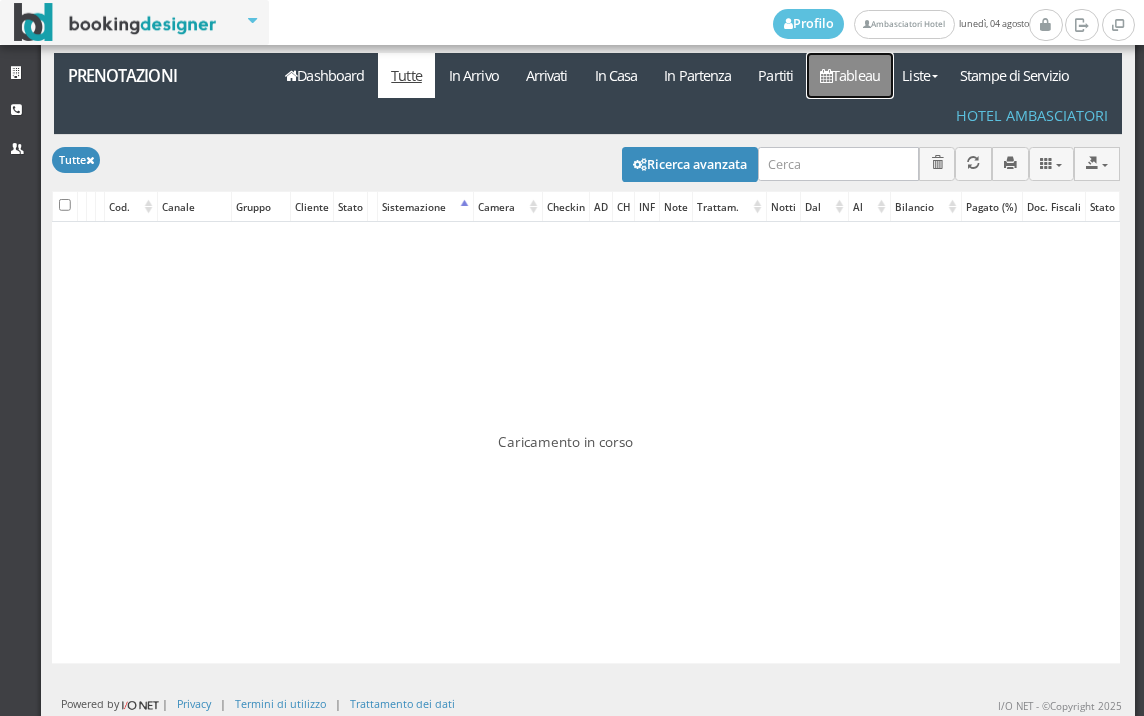 click on "Tableau" at bounding box center [850, 75] 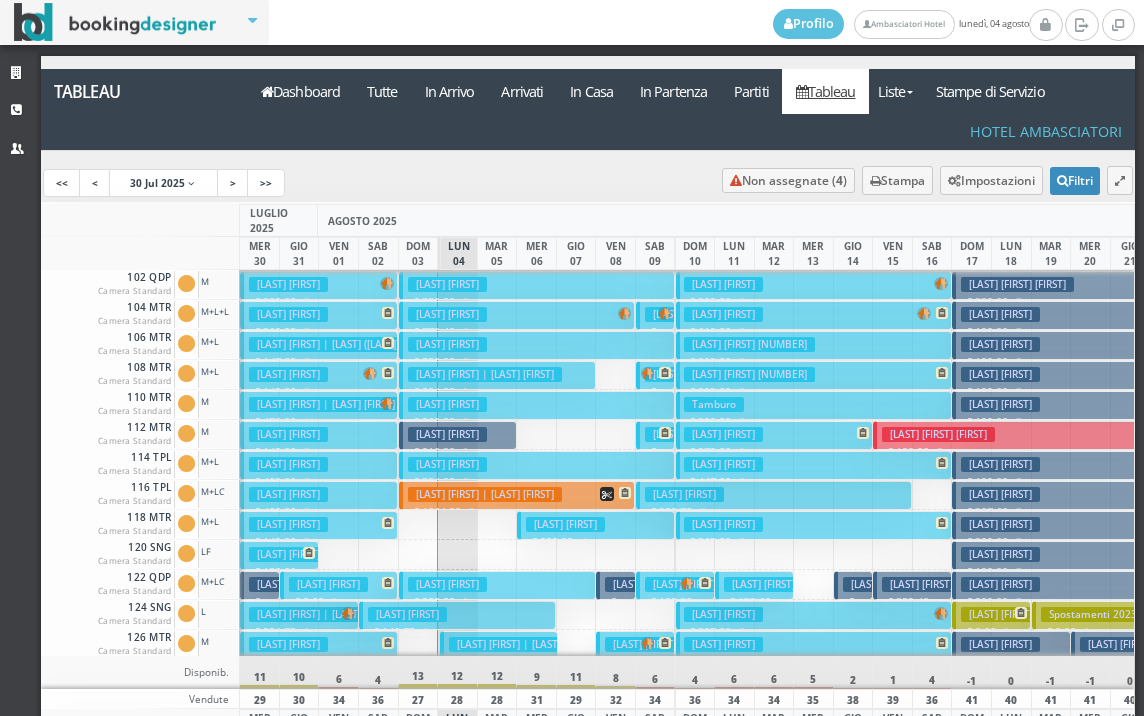 scroll, scrollTop: 0, scrollLeft: 0, axis: both 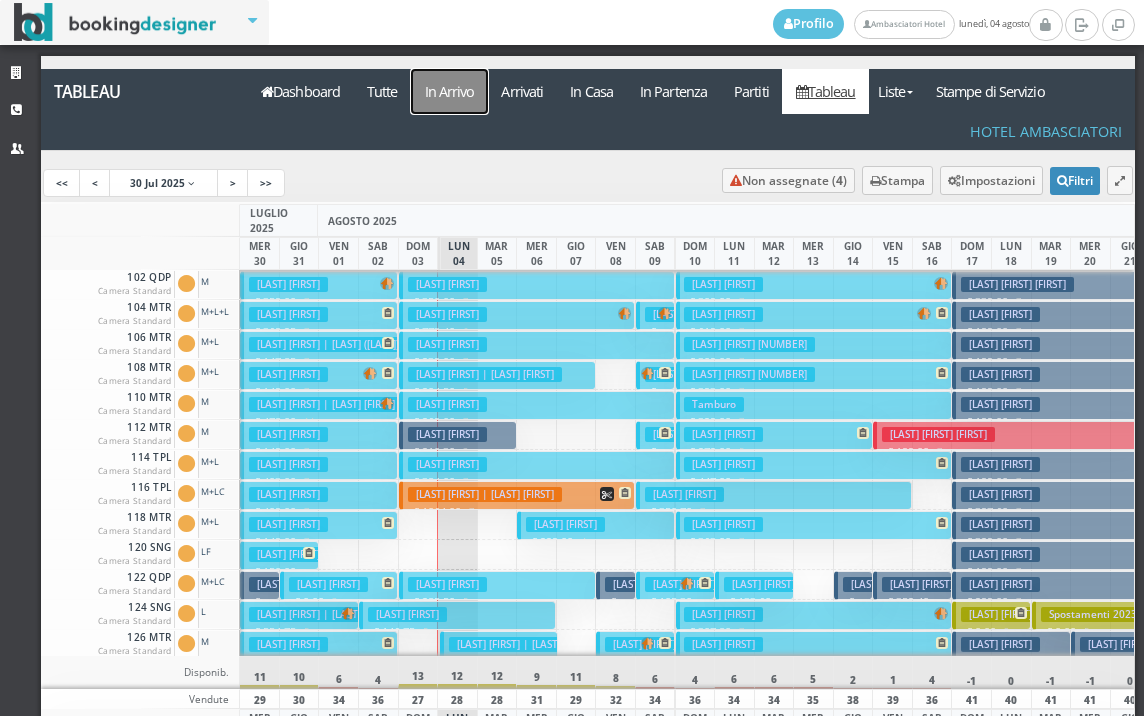 click on "In Arrivo" at bounding box center [449, 91] 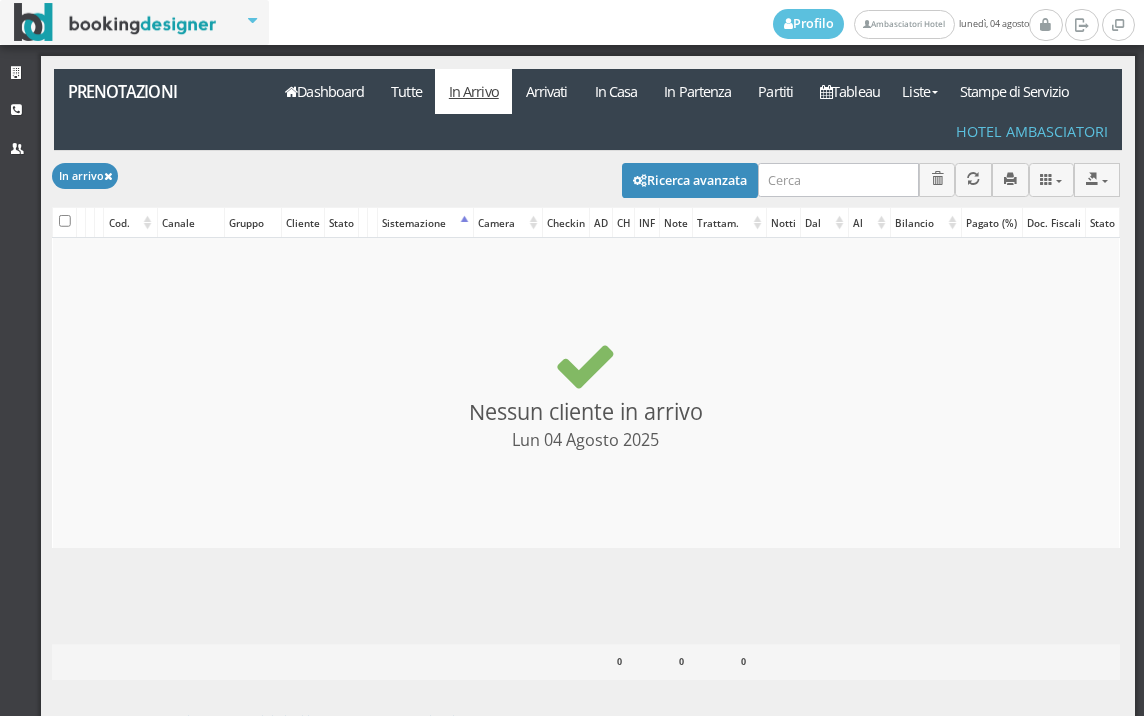 select 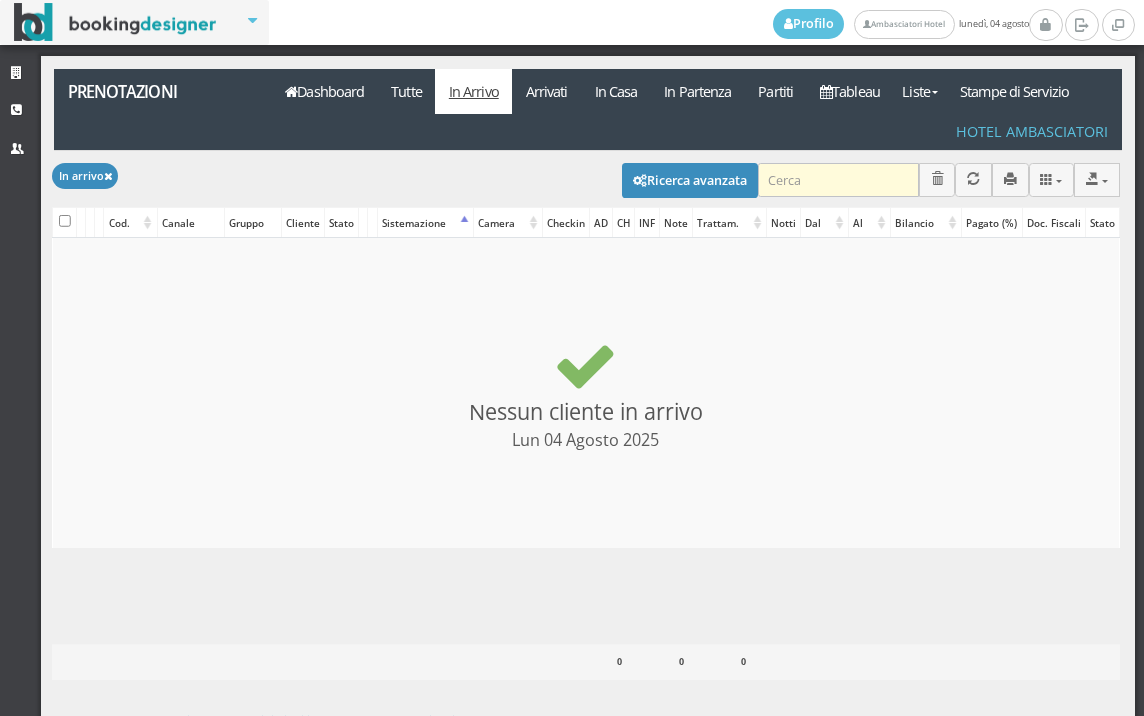 scroll, scrollTop: 0, scrollLeft: 0, axis: both 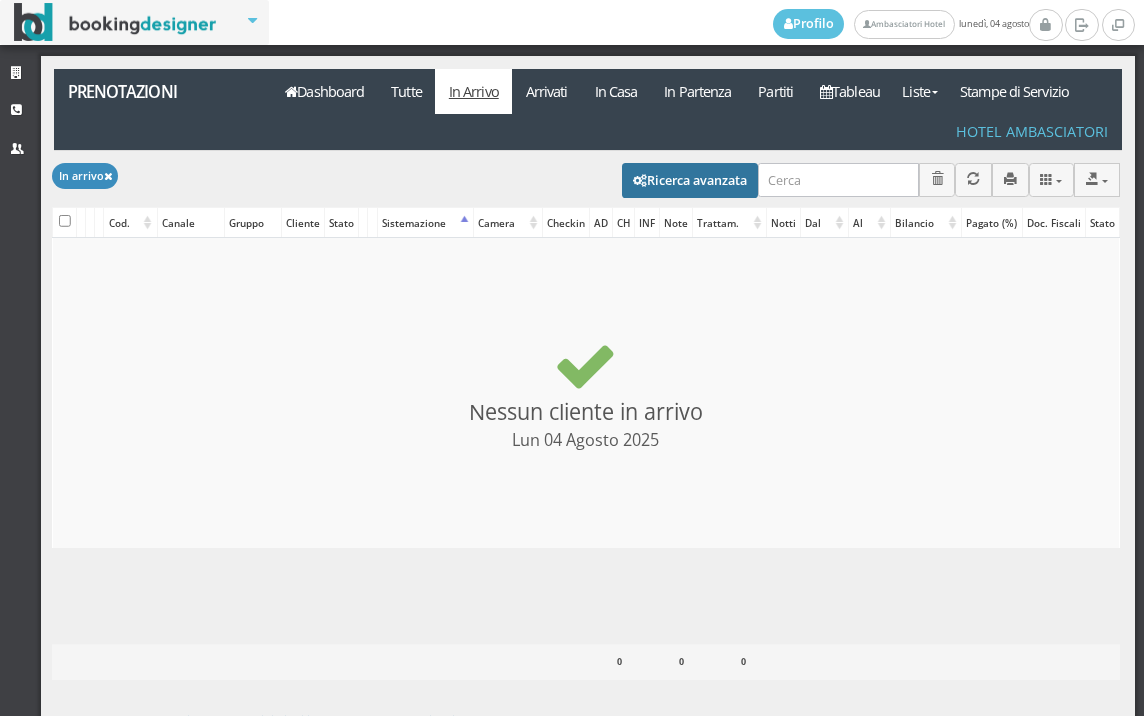 click on "Ricerca avanzata" at bounding box center (690, 180) 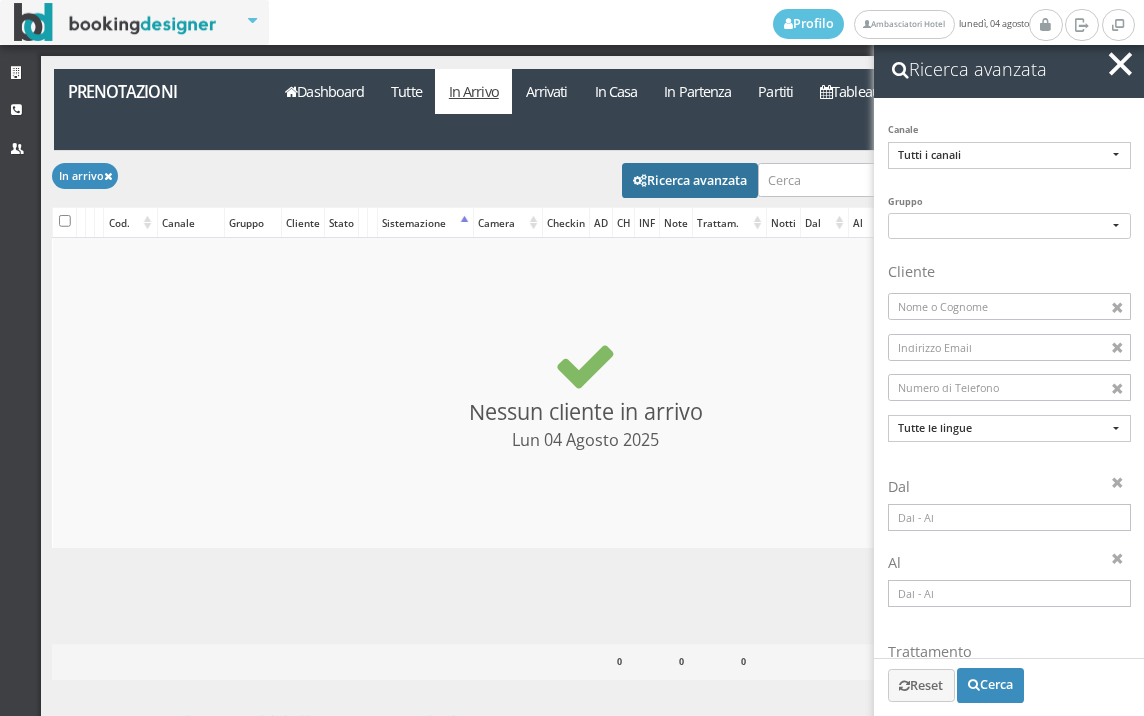 click at bounding box center (1009, 517) 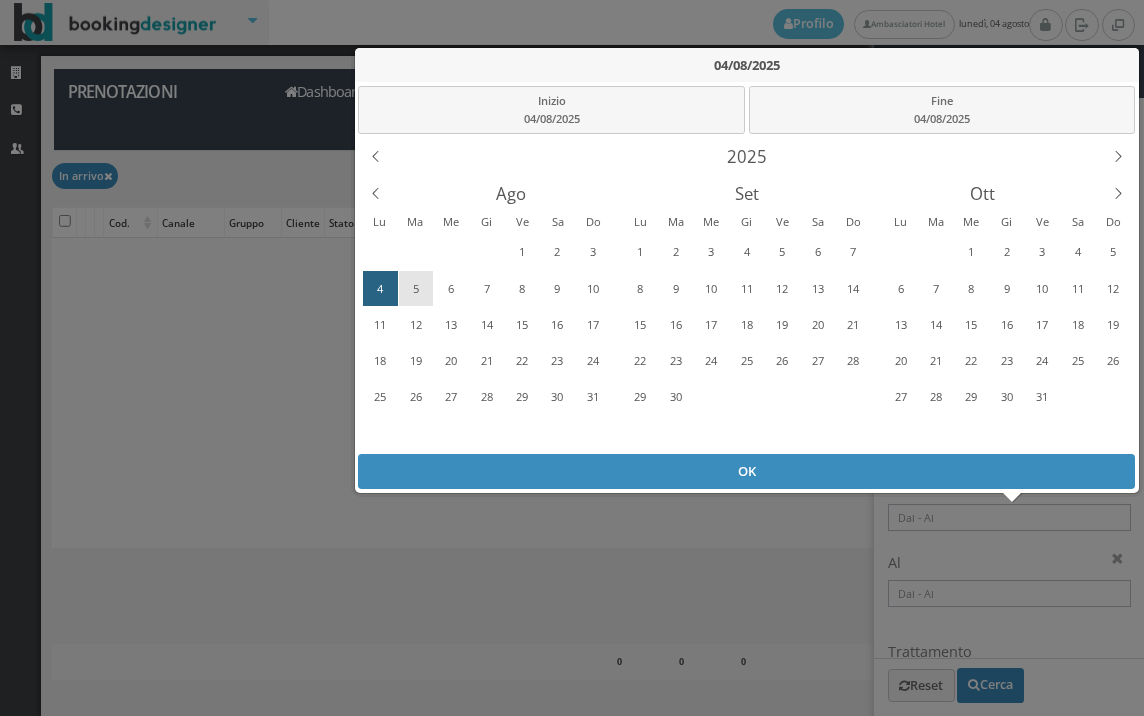 click on "5" at bounding box center (415, 289) 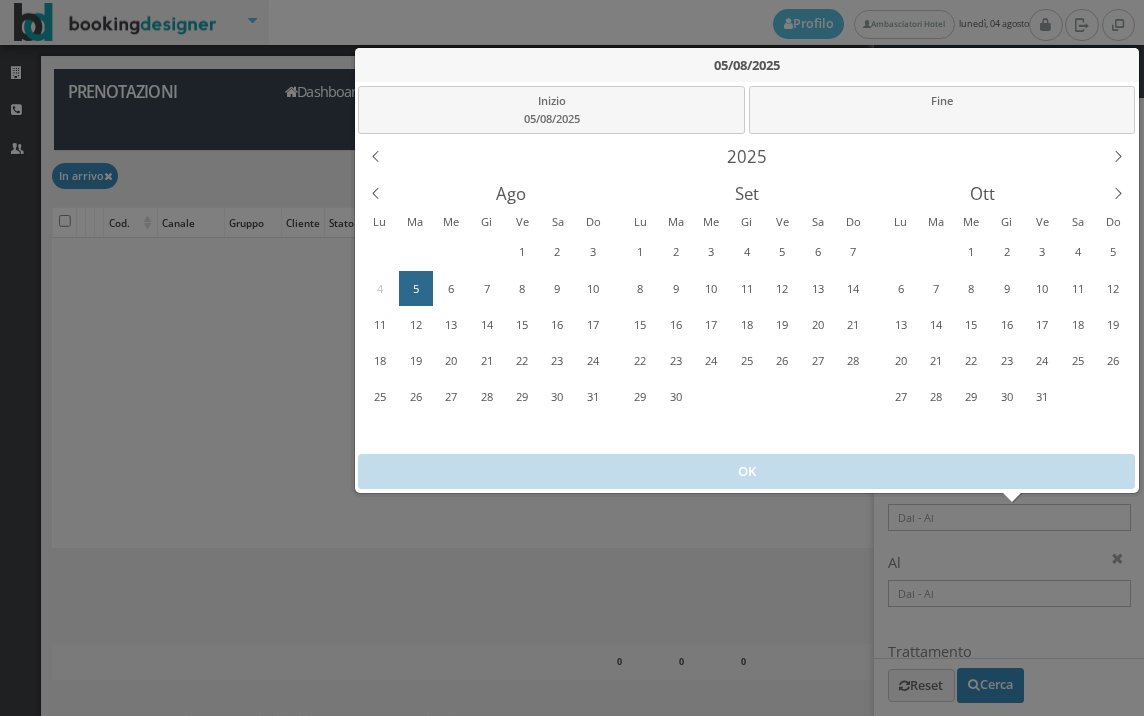 click on "5" at bounding box center [415, 289] 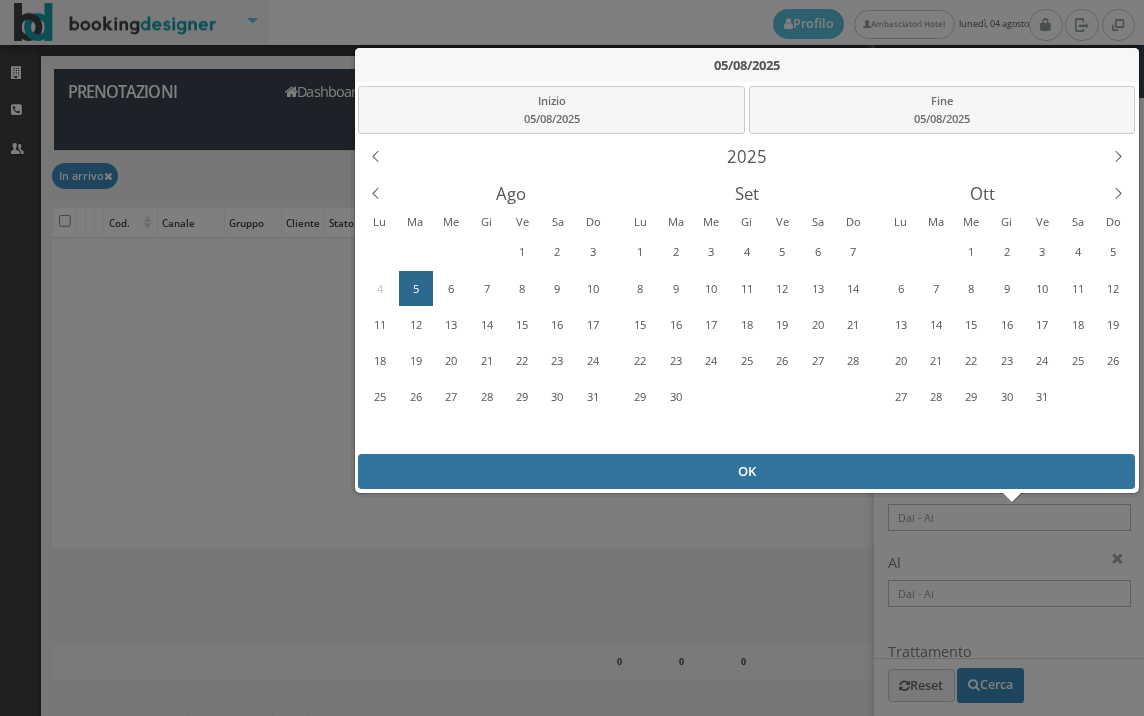 click on "OK" at bounding box center (746, 471) 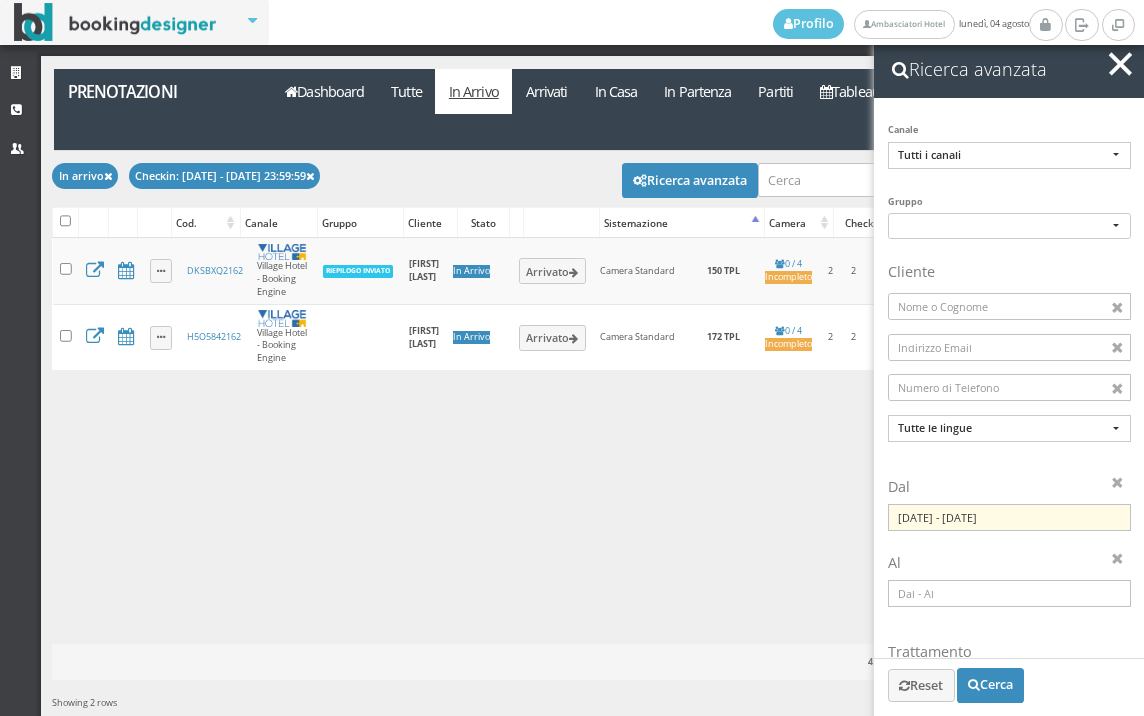 click on "Caricamento in corso
Cod. Canale               Gruppo    Cliente Stato Sistemazione                            Camera Checkin AD CH INF Note Trattam. Notti Dal Al Bilancio Pagato (%) Doc. Fiscali Stato
DKSBXQ2162  Village Hotel - Booking Engine
RIEPILOGO INVIATO
Covino  Tiziana  In Arrivo  Arrivato   Camera Standard 150 TPL  0 / 4 Incompleto 2 2 0 FB 3 05/08/2025 08/08/2025 € 0,00
100%
CONFERMATA
H5O5842162  Village Hotel - Booking Engine Kume Shkelzen  In Arrivo  Arrivato   Camera Standard 172 TPL  0 / 4 Incompleto 2 2 0 FB 2 05/08/2025 07/08/2025 € 0,00
99%
CONFERMATA" at bounding box center [586, 440] 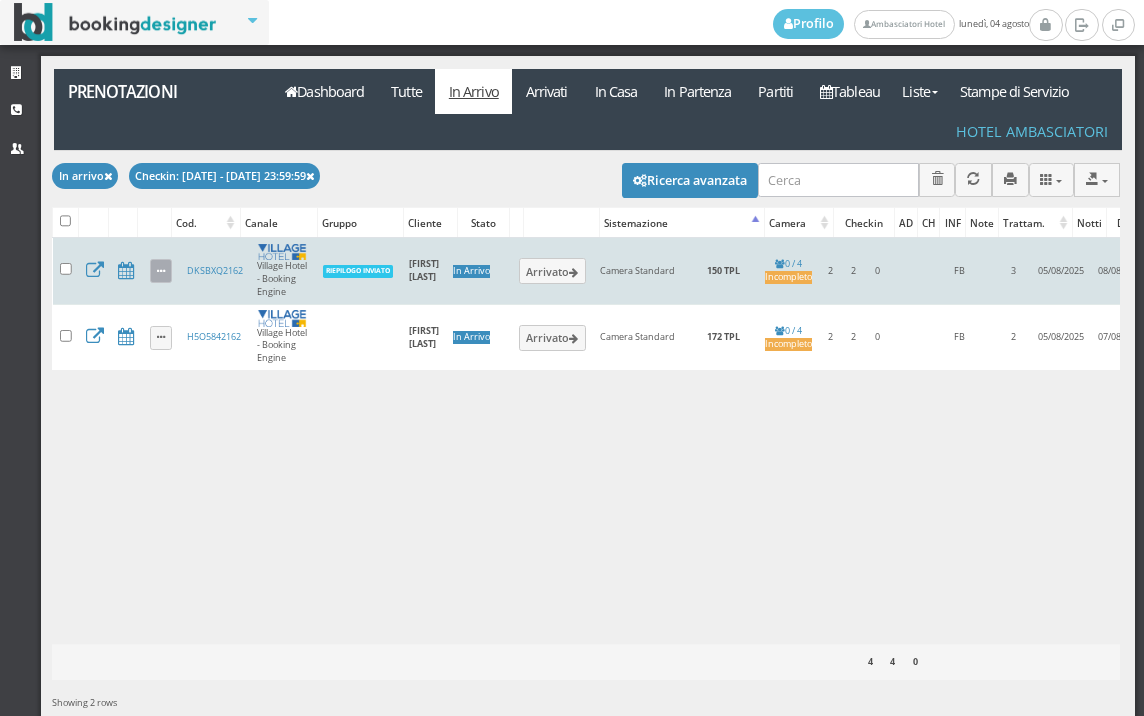 click at bounding box center (161, 272) 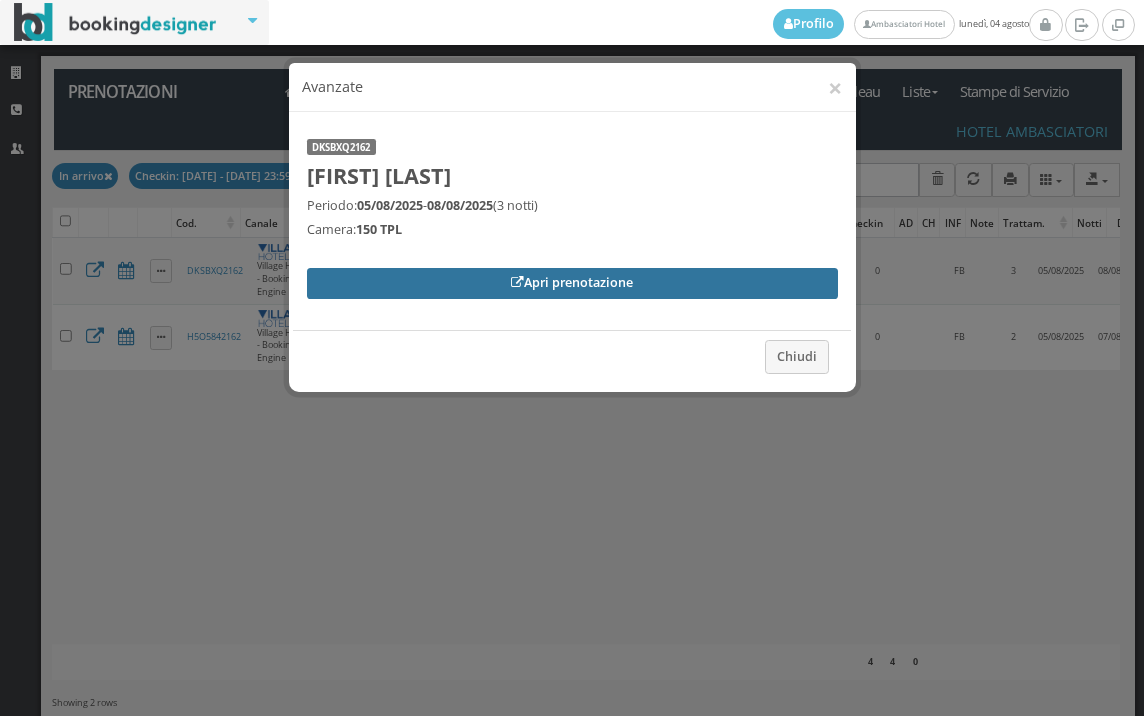 click on "Apri prenotazione" at bounding box center (572, 283) 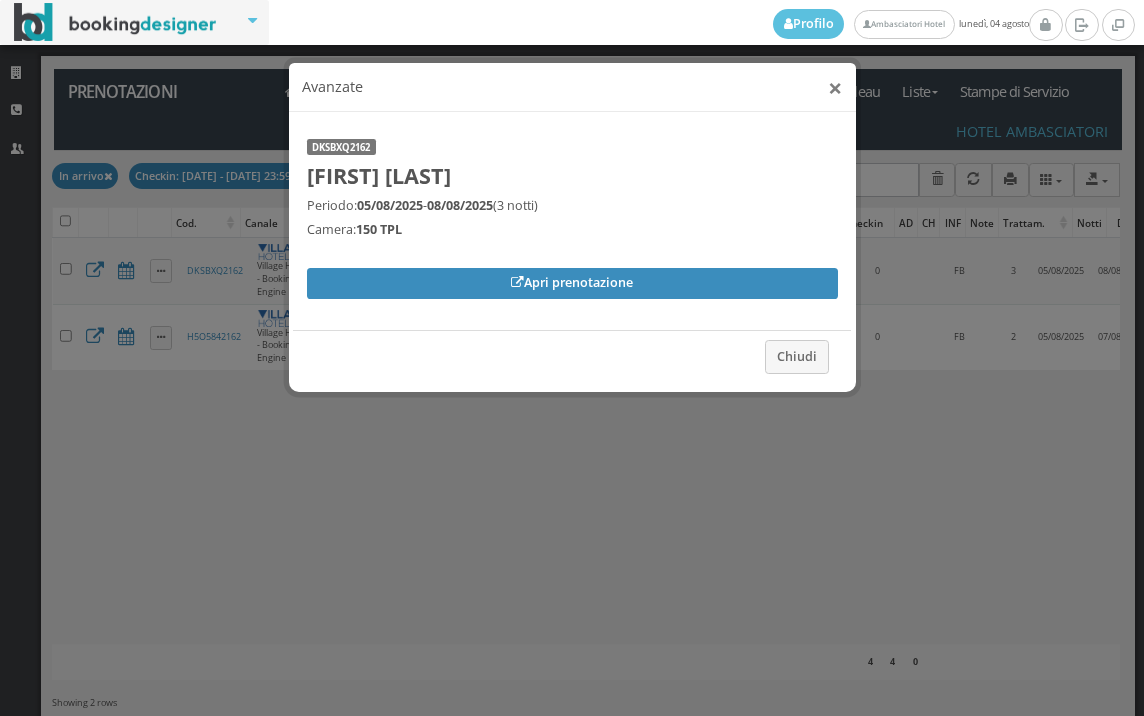 click on "×" at bounding box center (835, 87) 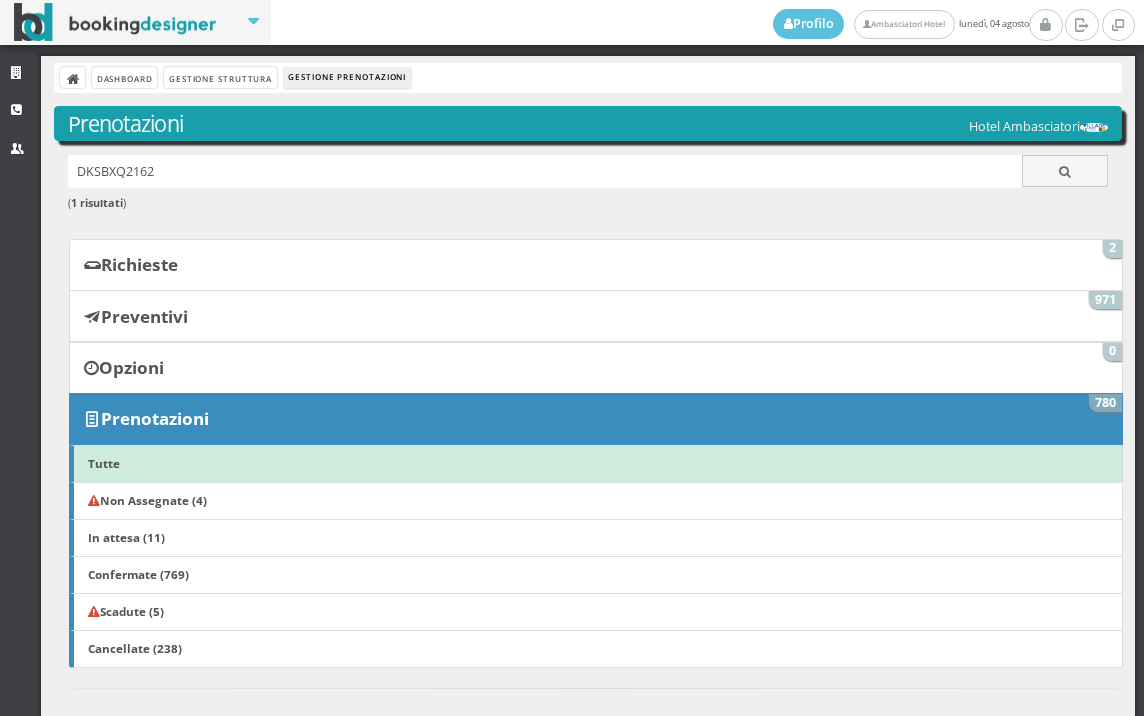 scroll, scrollTop: 0, scrollLeft: 0, axis: both 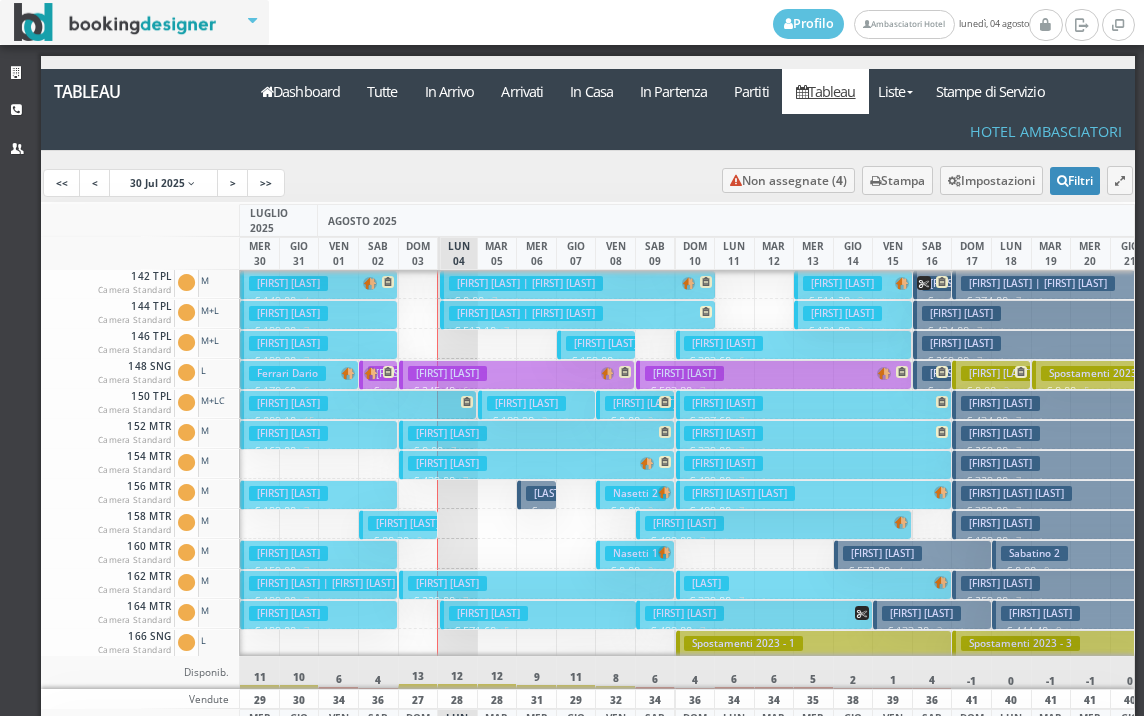 click on "Minichiello  Angelina" at bounding box center (488, 613) 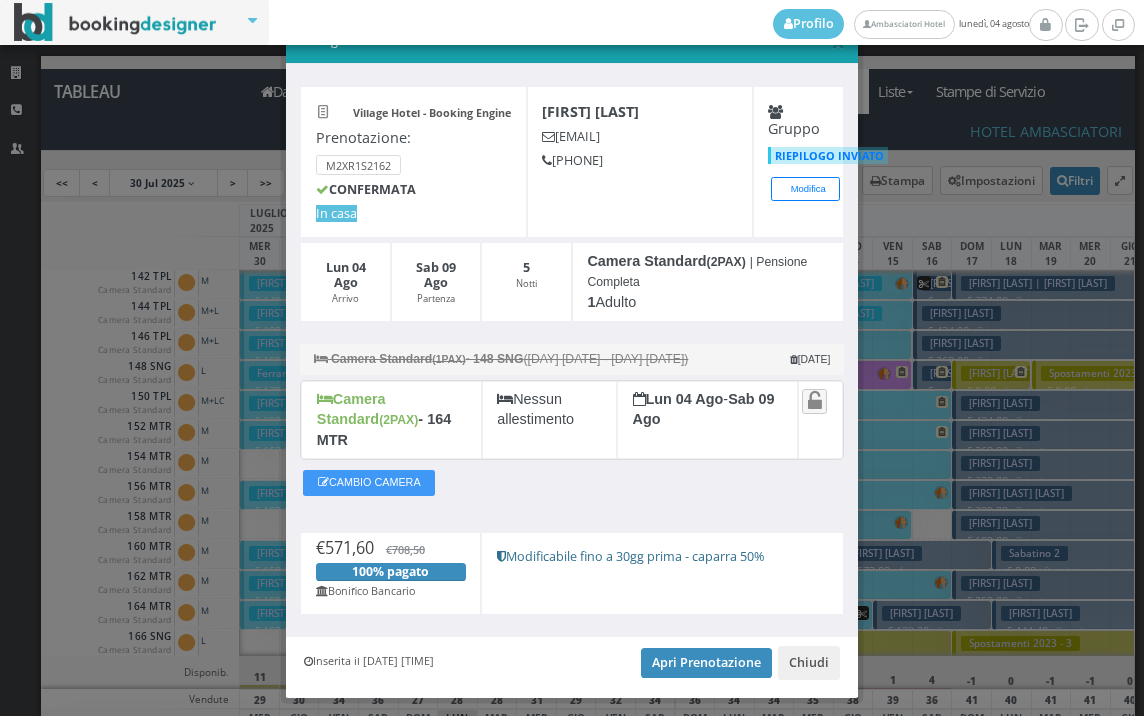 scroll, scrollTop: 77, scrollLeft: 0, axis: vertical 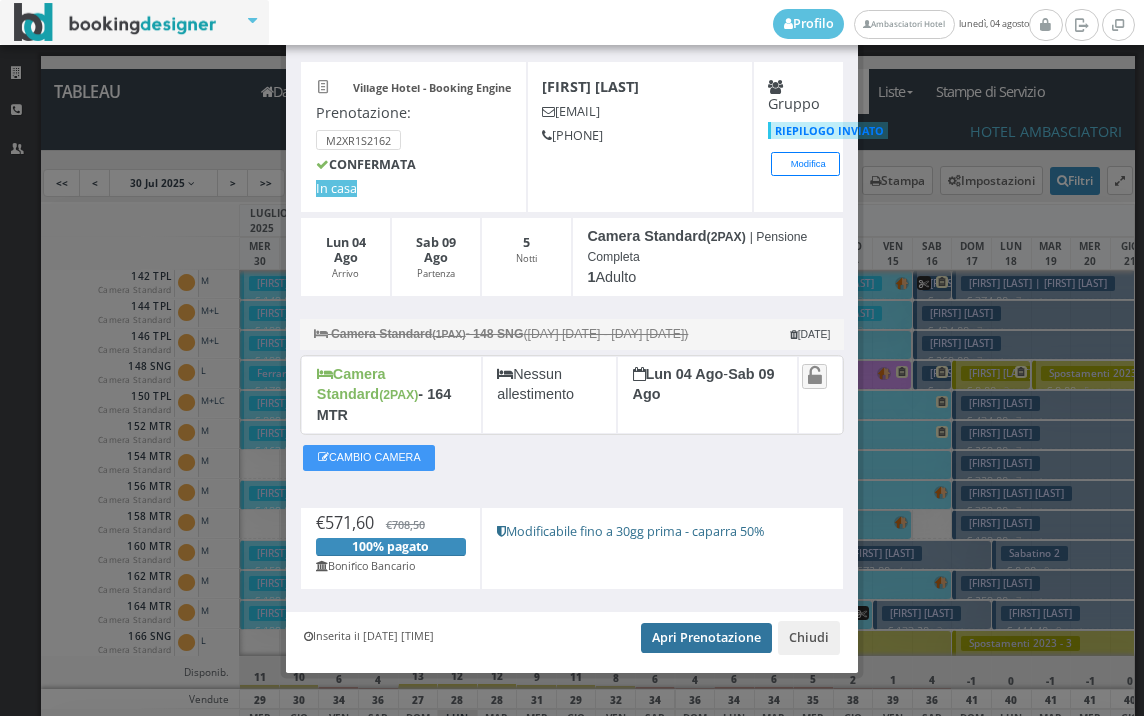 click on "Apri Prenotazione" at bounding box center (706, 638) 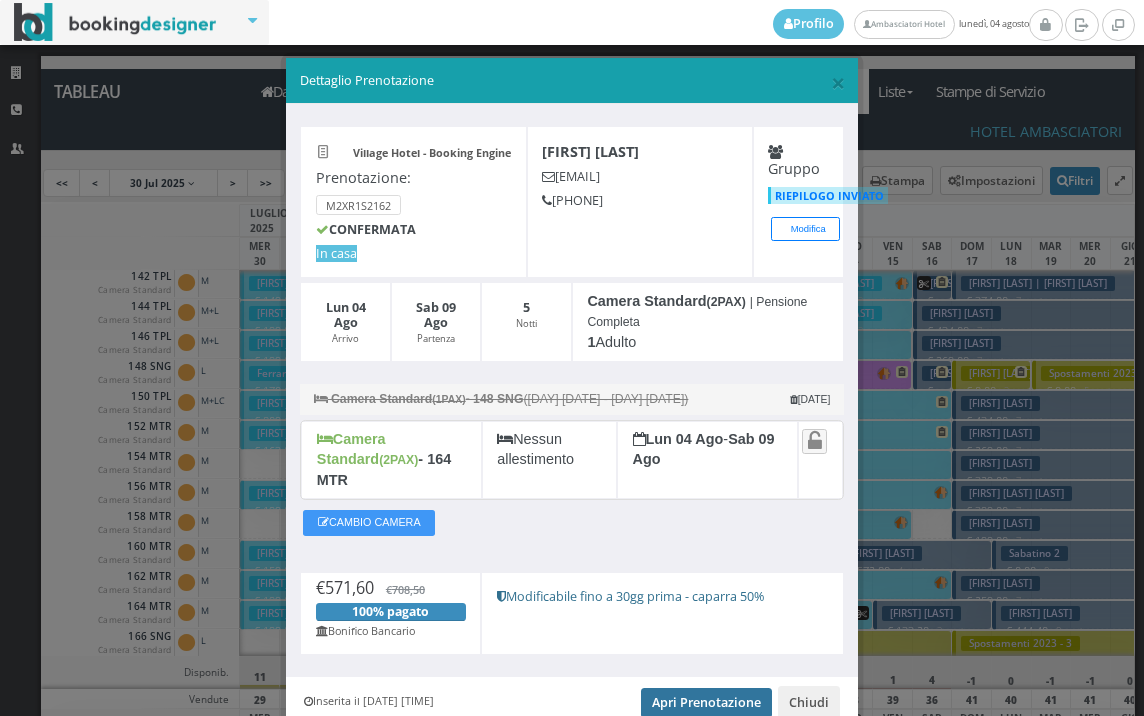 scroll, scrollTop: 0, scrollLeft: 0, axis: both 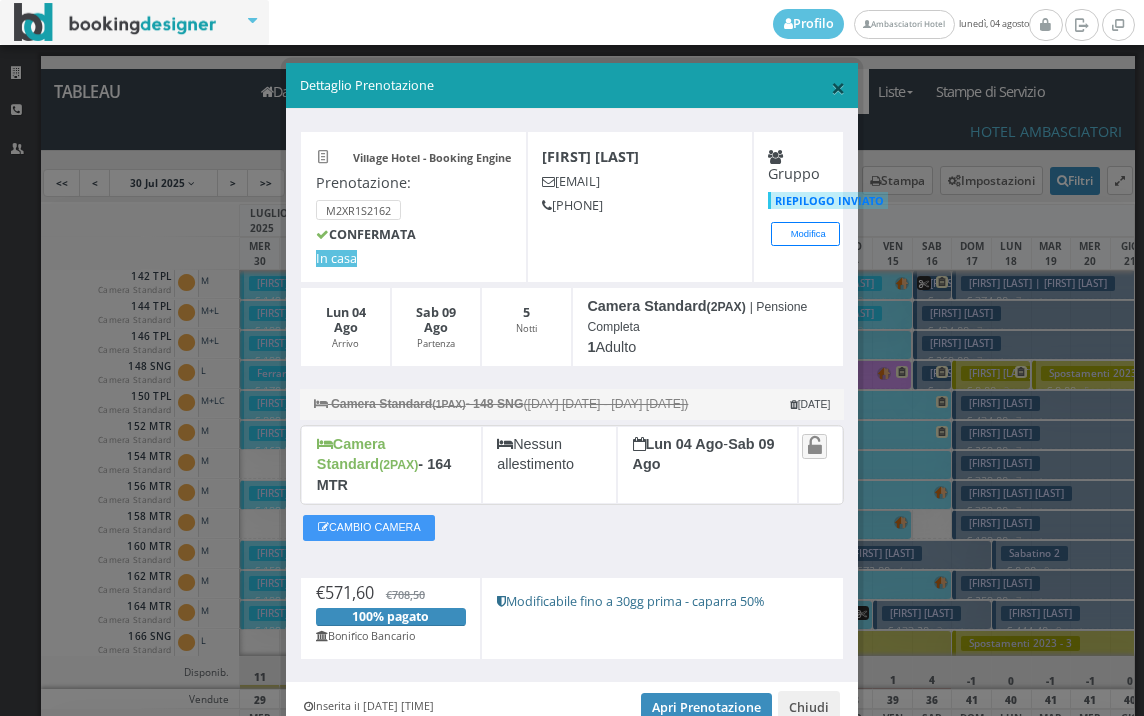 click on "×" at bounding box center (838, 87) 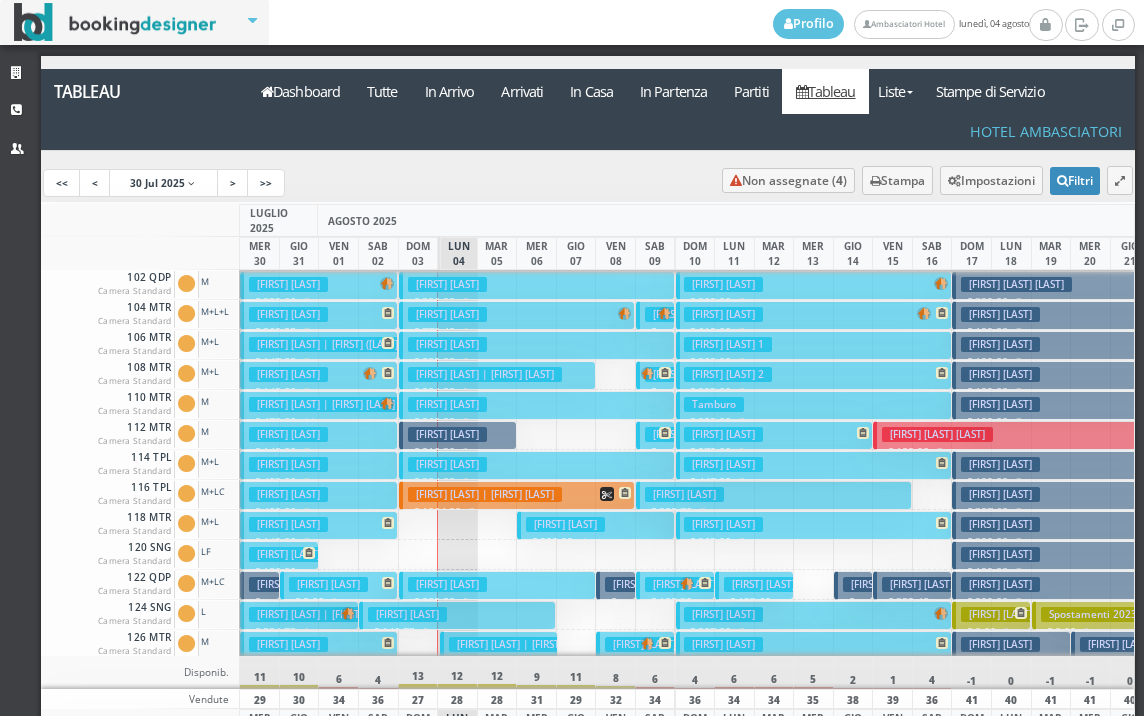 scroll, scrollTop: 200, scrollLeft: 0, axis: vertical 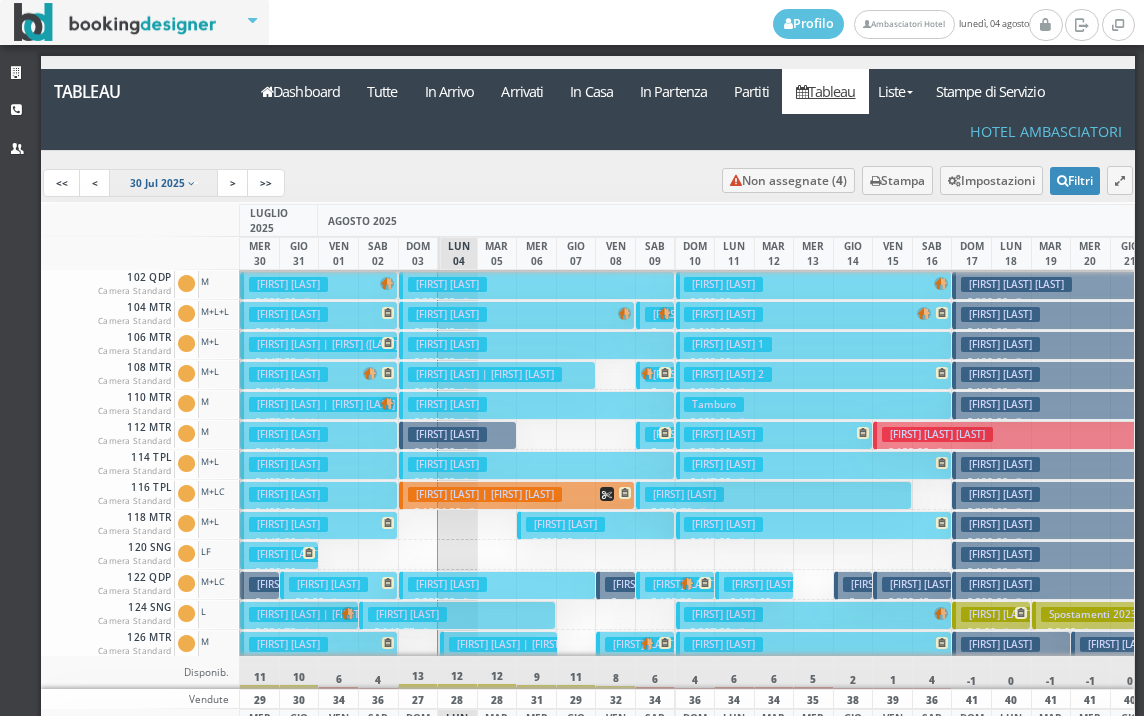 click on "30 Jul 2025" at bounding box center (157, 183) 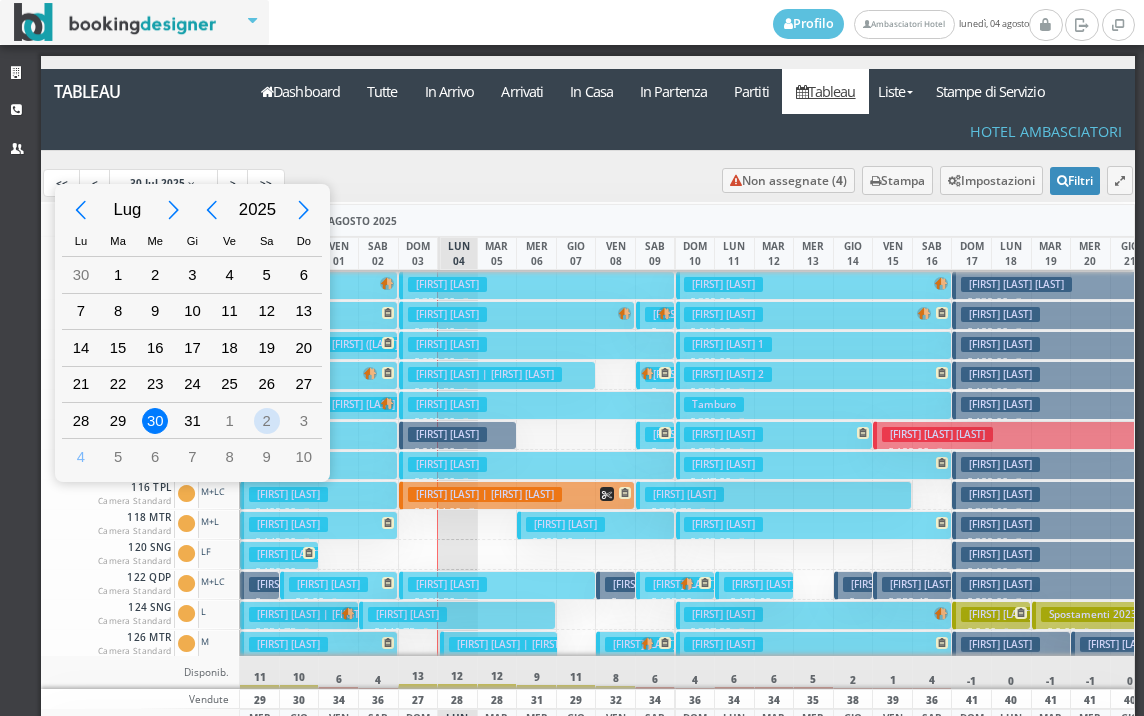 click on "2" at bounding box center (267, 421) 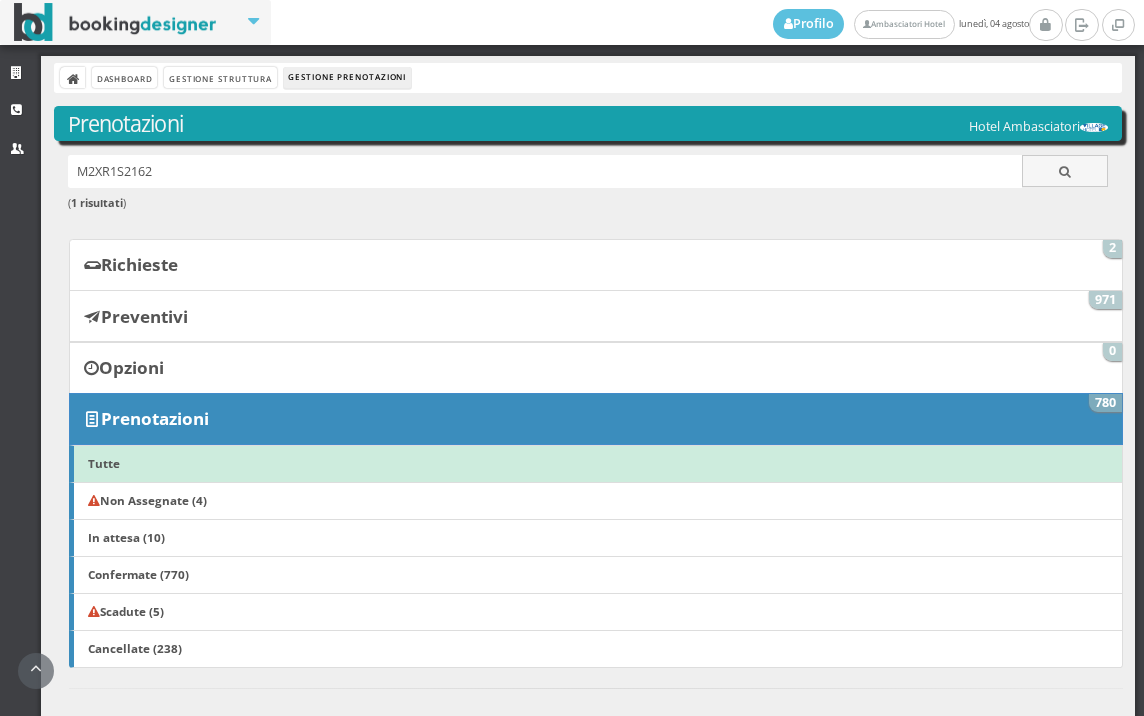 scroll, scrollTop: 0, scrollLeft: 0, axis: both 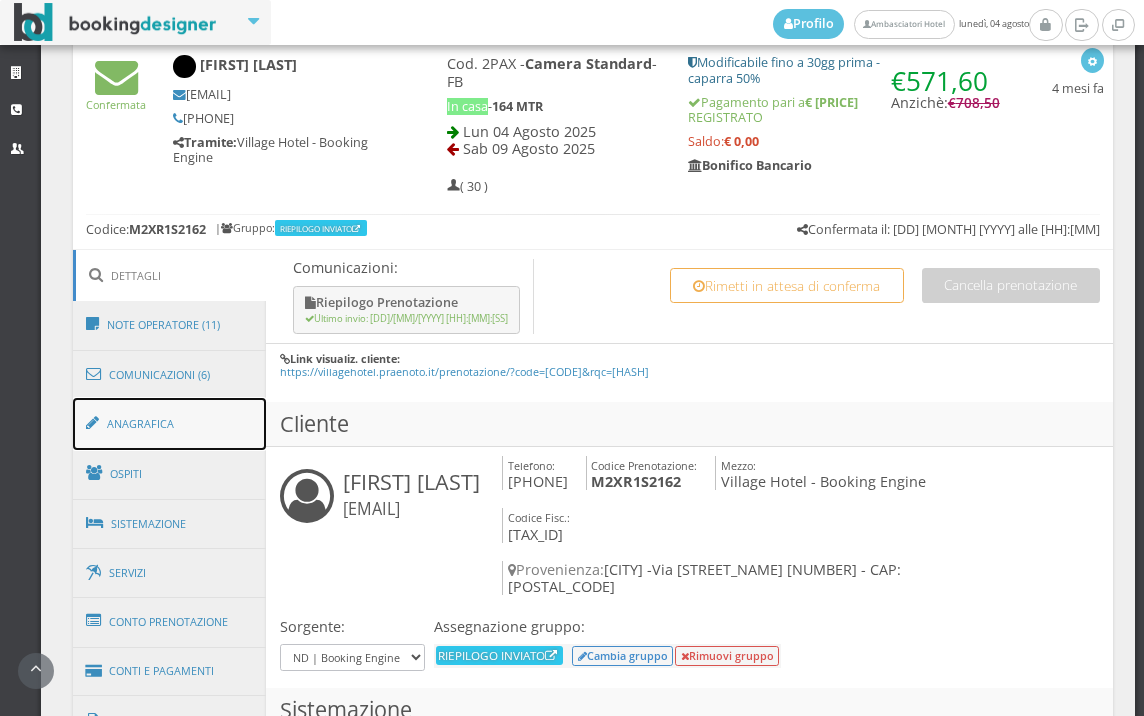 click on "Anagrafica" at bounding box center [170, 424] 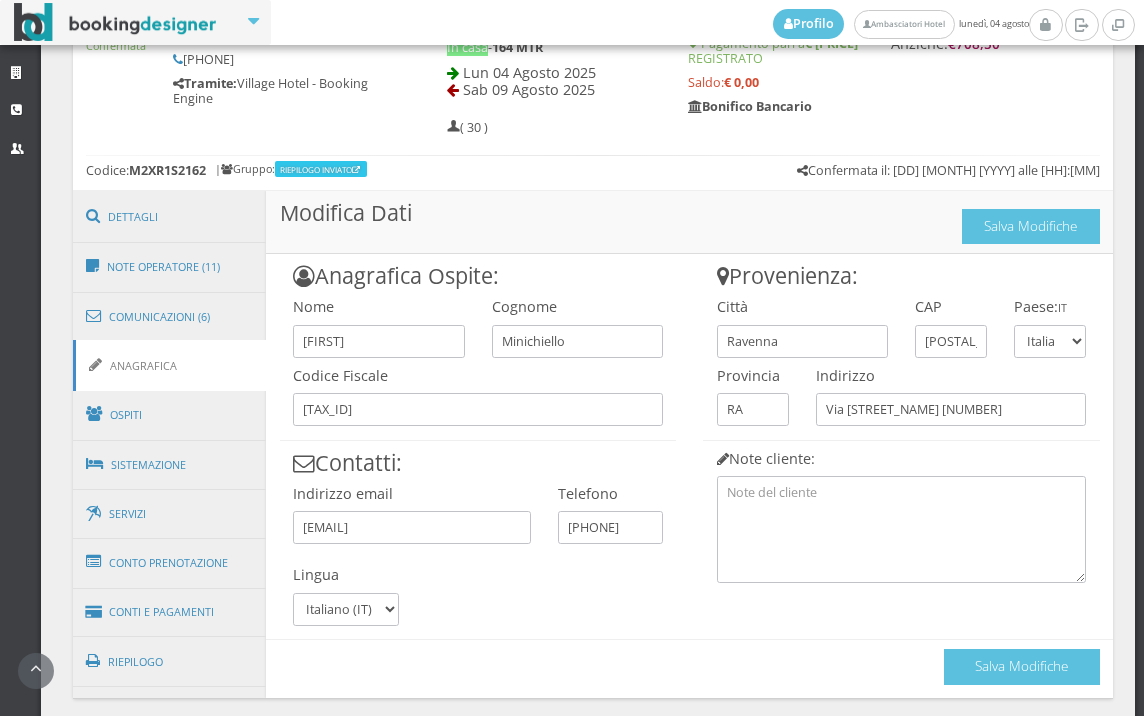 scroll, scrollTop: 1024, scrollLeft: 0, axis: vertical 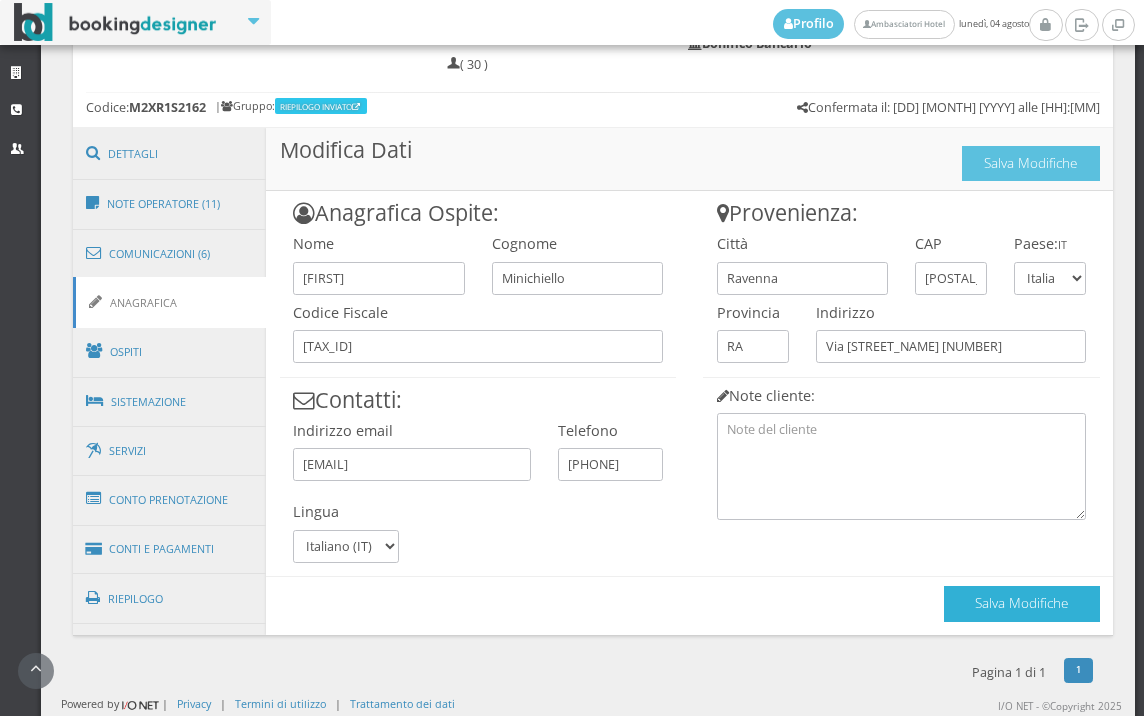 click on "Salva Modifiche" at bounding box center (1022, 603) 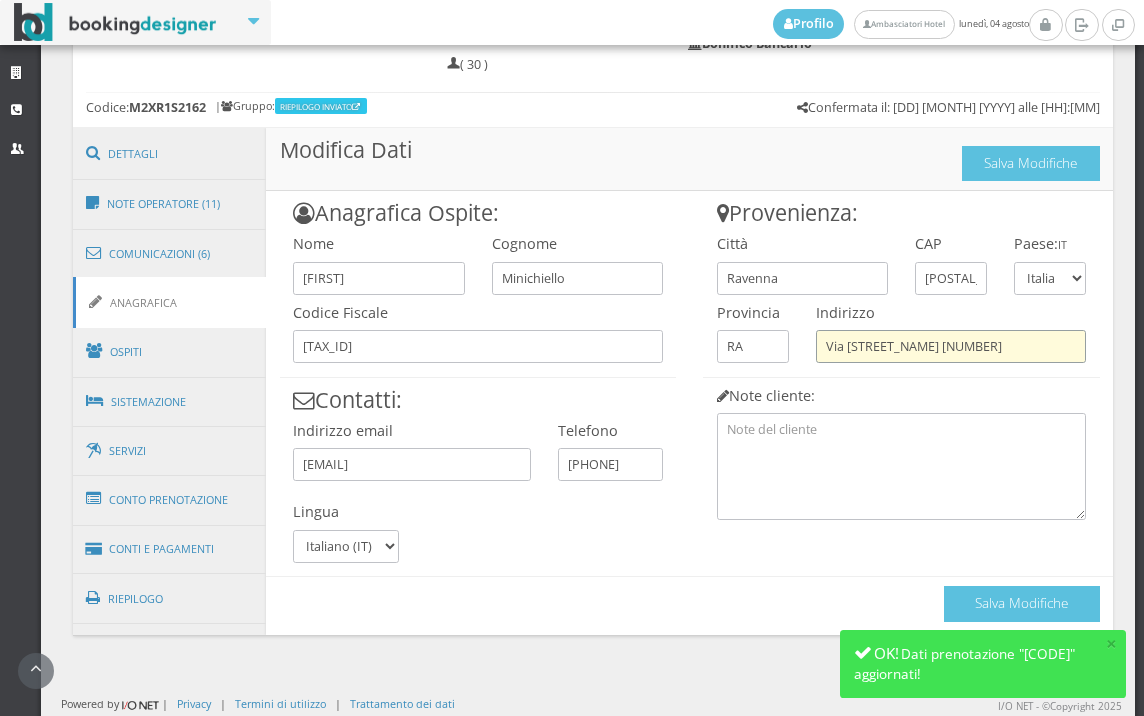 drag, startPoint x: 1031, startPoint y: 352, endPoint x: 814, endPoint y: 353, distance: 217.0023 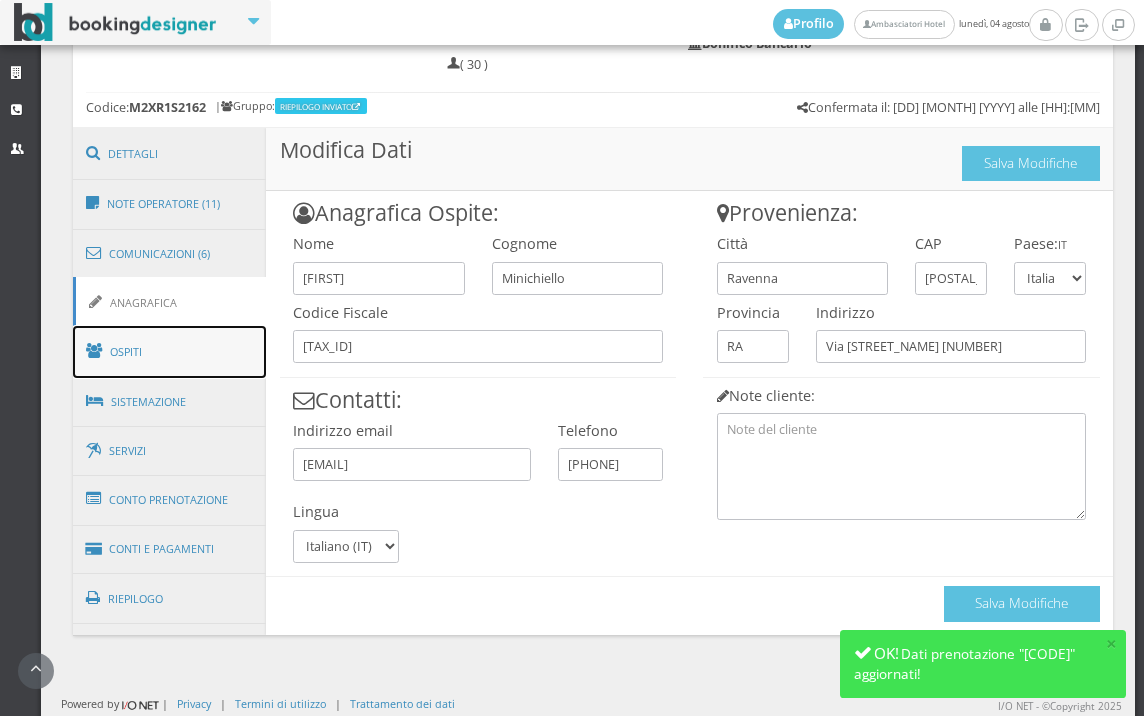 click on "Ospiti" at bounding box center (170, 352) 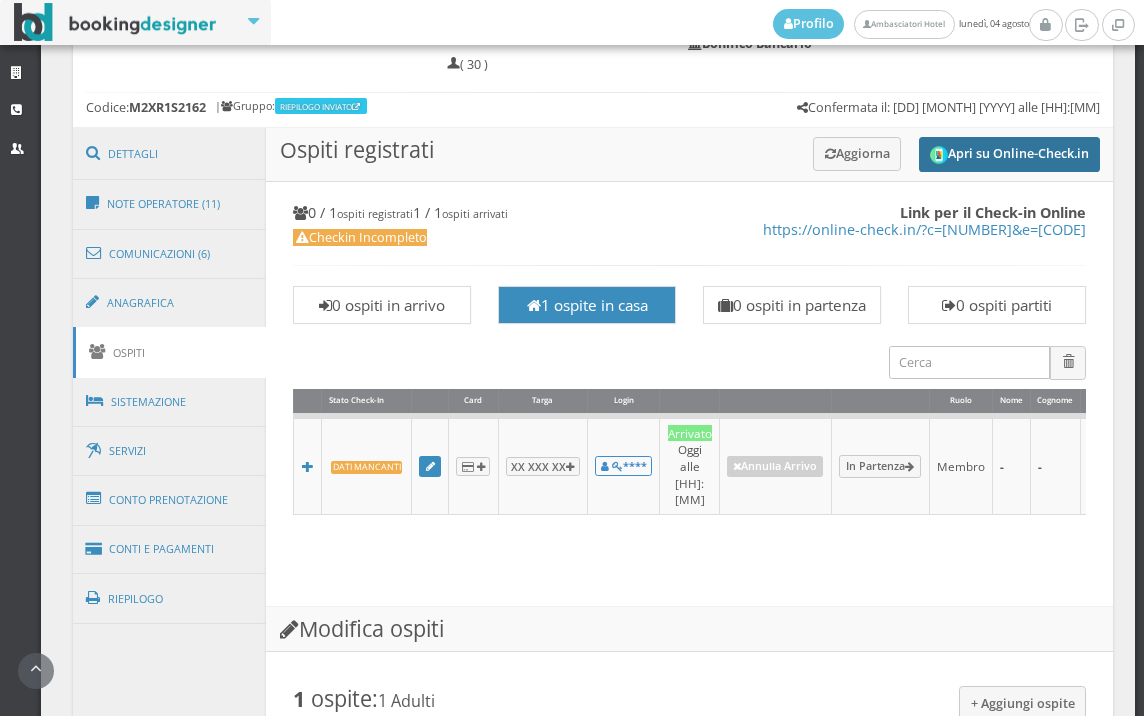 click on "Apri su Online-Check.in" at bounding box center [1009, 154] 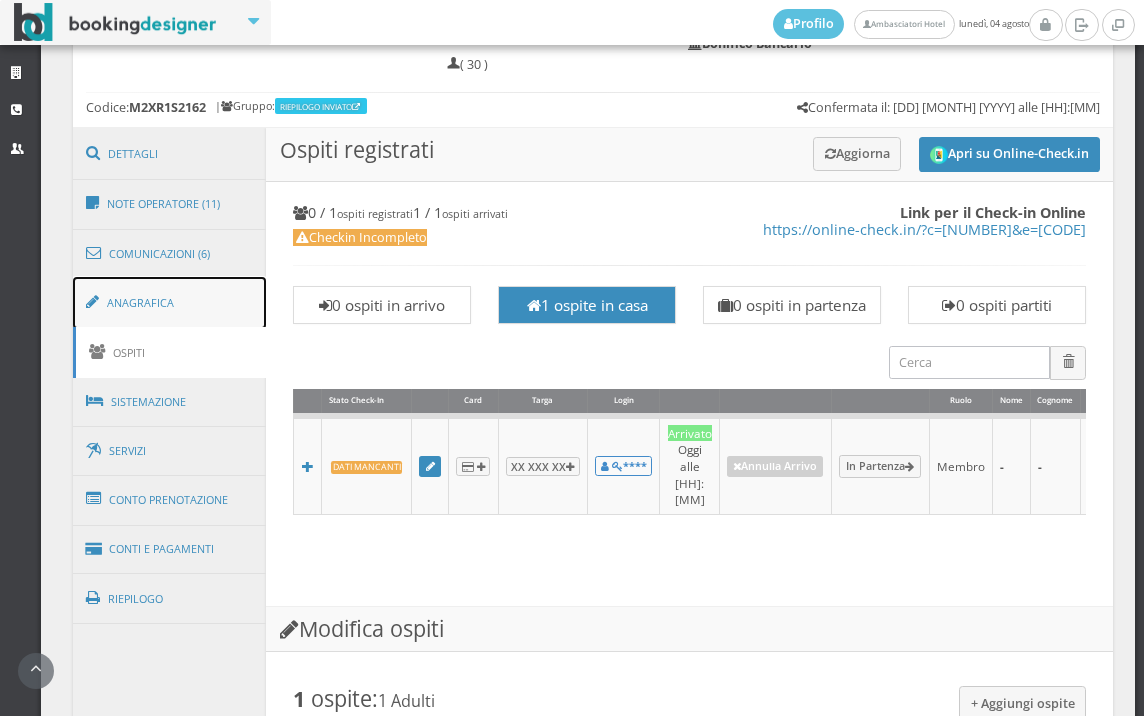 click on "Anagrafica" at bounding box center [170, 303] 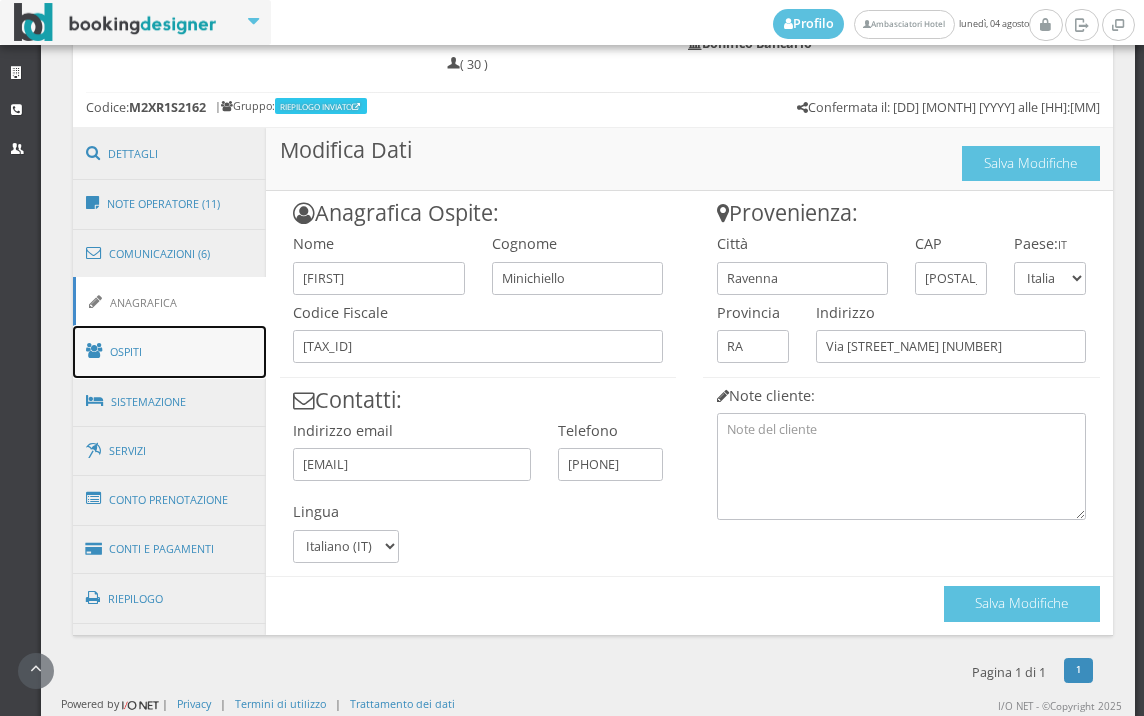 click on "Ospiti" at bounding box center [170, 352] 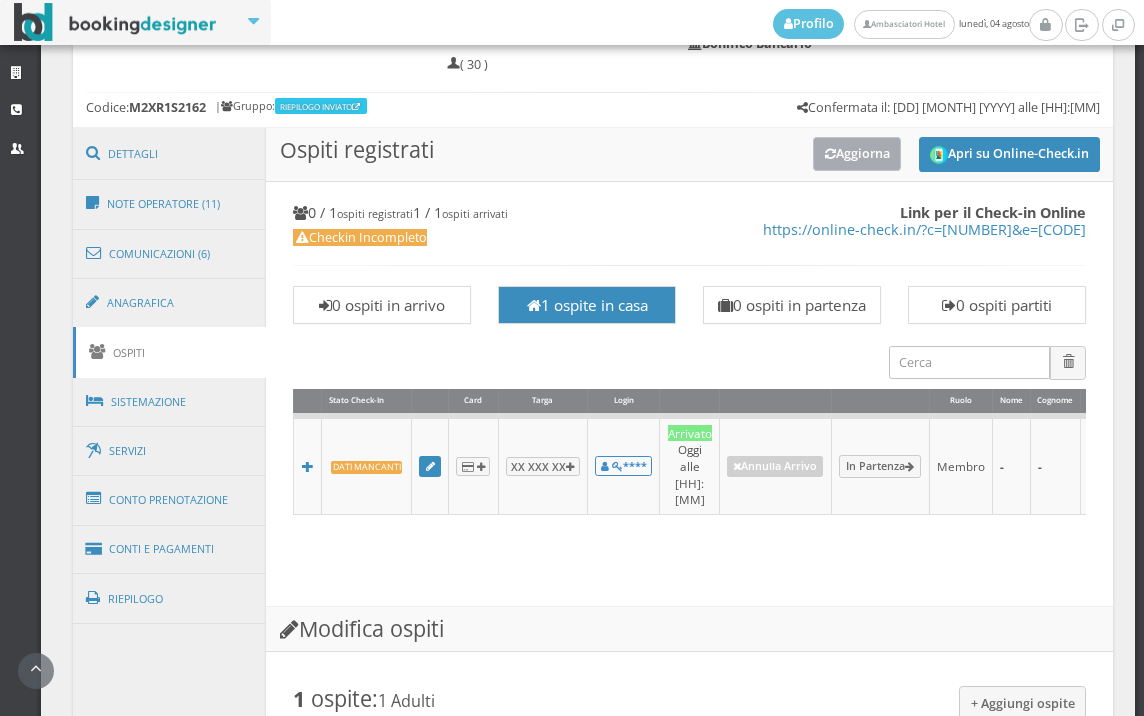click on "Aggiorna" at bounding box center (857, 153) 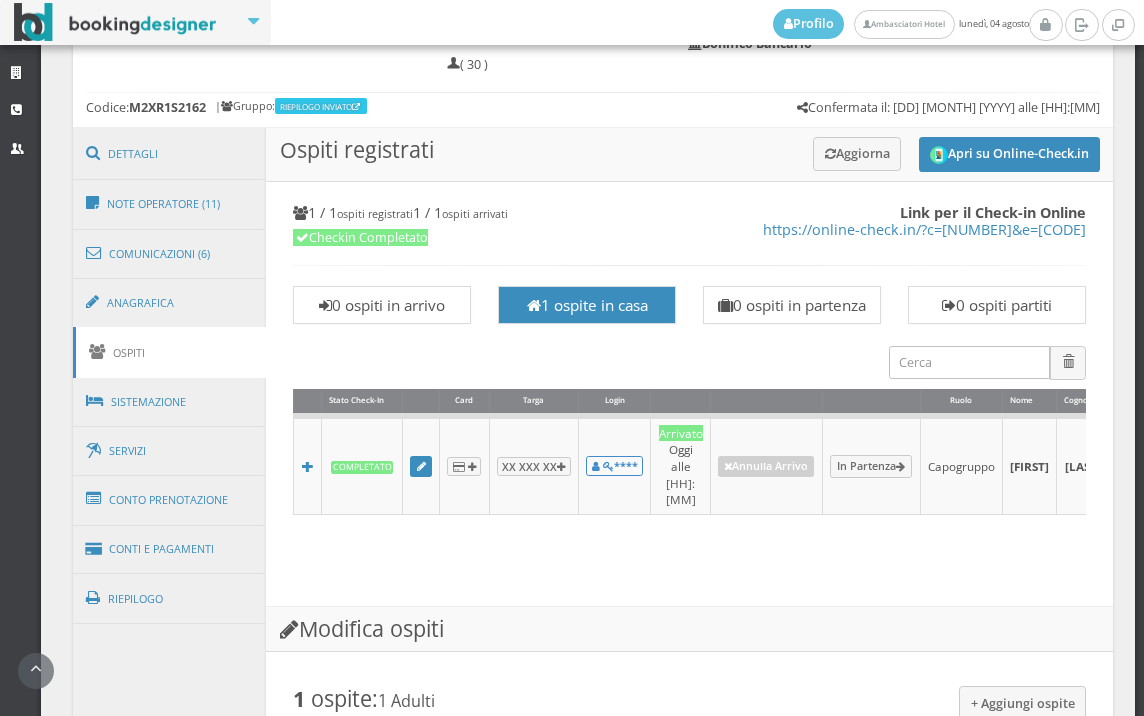 click on "Ospiti registrati
Apri su Online-Check.in
Aggiorna" at bounding box center (689, 155) 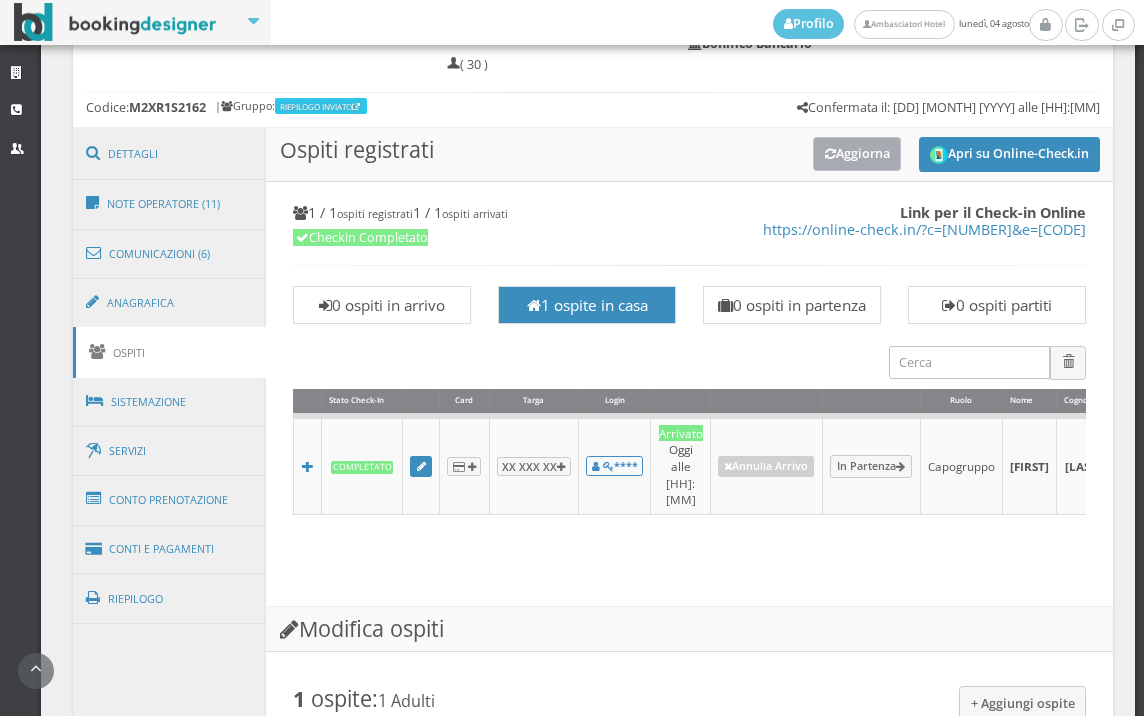 click on "Aggiorna" at bounding box center [857, 153] 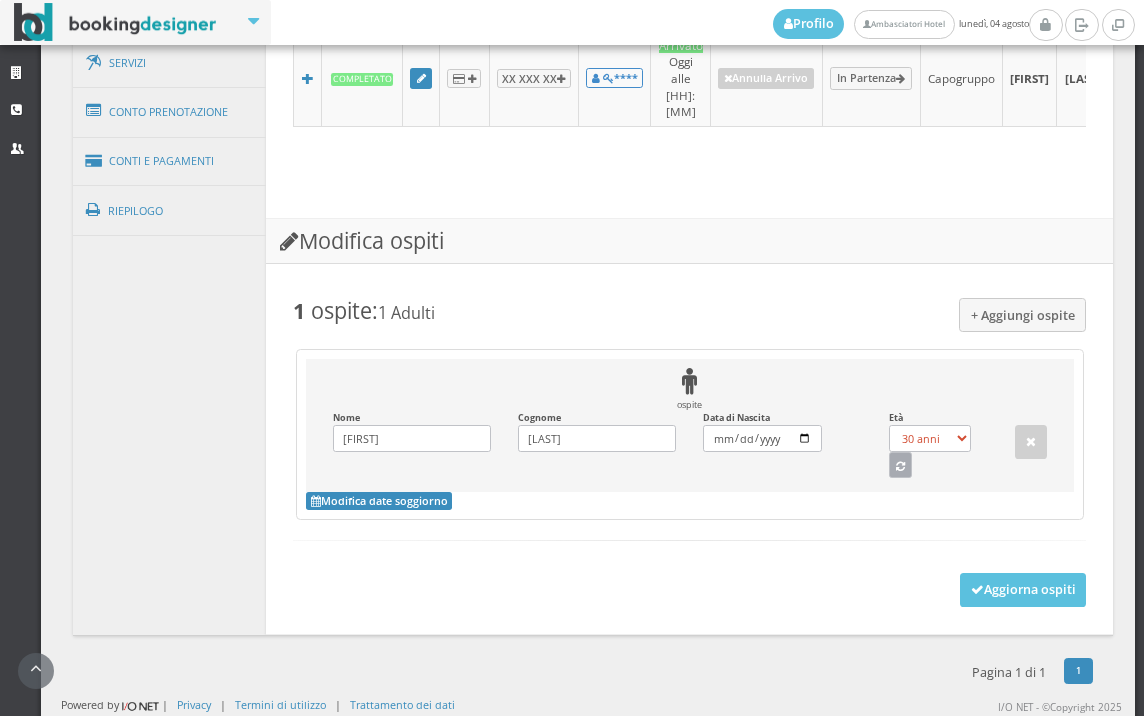 click at bounding box center [901, 465] 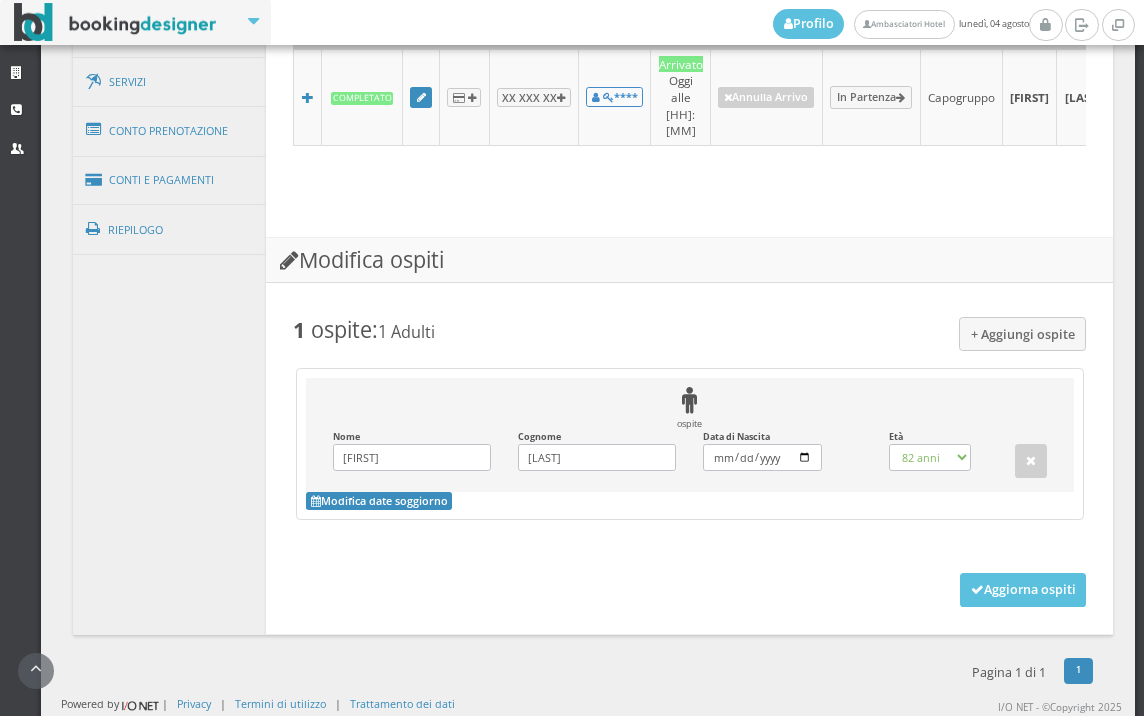 scroll, scrollTop: 1434, scrollLeft: 0, axis: vertical 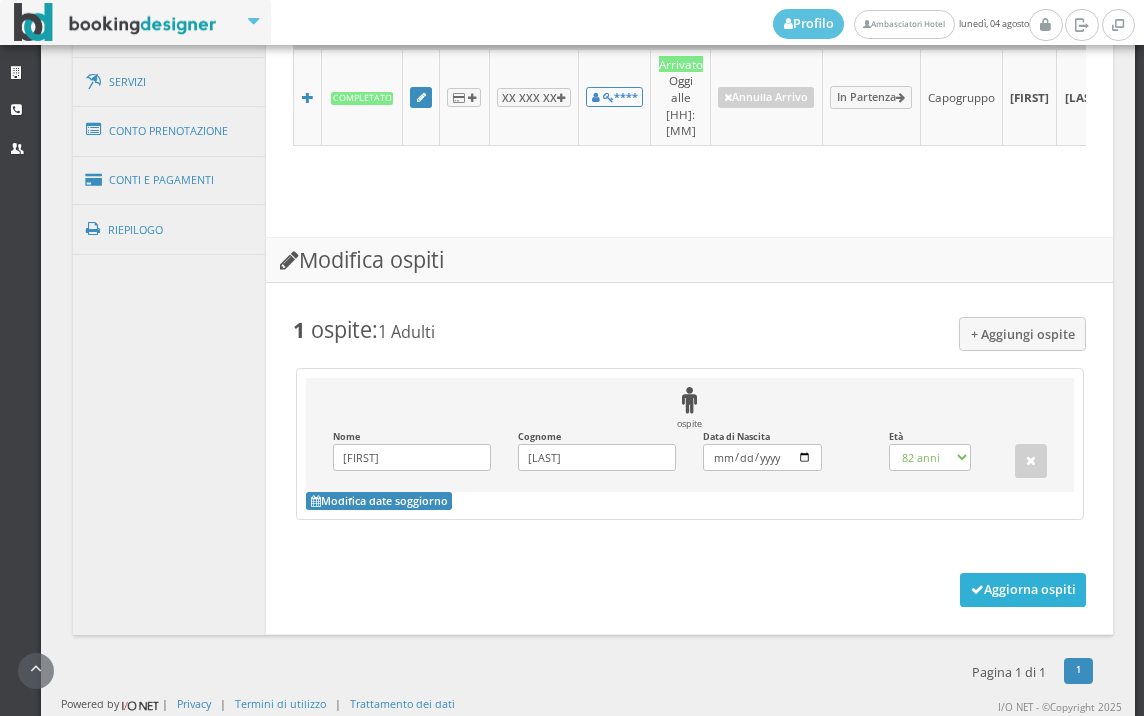 click on "Aggiorna ospiti" at bounding box center (1023, 590) 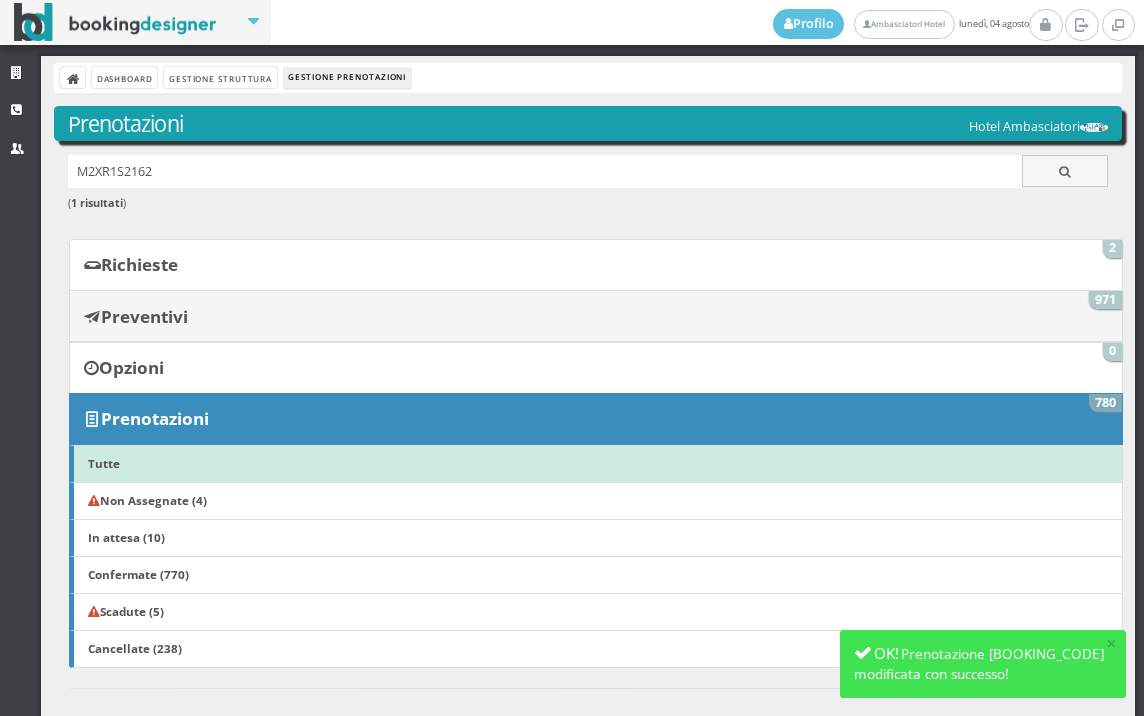 scroll, scrollTop: 0, scrollLeft: 0, axis: both 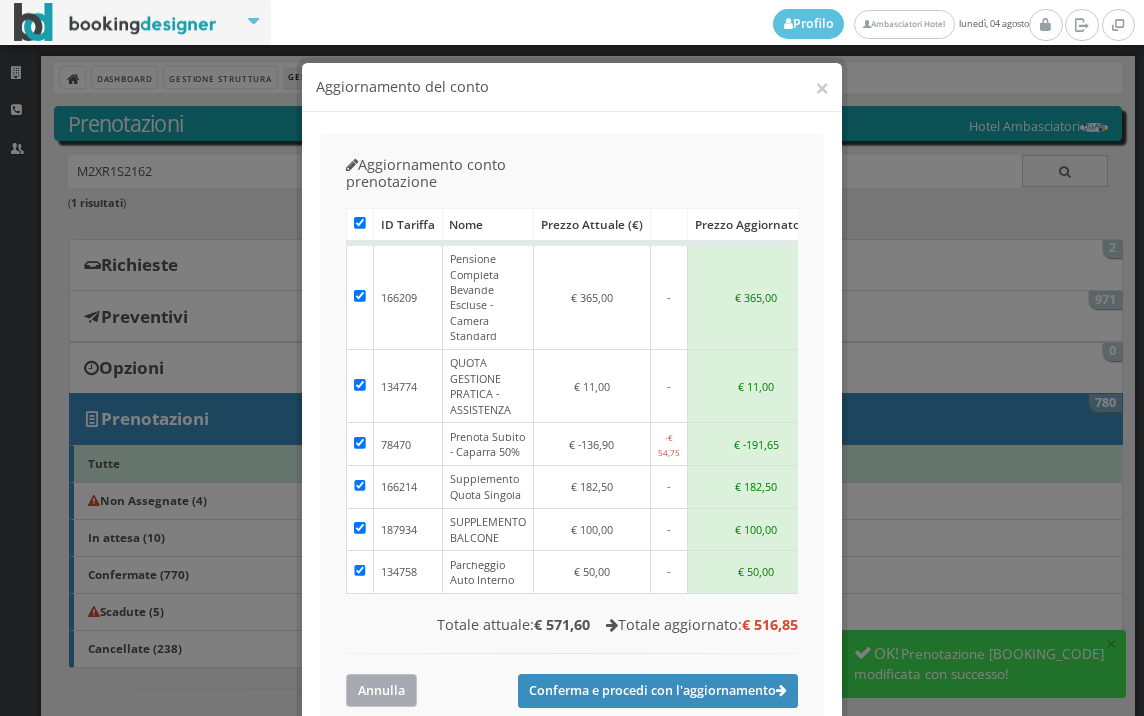 click on "Annulla" at bounding box center [381, 690] 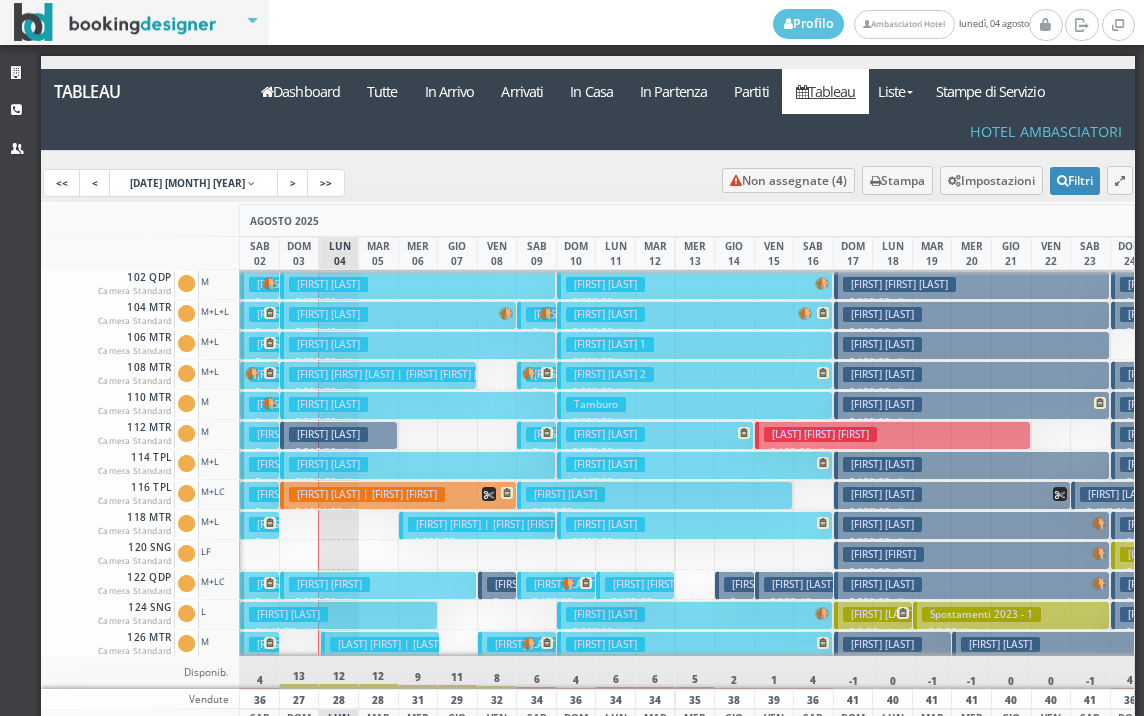 scroll, scrollTop: 0, scrollLeft: 0, axis: both 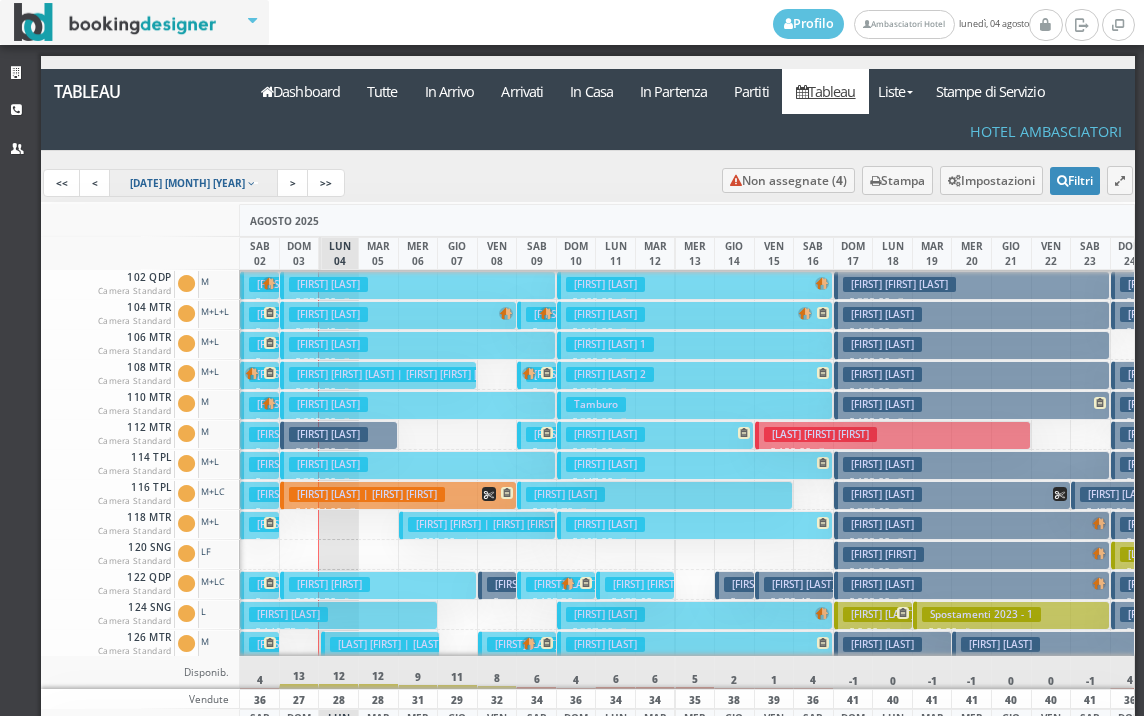 click on "[DATE] [MONTH] [YEAR]" at bounding box center [187, 183] 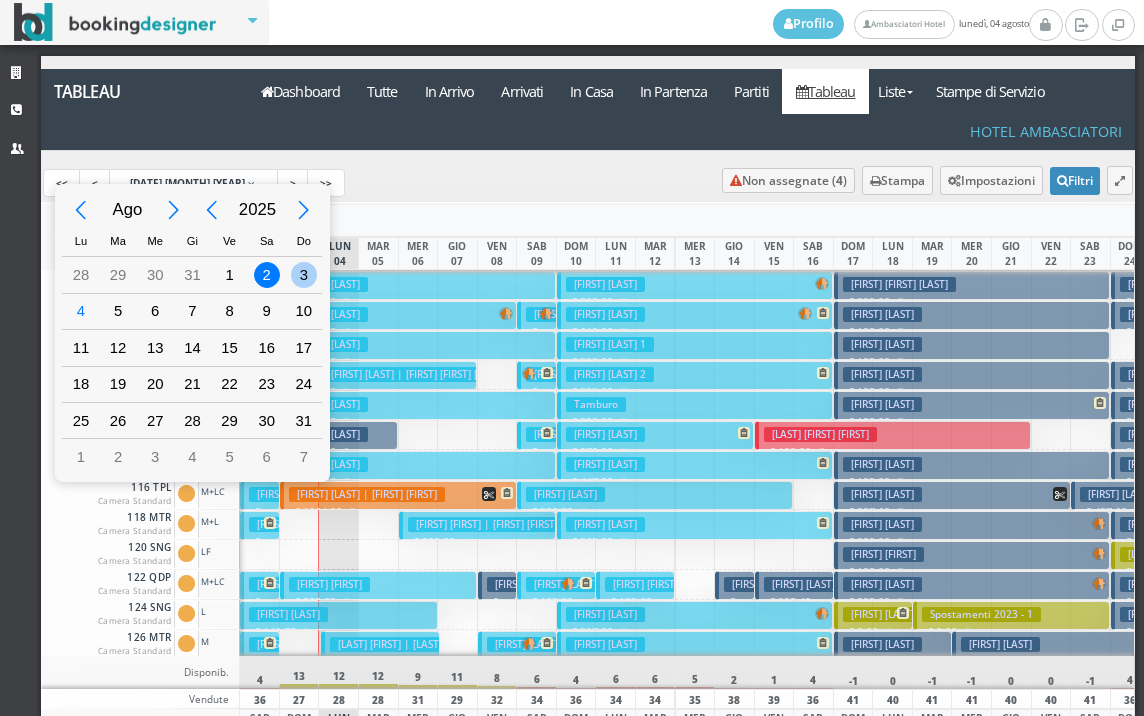 click on "3" at bounding box center [304, 275] 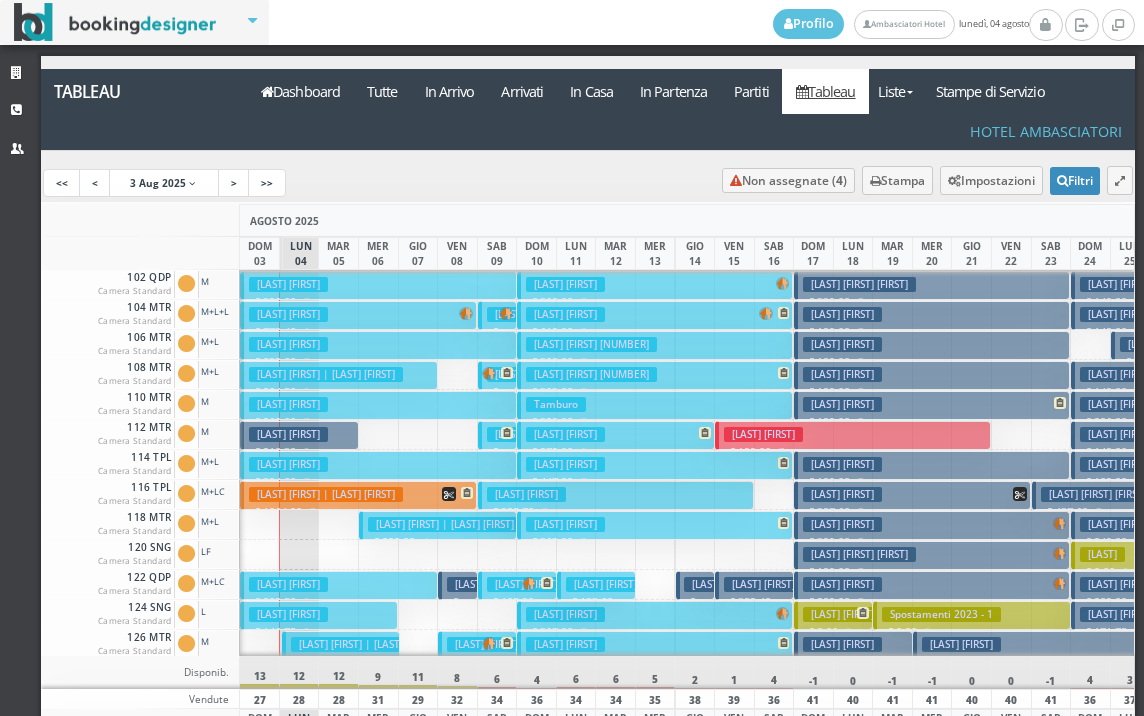 scroll, scrollTop: 0, scrollLeft: 0, axis: both 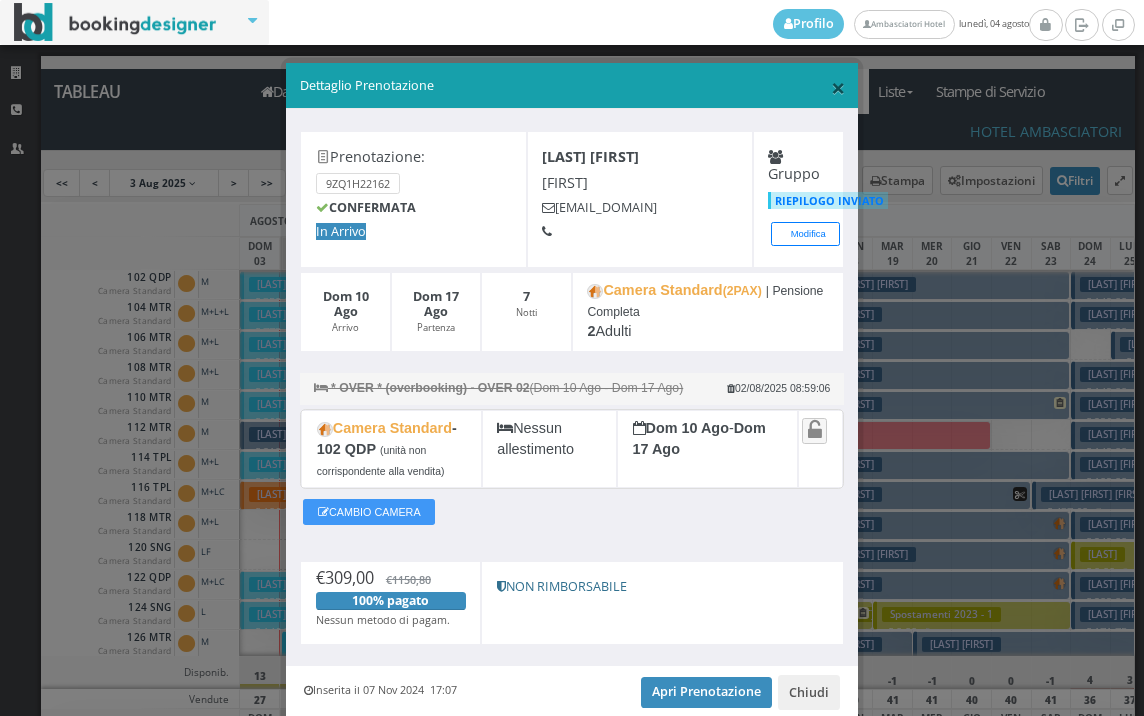click on "×" at bounding box center (838, 87) 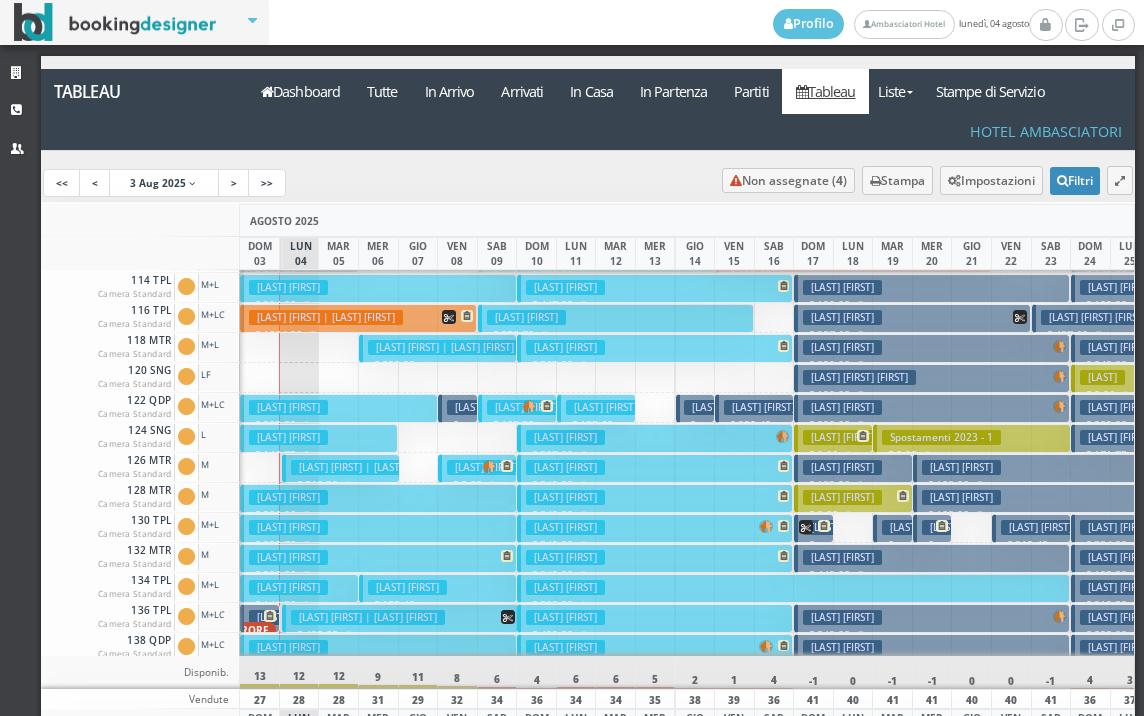 scroll, scrollTop: 200, scrollLeft: 0, axis: vertical 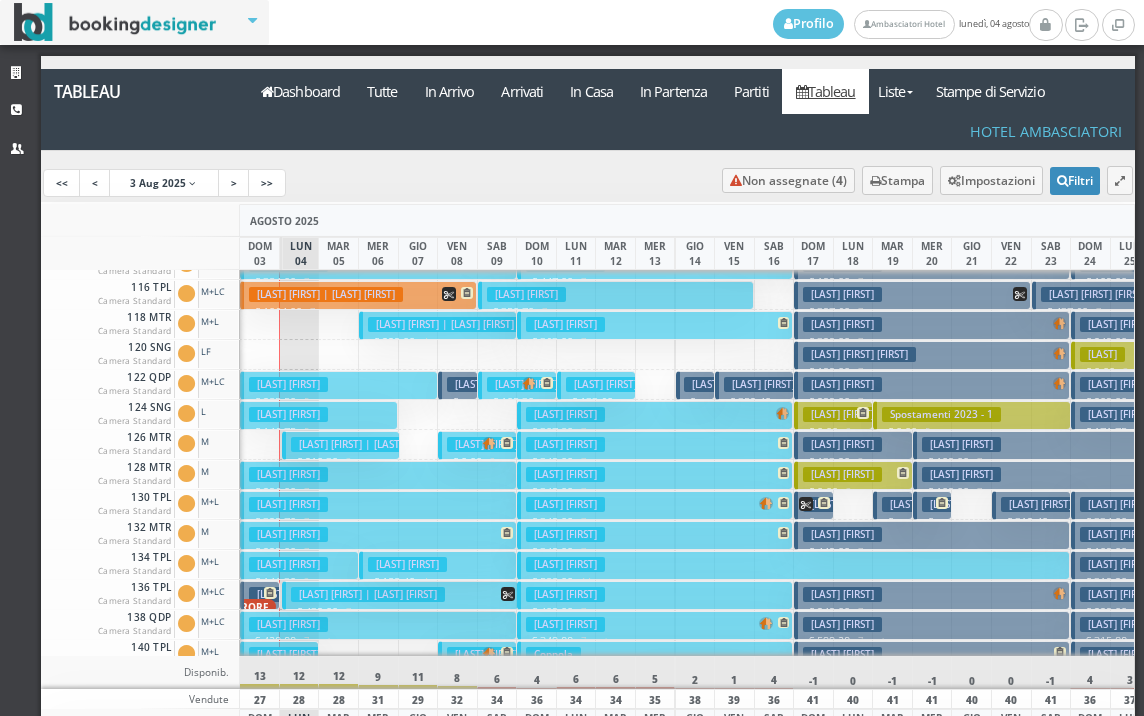 click on "[FIRST] [LAST] | [FIRST]  [LAST]" at bounding box center [368, 444] 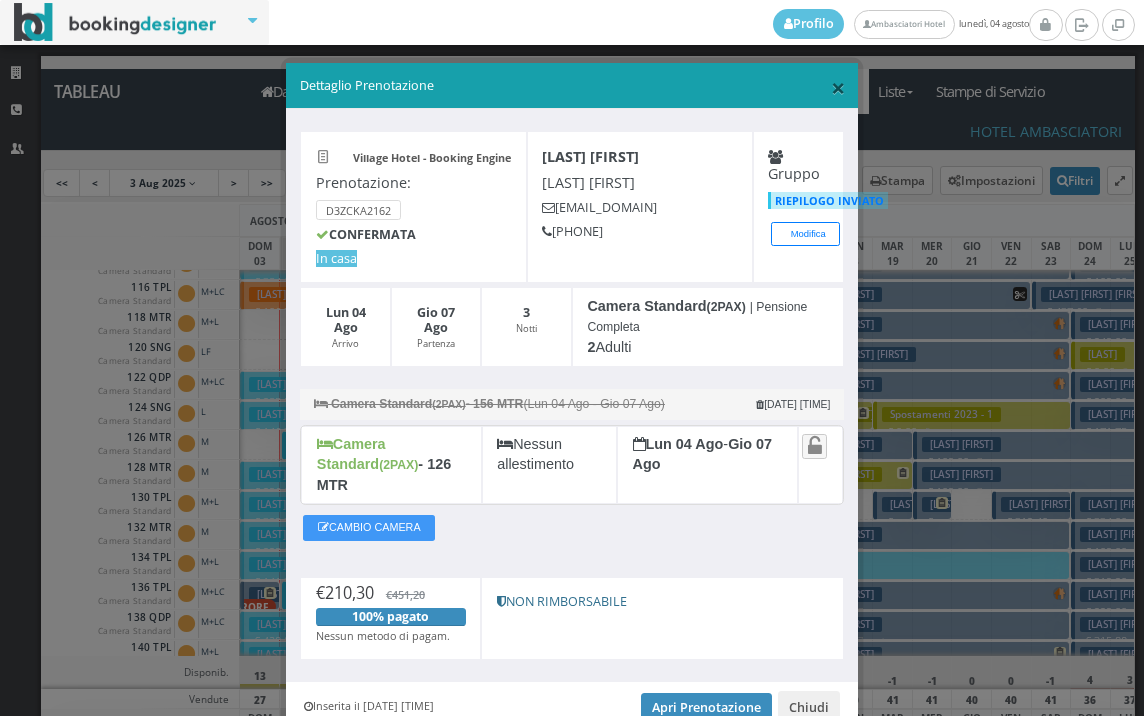 click on "×" at bounding box center (838, 87) 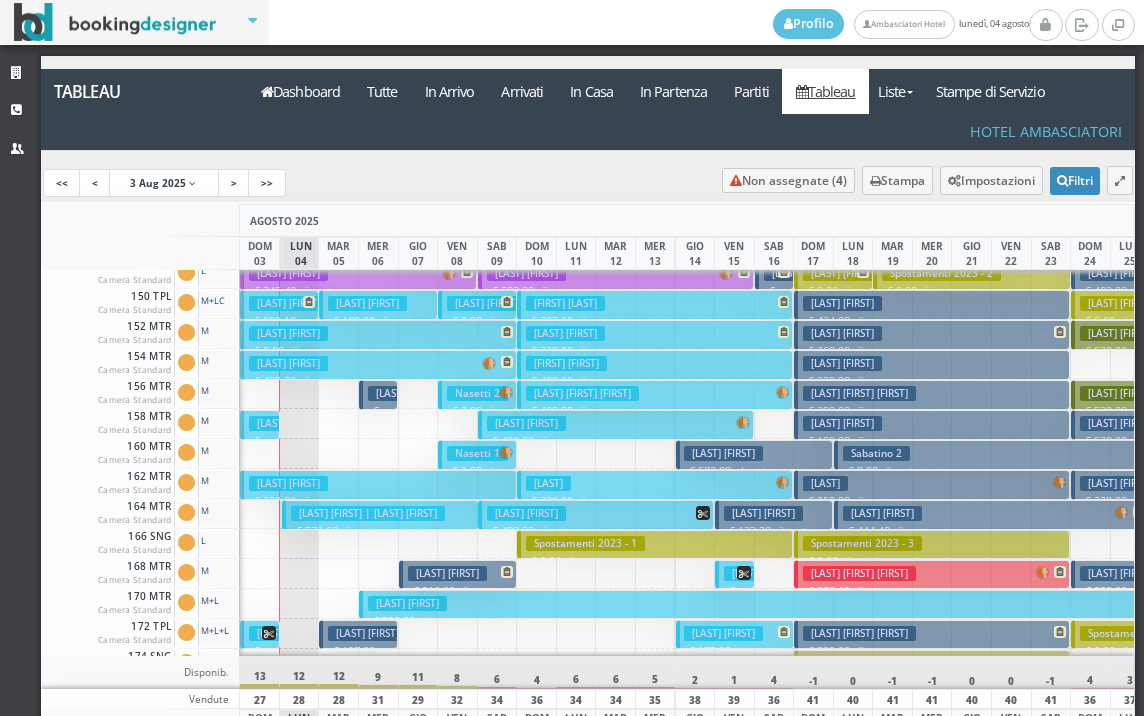 scroll, scrollTop: 800, scrollLeft: 0, axis: vertical 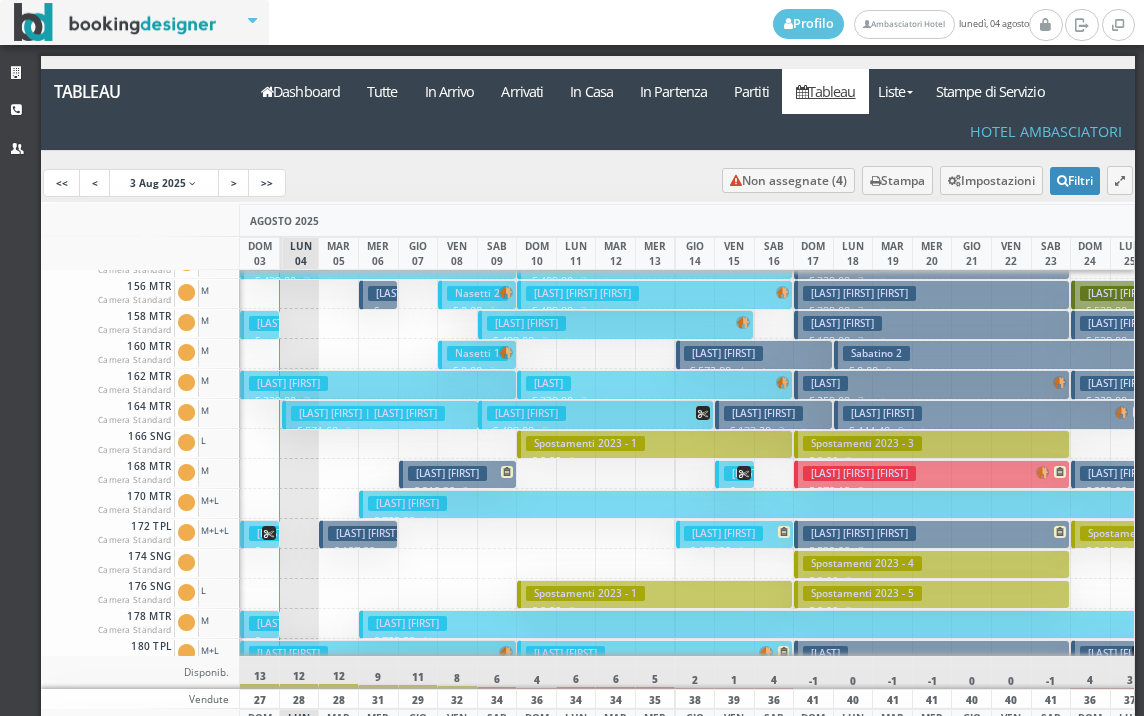 click on "[LAST] [FIRST]" at bounding box center (367, 533) 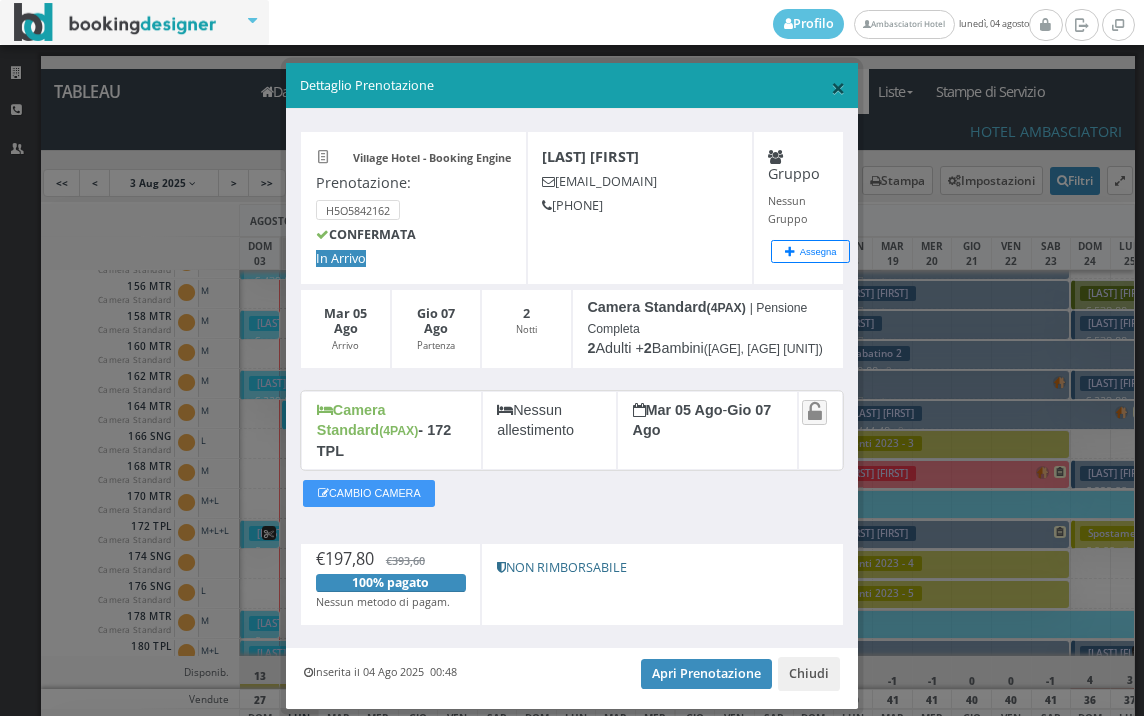 click on "×" at bounding box center [838, 87] 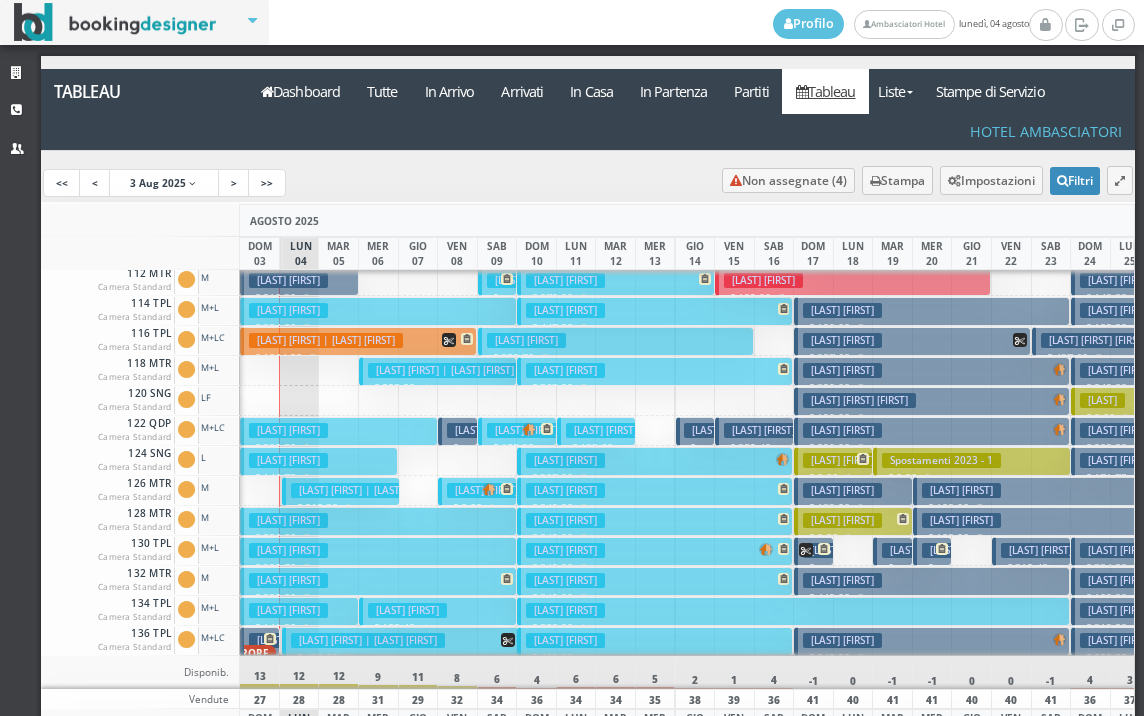 scroll, scrollTop: 0, scrollLeft: 0, axis: both 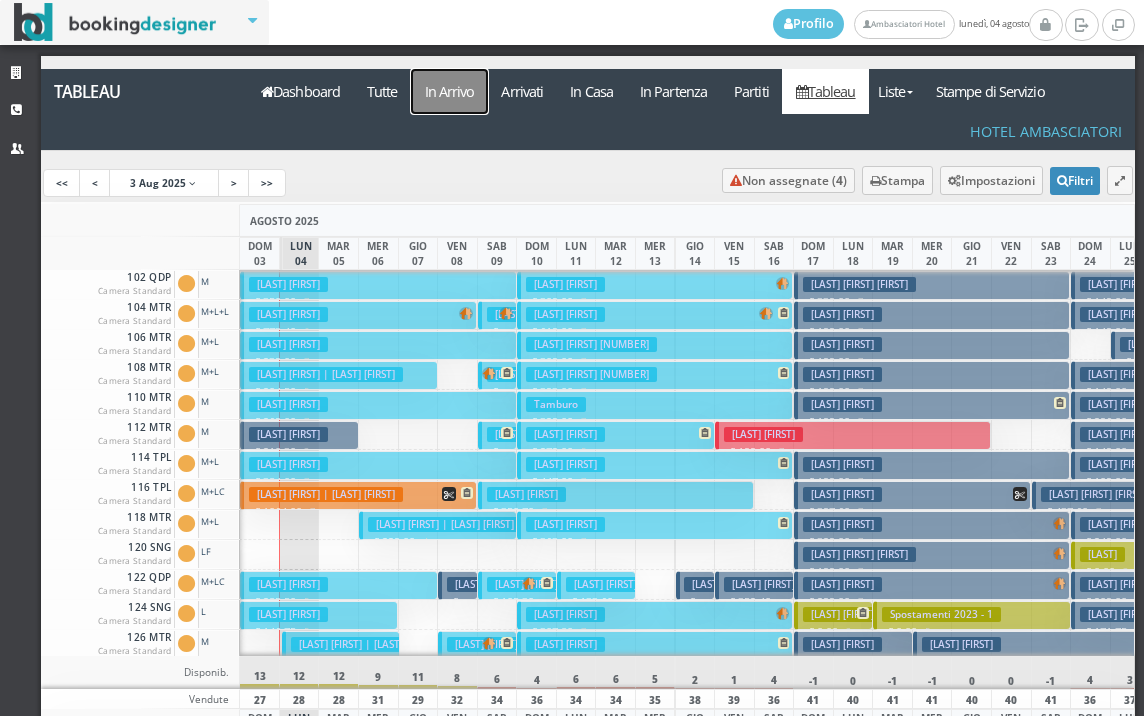 click on "In Arrivo" at bounding box center (449, 91) 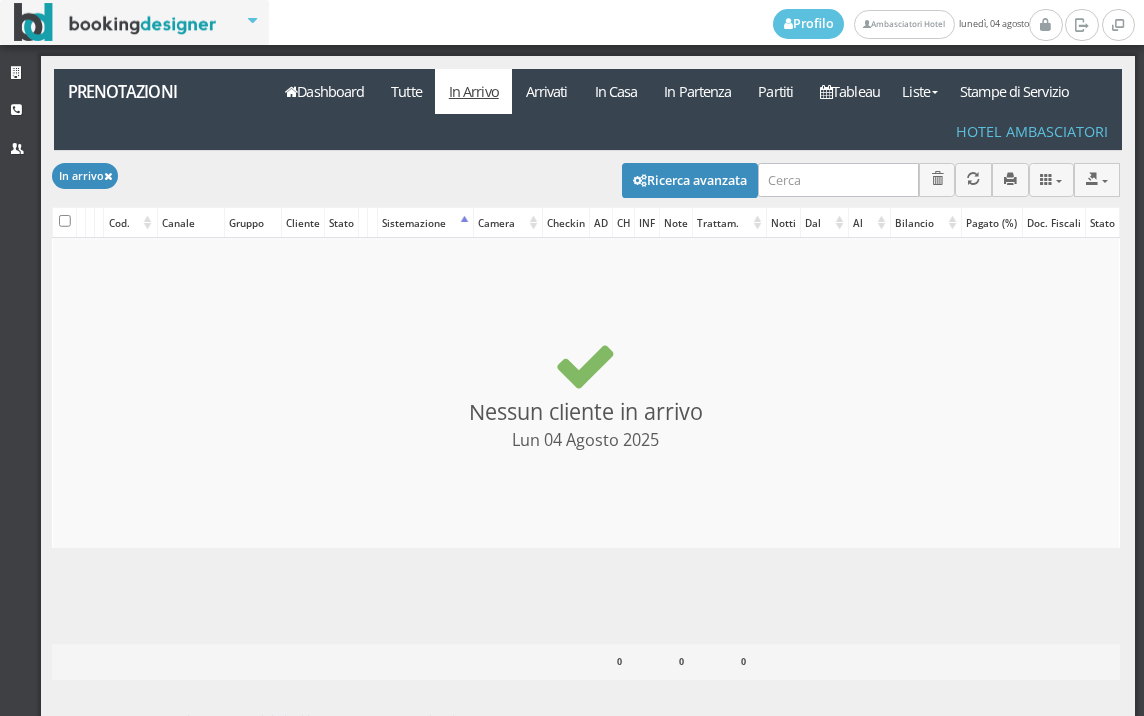 select 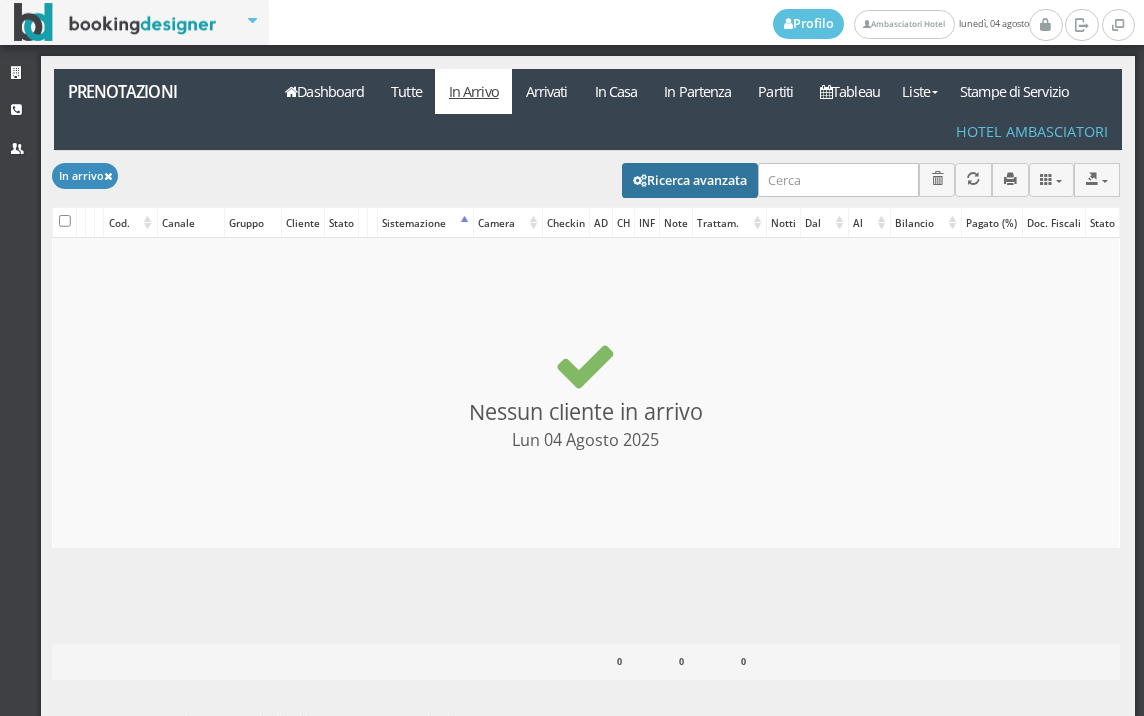 click on "Ricerca avanzata" at bounding box center [690, 180] 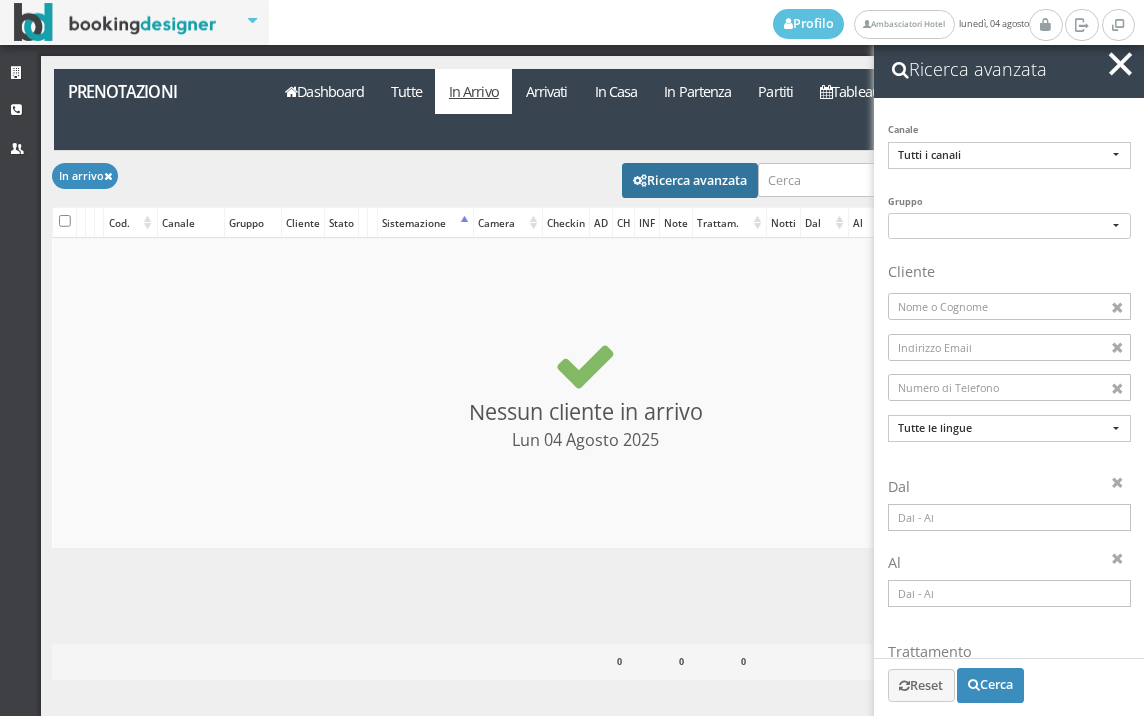 click at bounding box center (1009, 517) 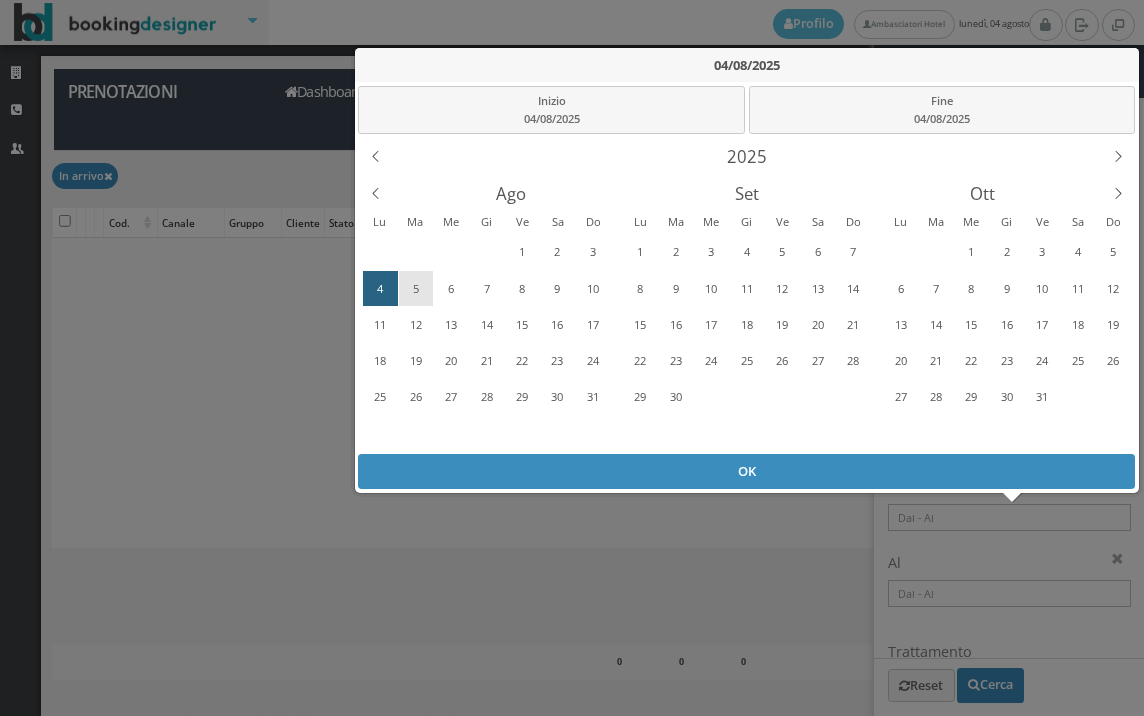 click on "5" at bounding box center (415, 289) 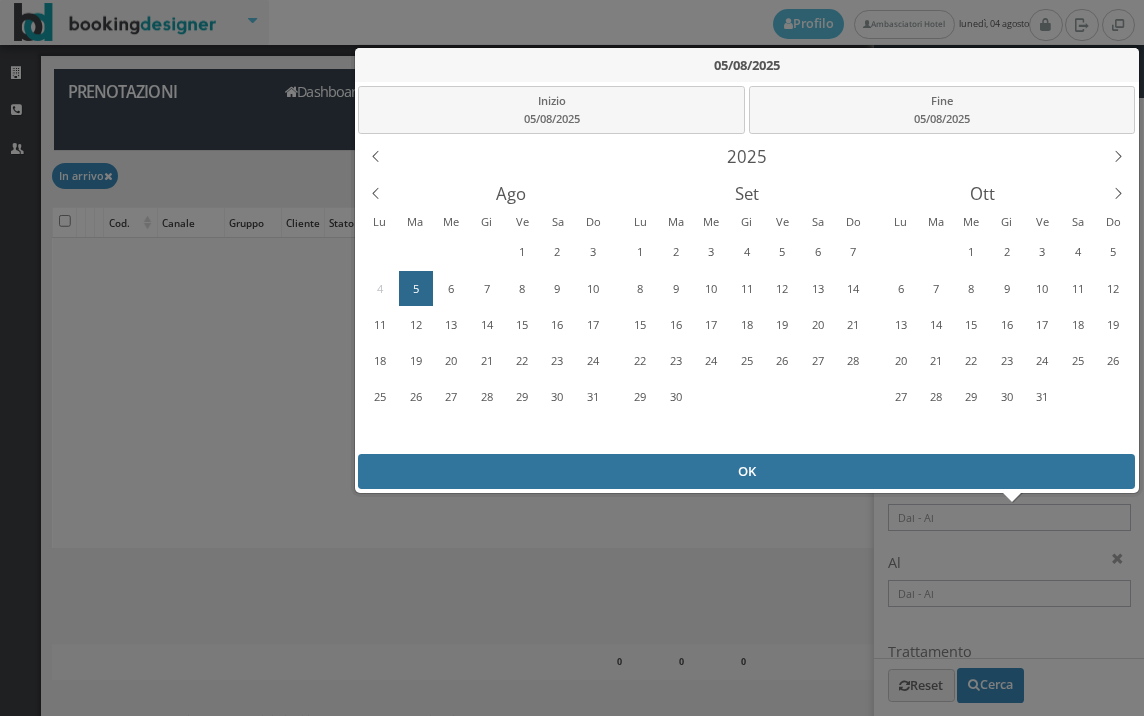click on "OK" at bounding box center [746, 471] 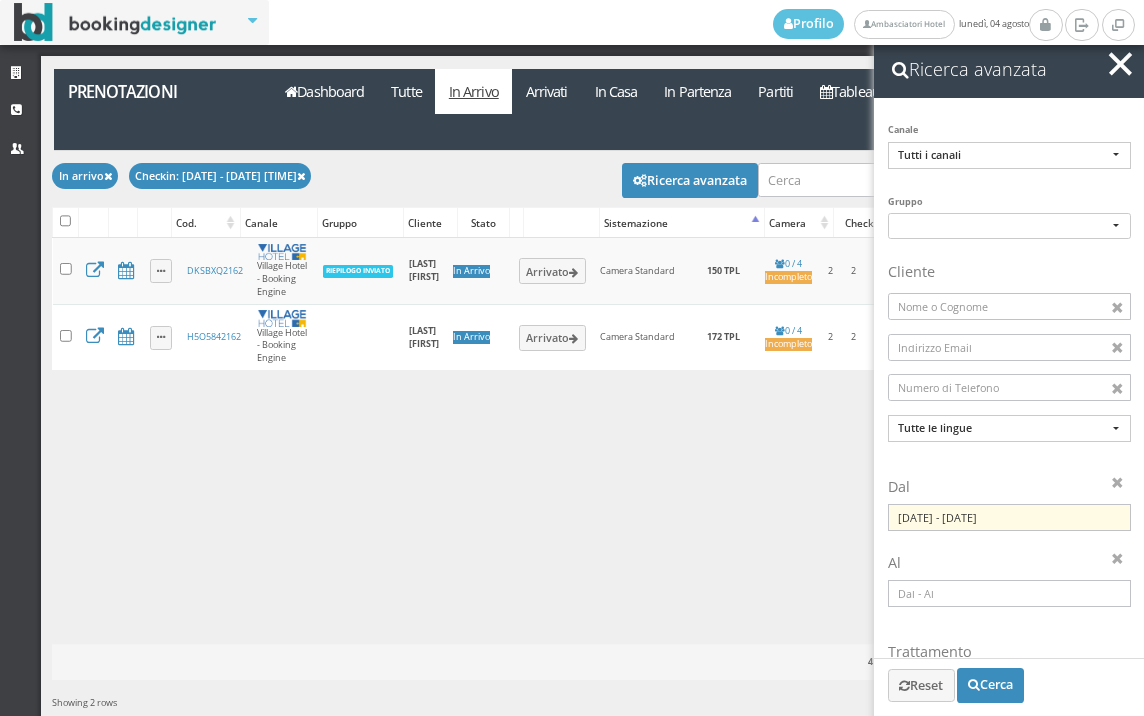 click at bounding box center [1120, 64] 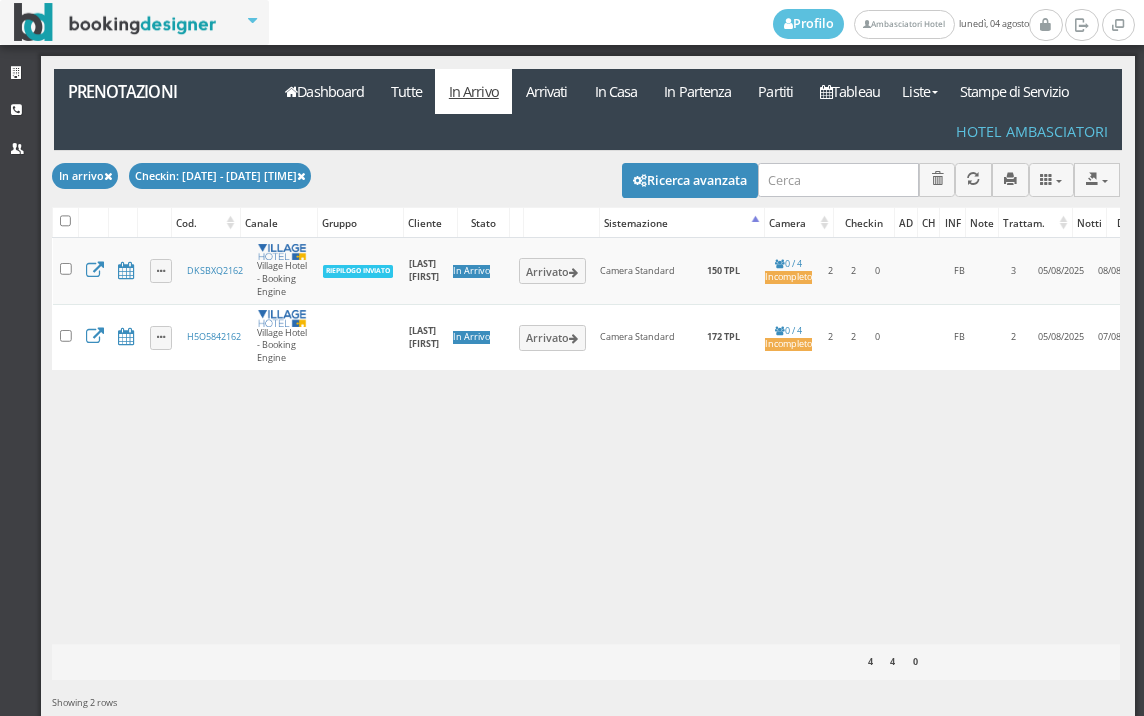 scroll, scrollTop: 0, scrollLeft: 141, axis: horizontal 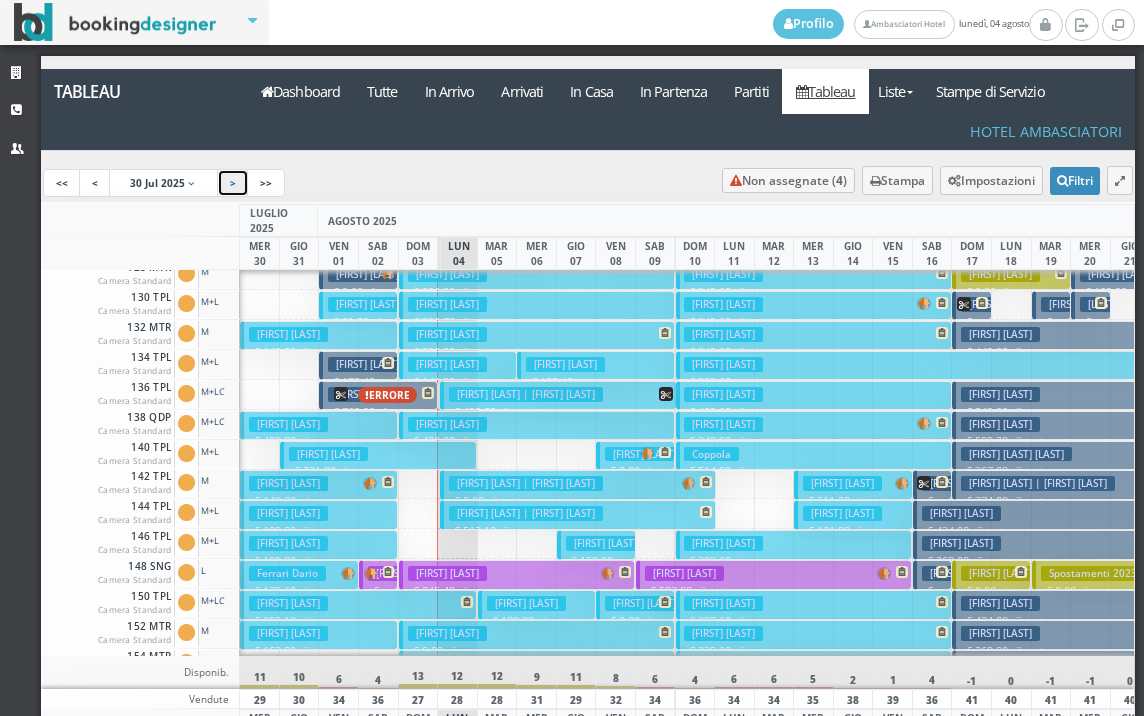 click on ">" at bounding box center (233, 183) 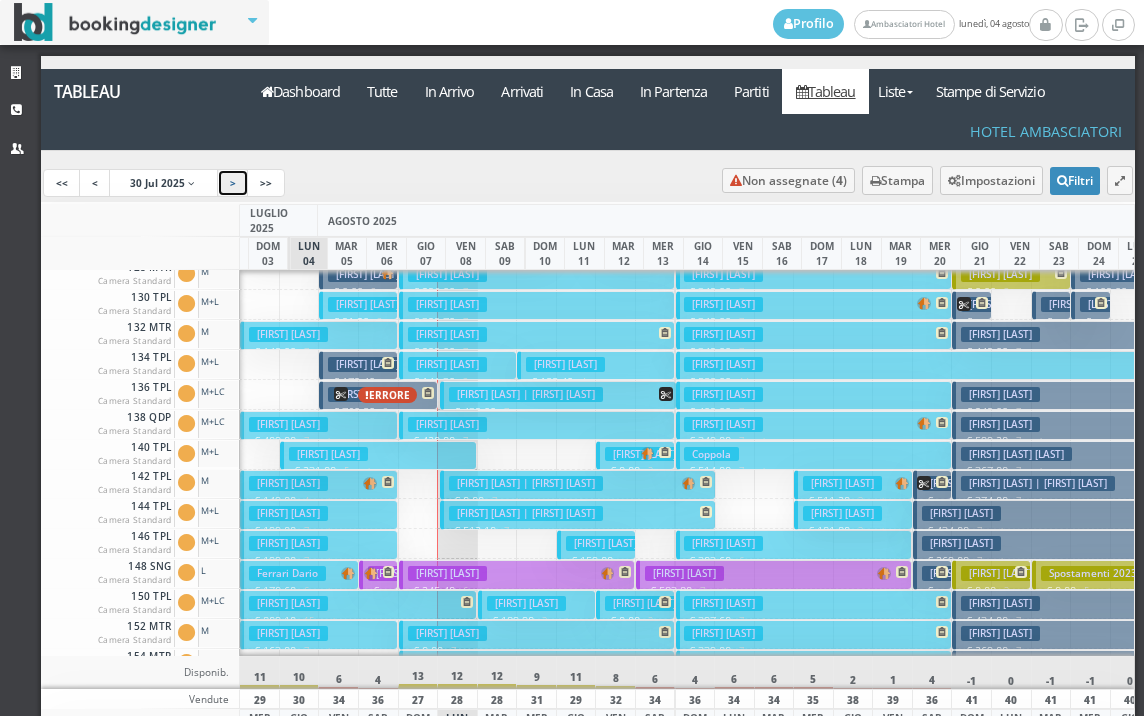 scroll, scrollTop: 400, scrollLeft: 150, axis: both 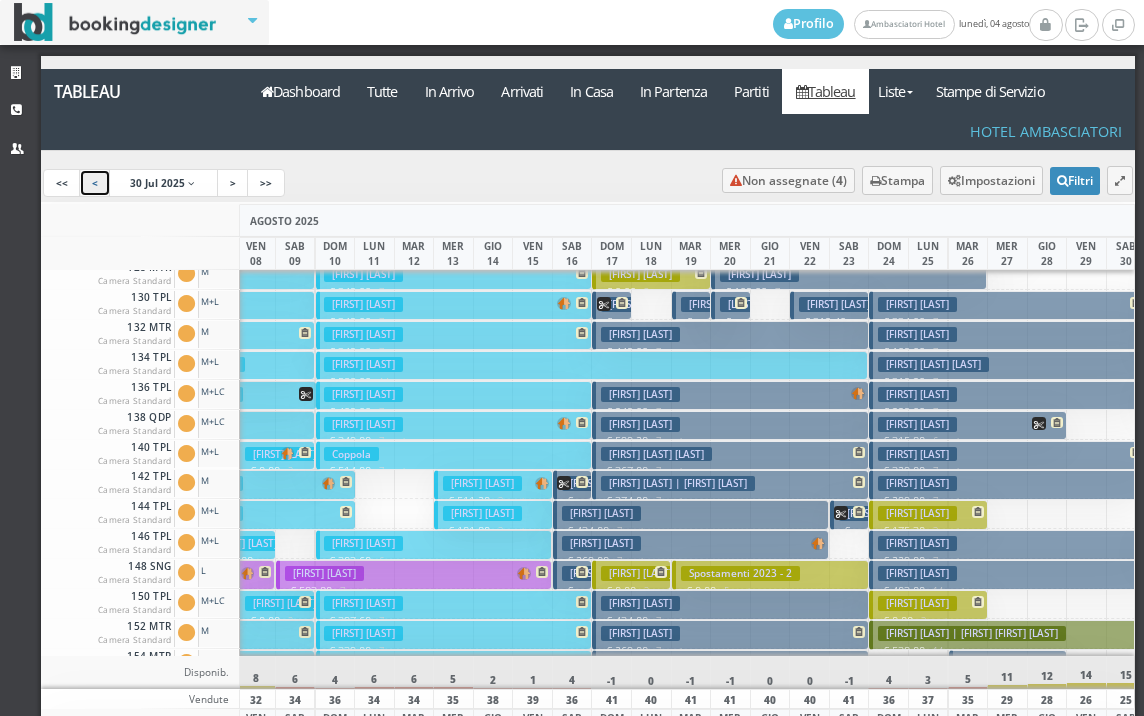 click on "<" at bounding box center (95, 183) 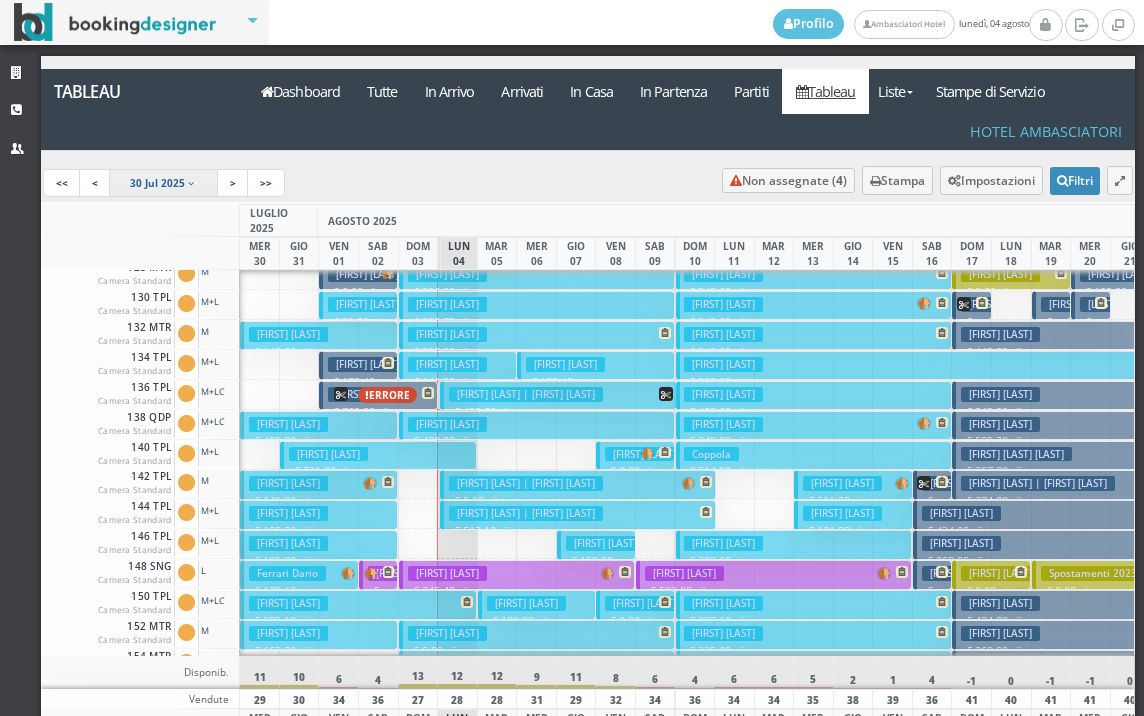 click on "30 Jul 2025" at bounding box center (164, 183) 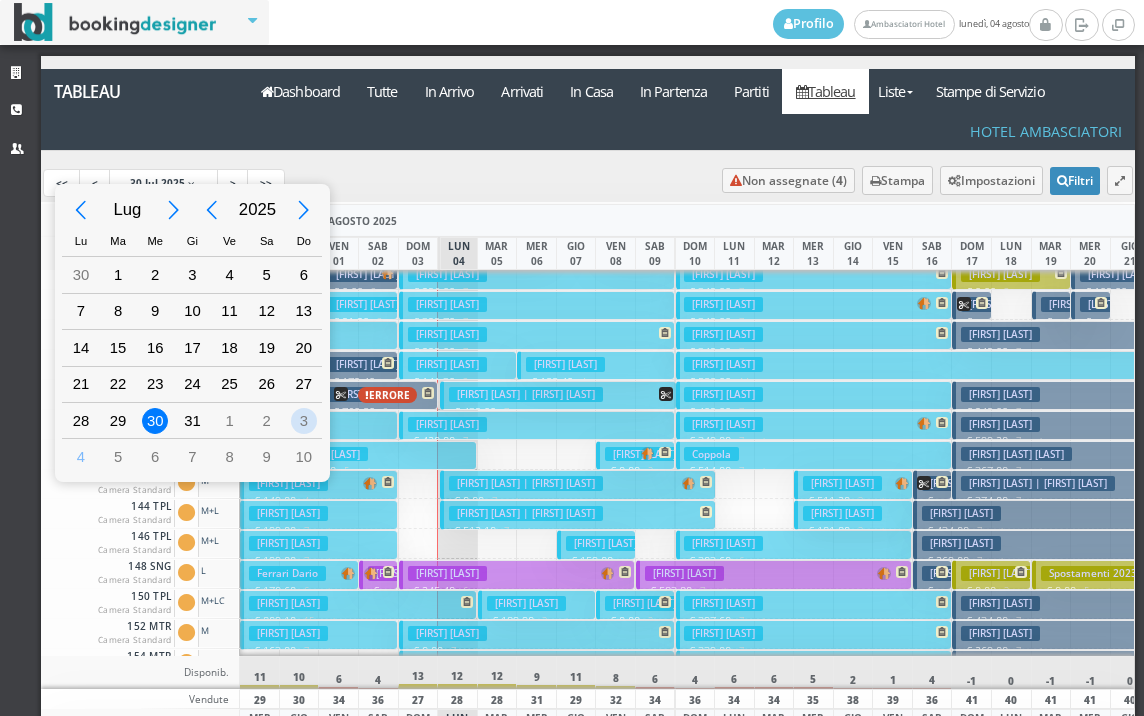 click on "3" at bounding box center [304, 421] 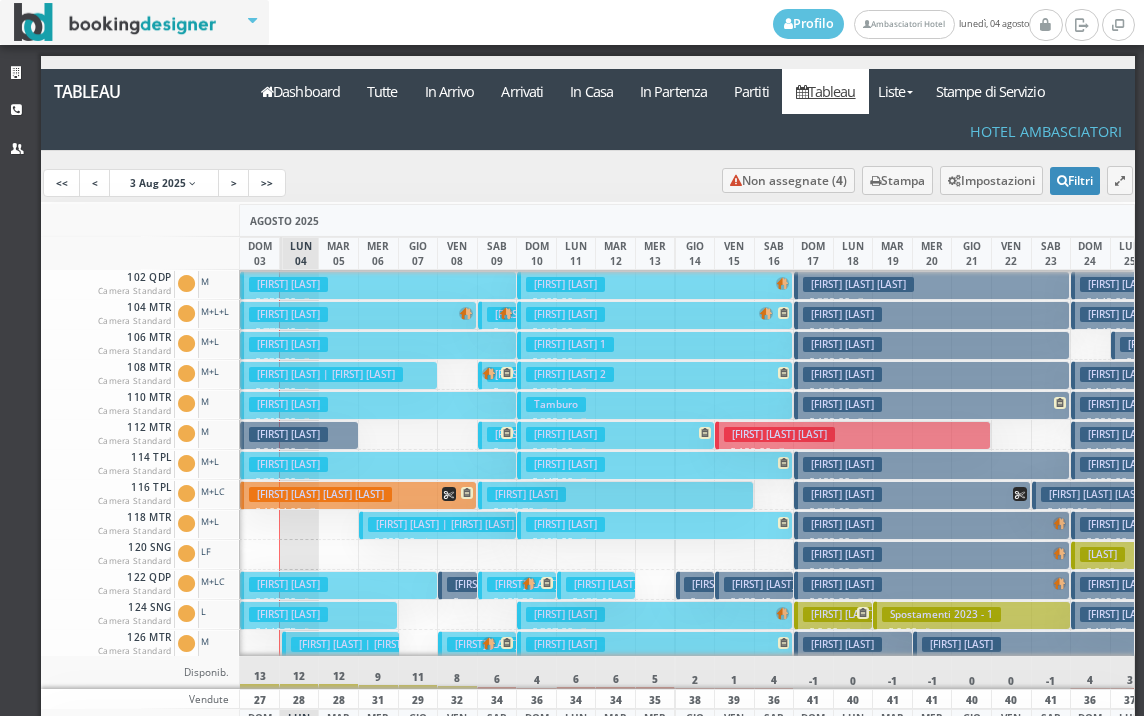 scroll, scrollTop: 0, scrollLeft: 0, axis: both 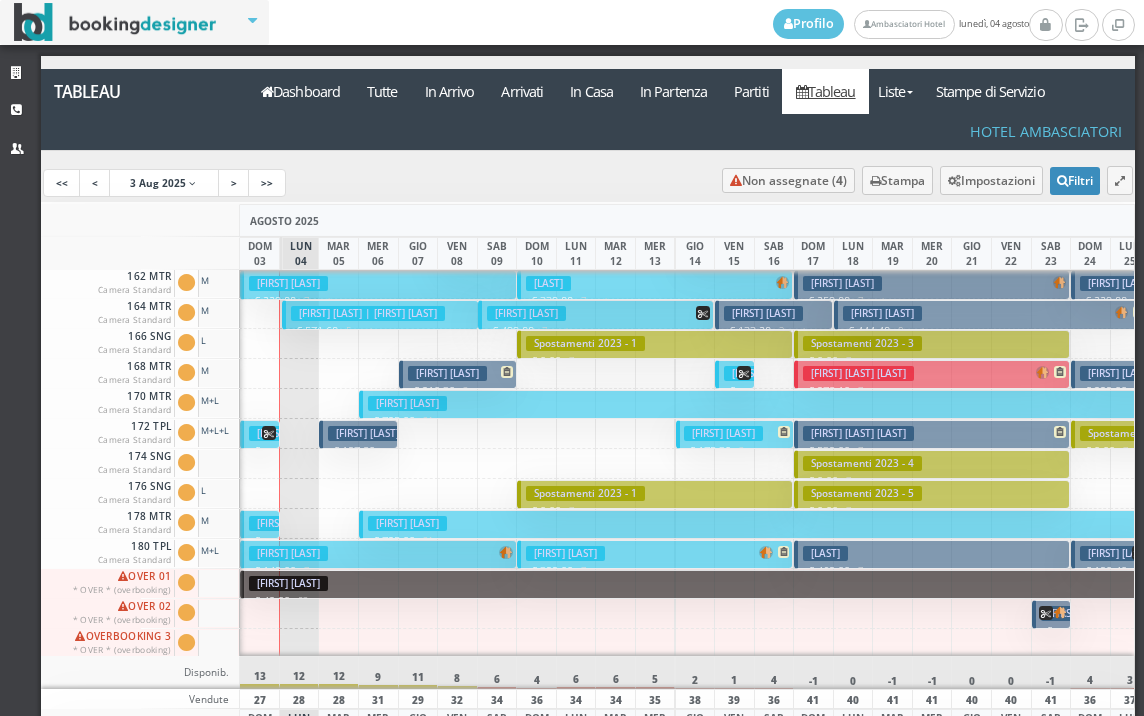 click on "[FIRST] [LAST]" at bounding box center [367, 433] 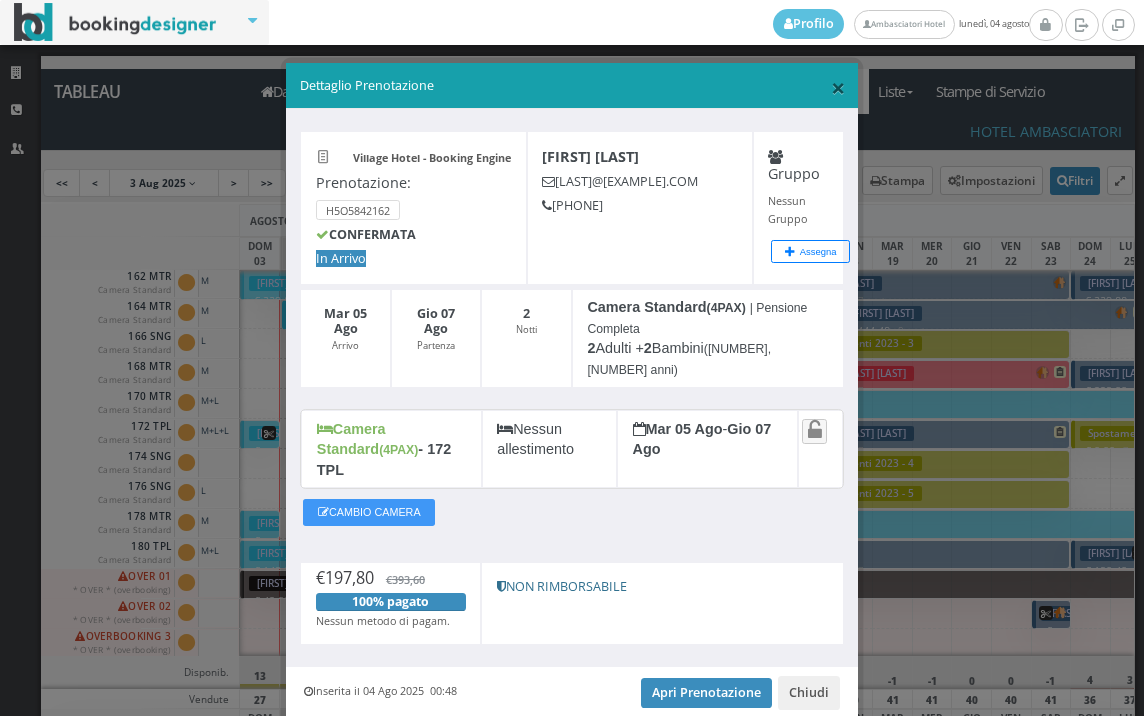click on "×" at bounding box center [838, 87] 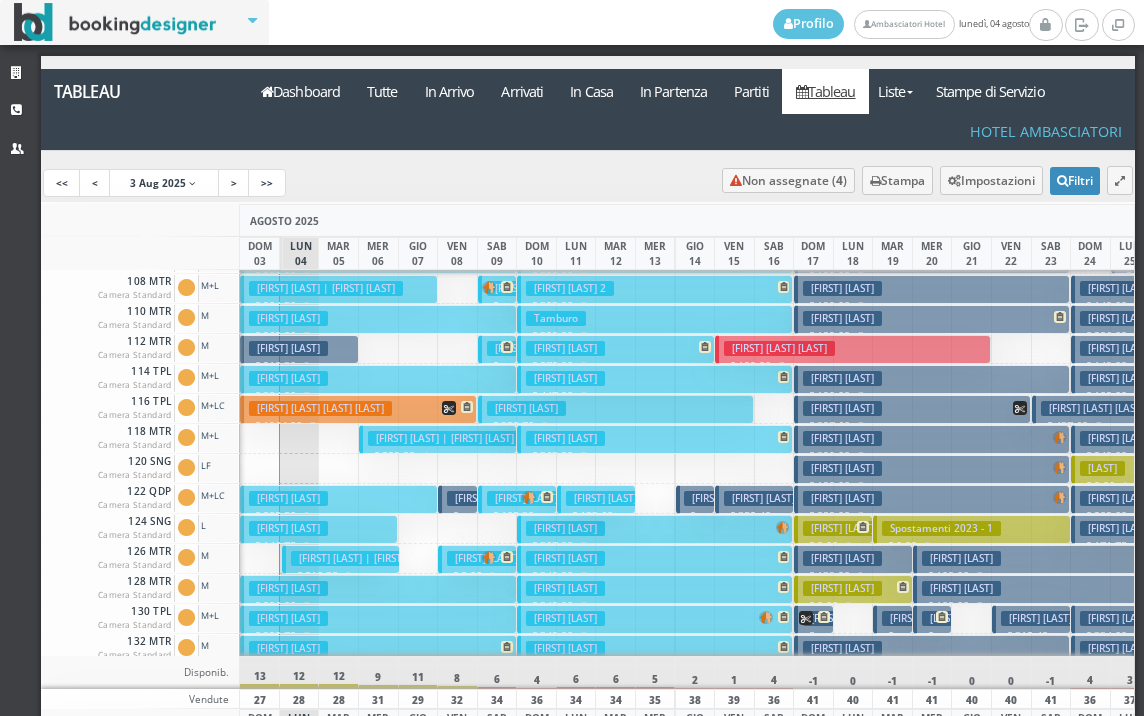 scroll, scrollTop: 0, scrollLeft: 0, axis: both 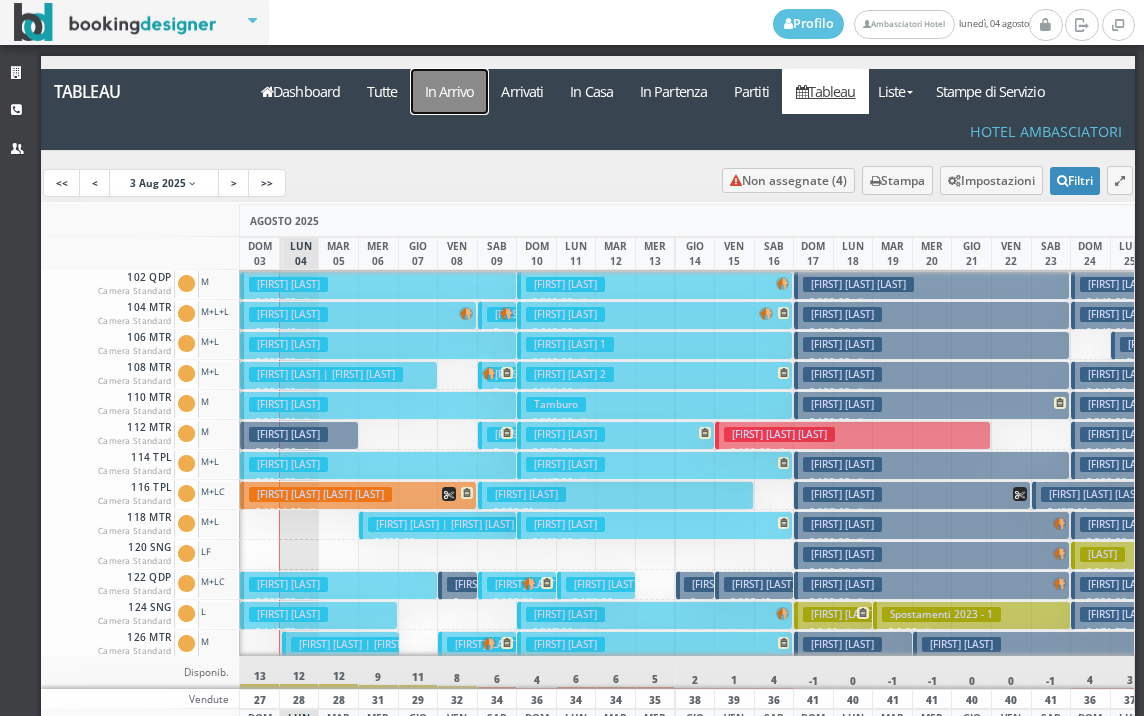 click on "In Arrivo" at bounding box center [449, 91] 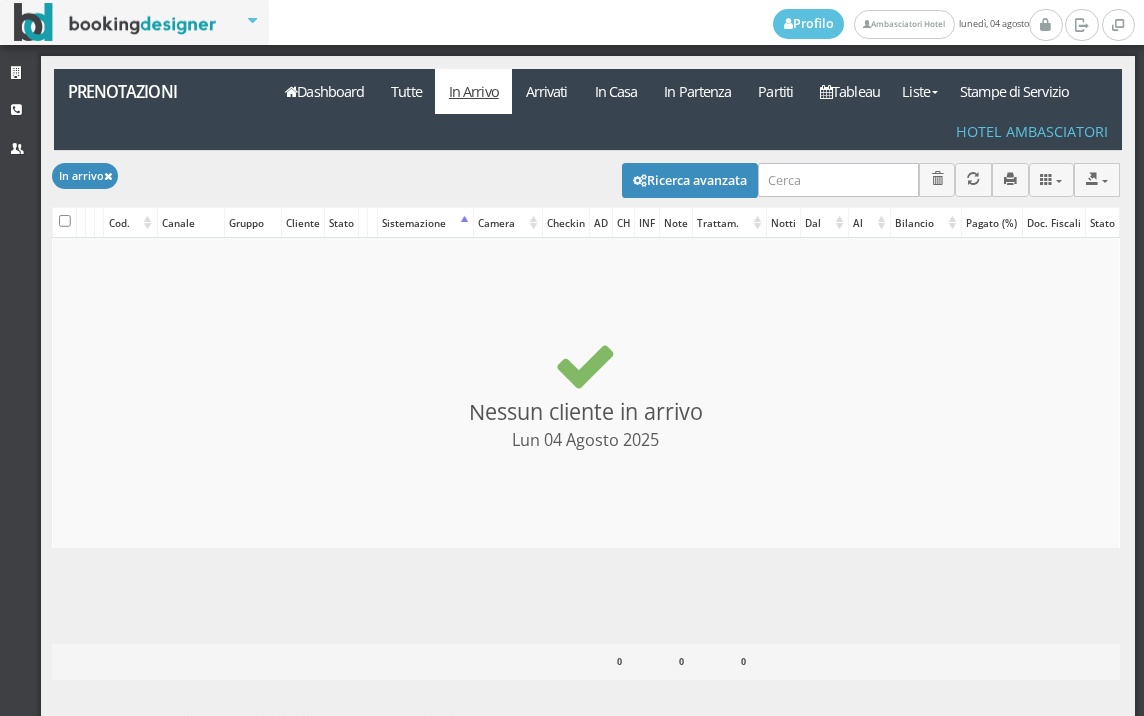 select 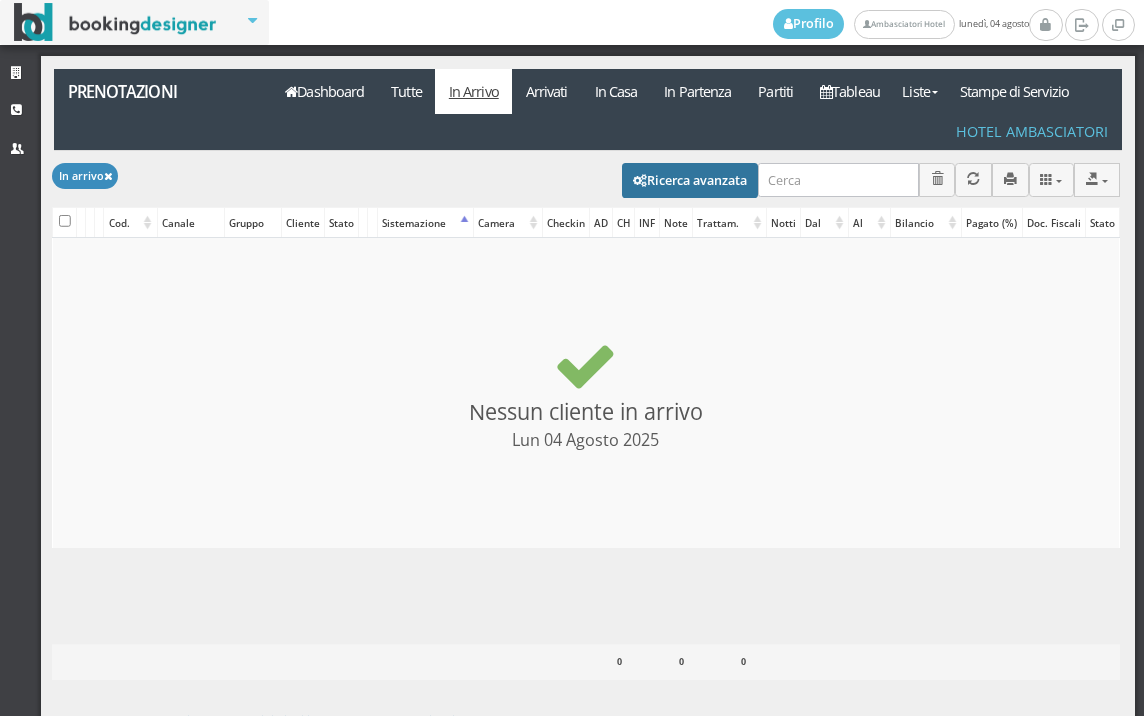 click on "Ricerca avanzata" at bounding box center [690, 180] 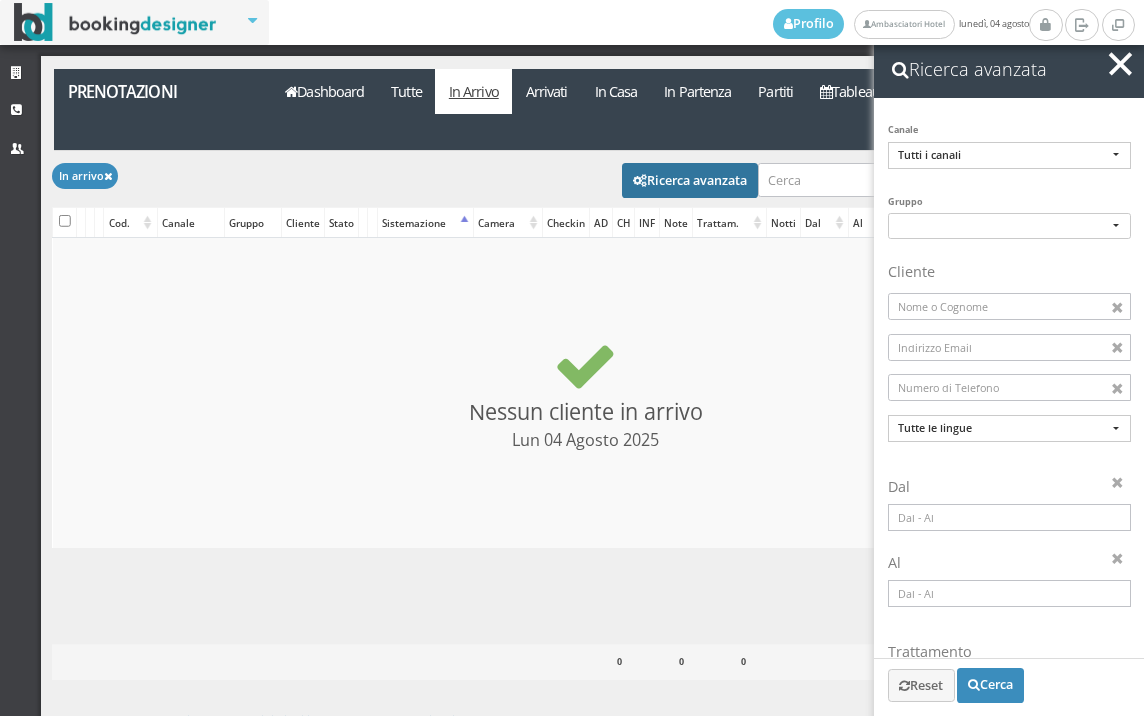click at bounding box center [1009, 517] 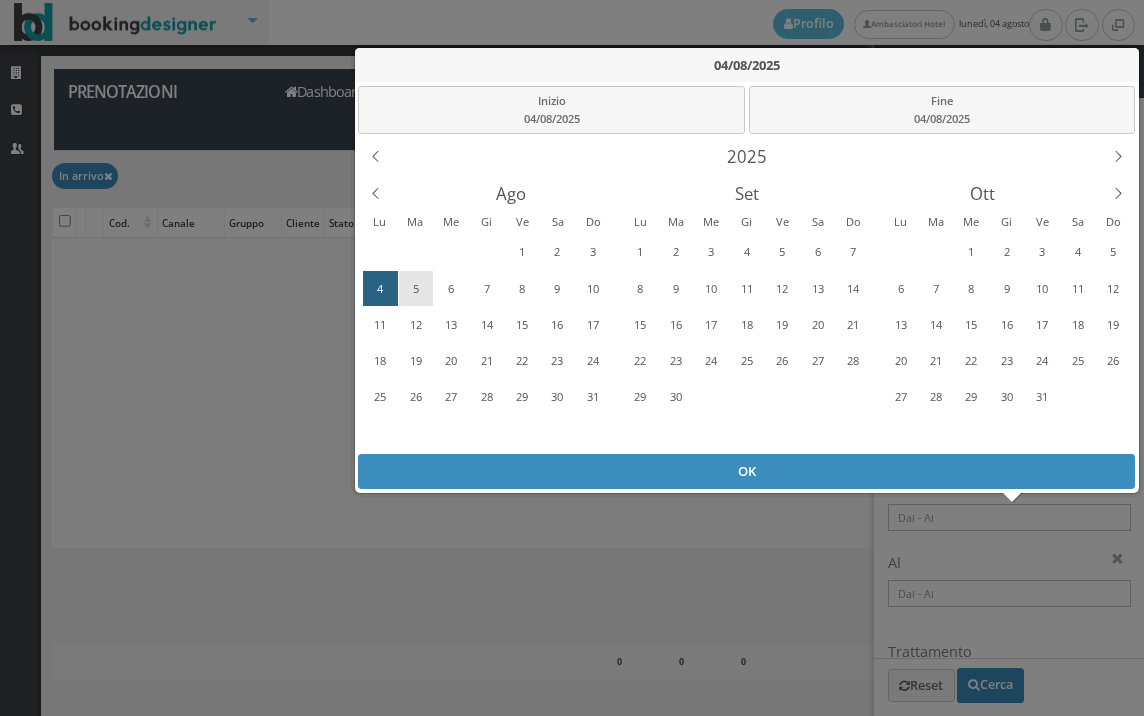 click on "5" at bounding box center (415, 289) 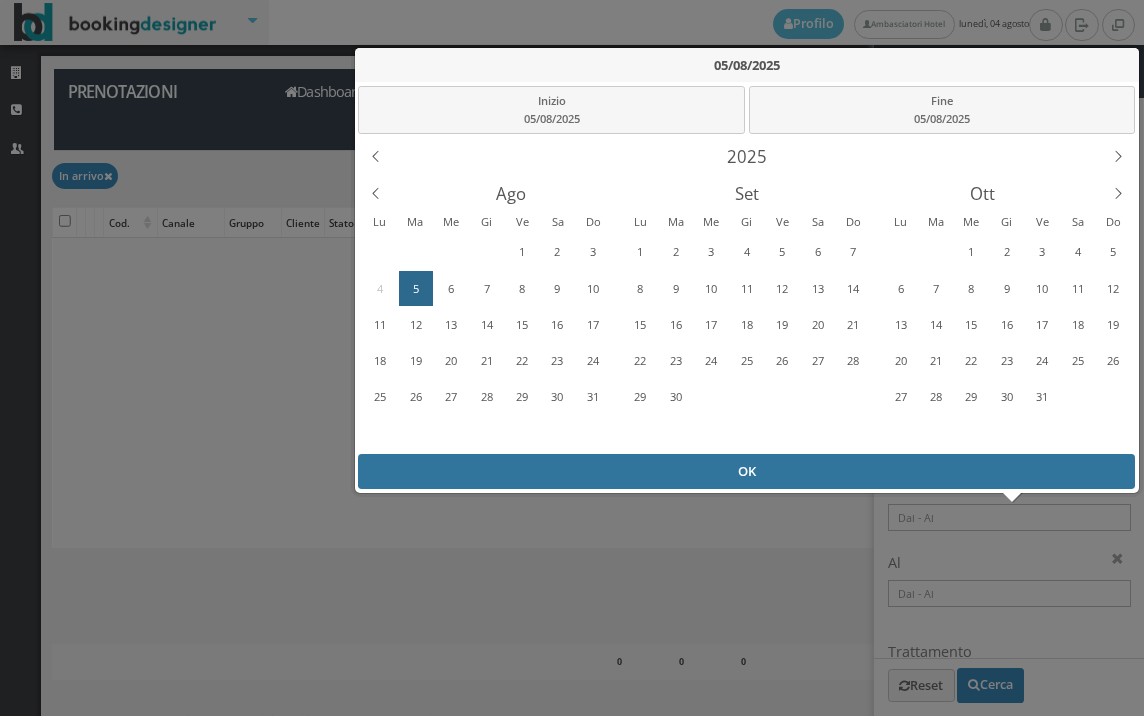 click on "OK" at bounding box center (746, 471) 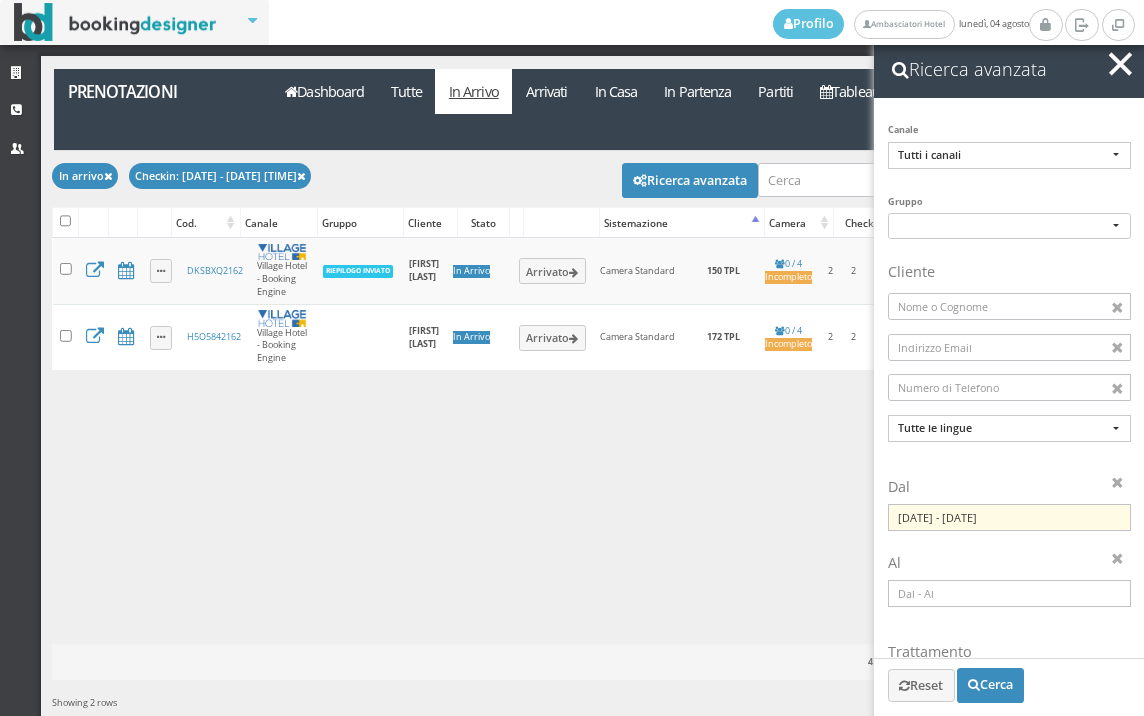 click at bounding box center [1120, 64] 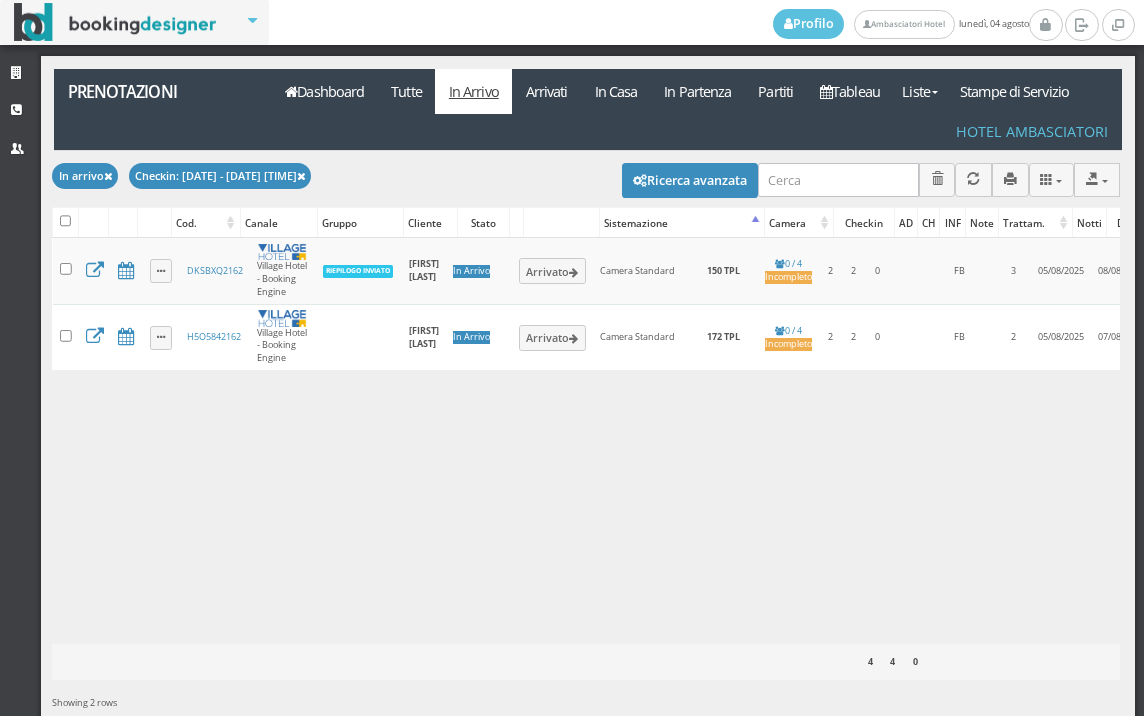 scroll, scrollTop: 0, scrollLeft: 407, axis: horizontal 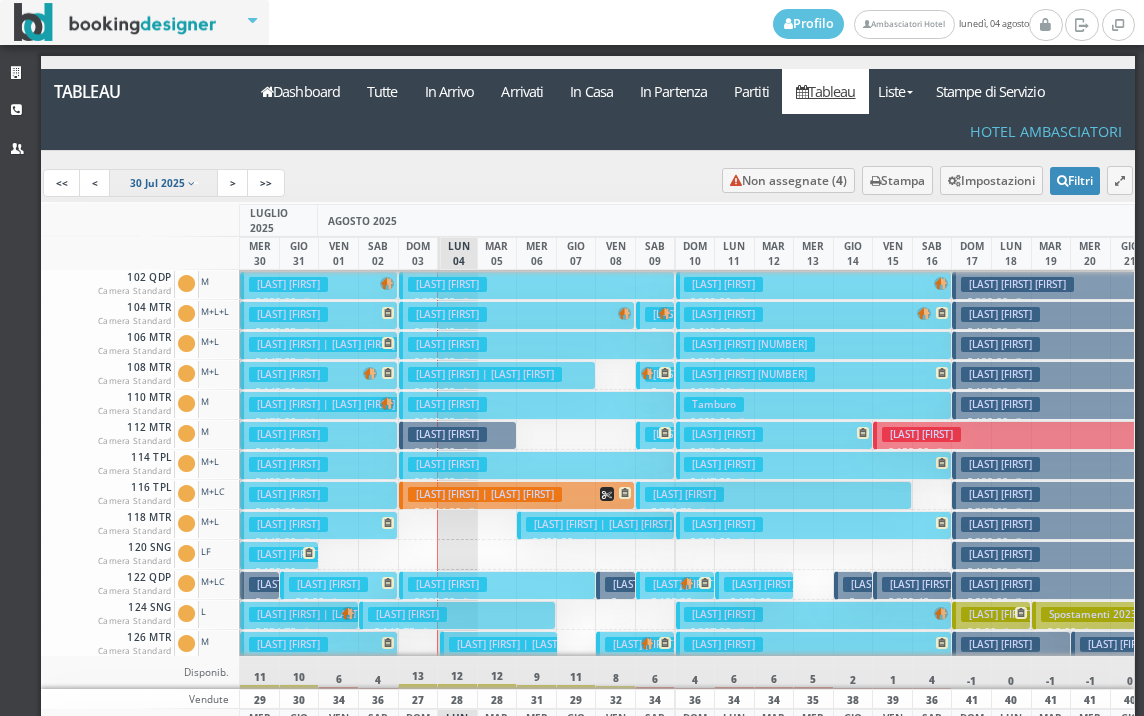 click on "30 Jul 2025" at bounding box center [164, 183] 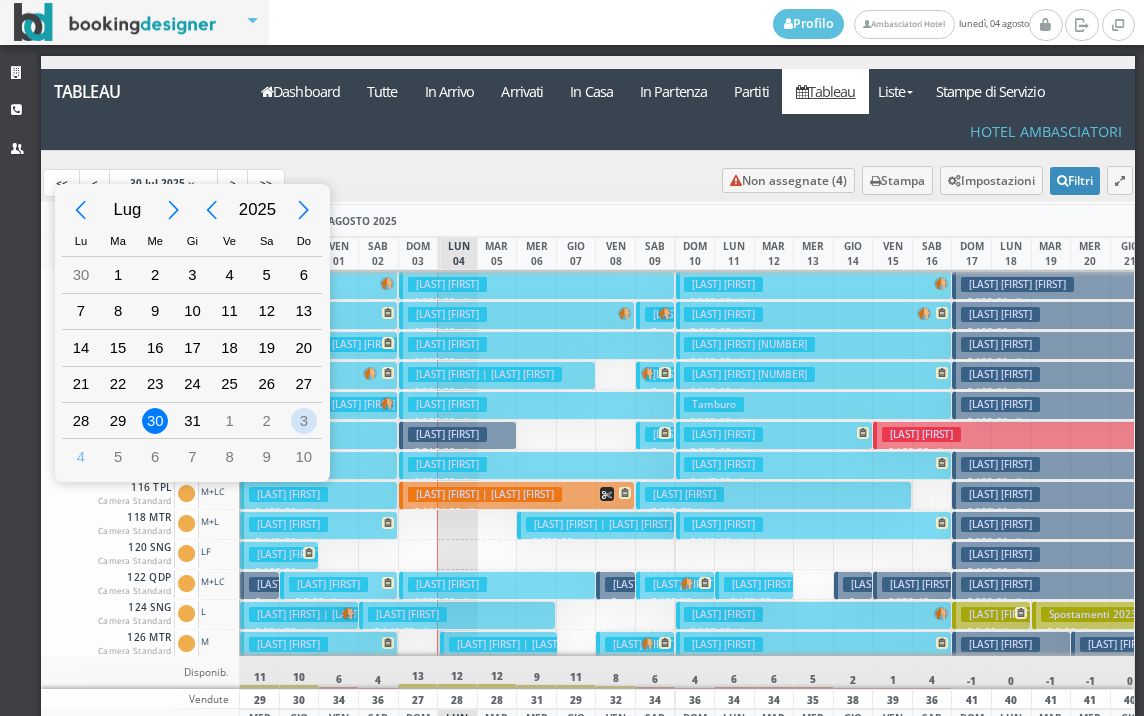 click on "3" at bounding box center [304, 421] 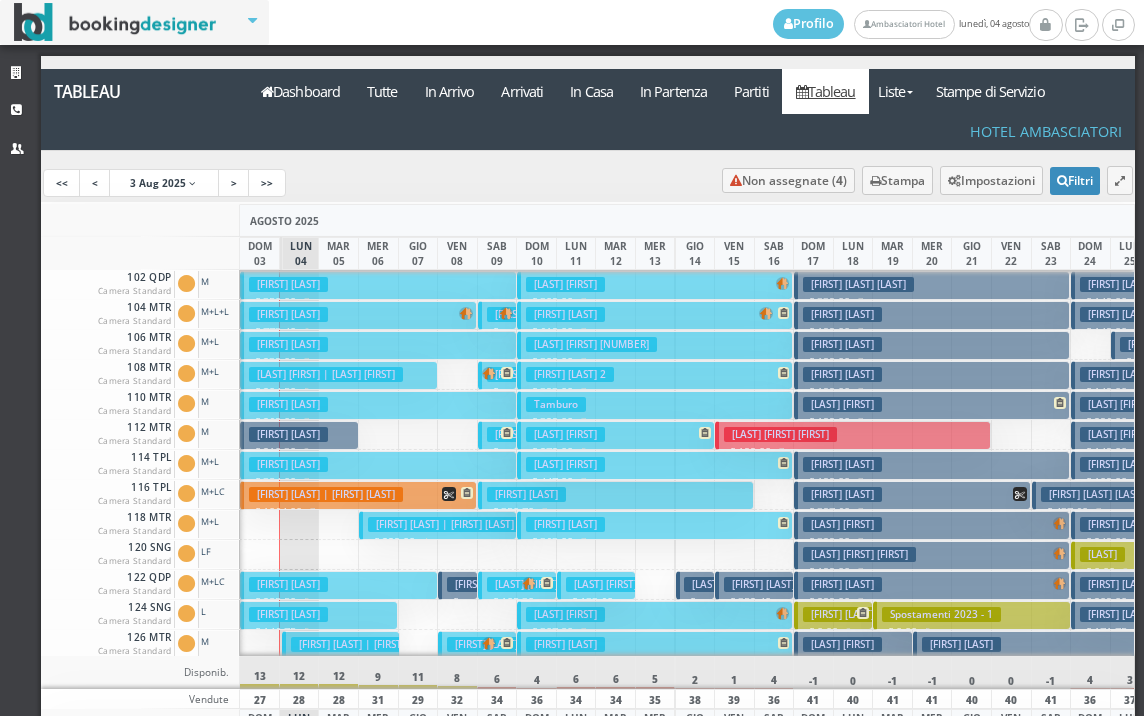 scroll, scrollTop: 0, scrollLeft: 0, axis: both 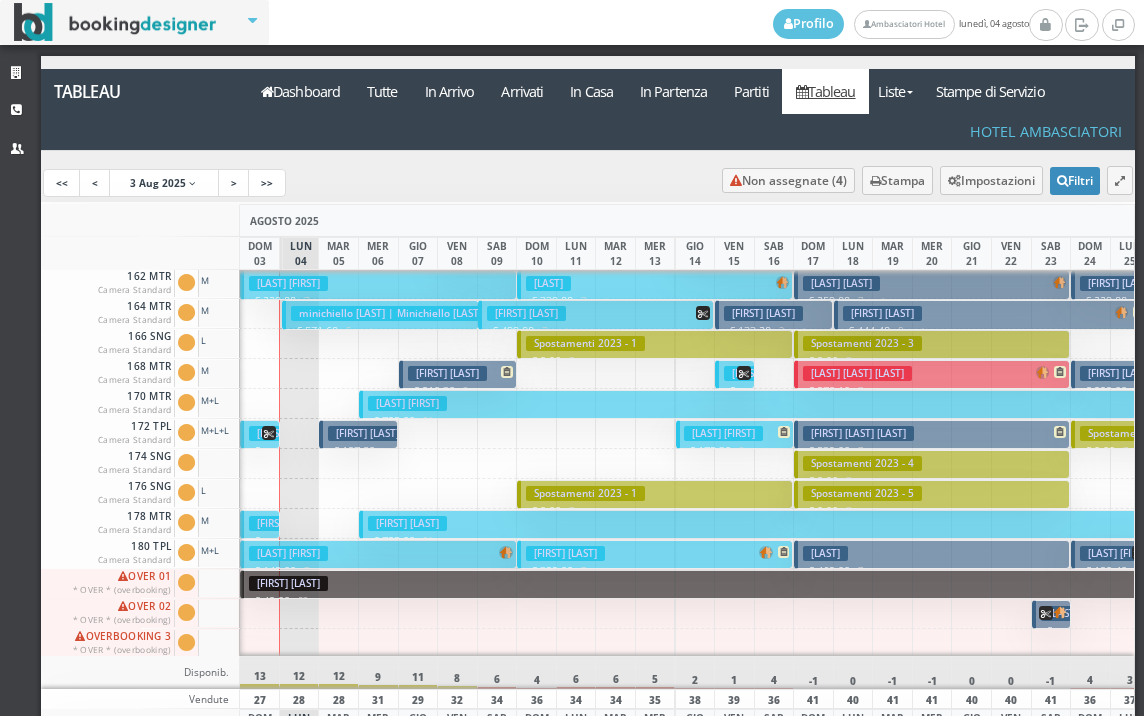 click on "Kume Shkelzen" at bounding box center (367, 433) 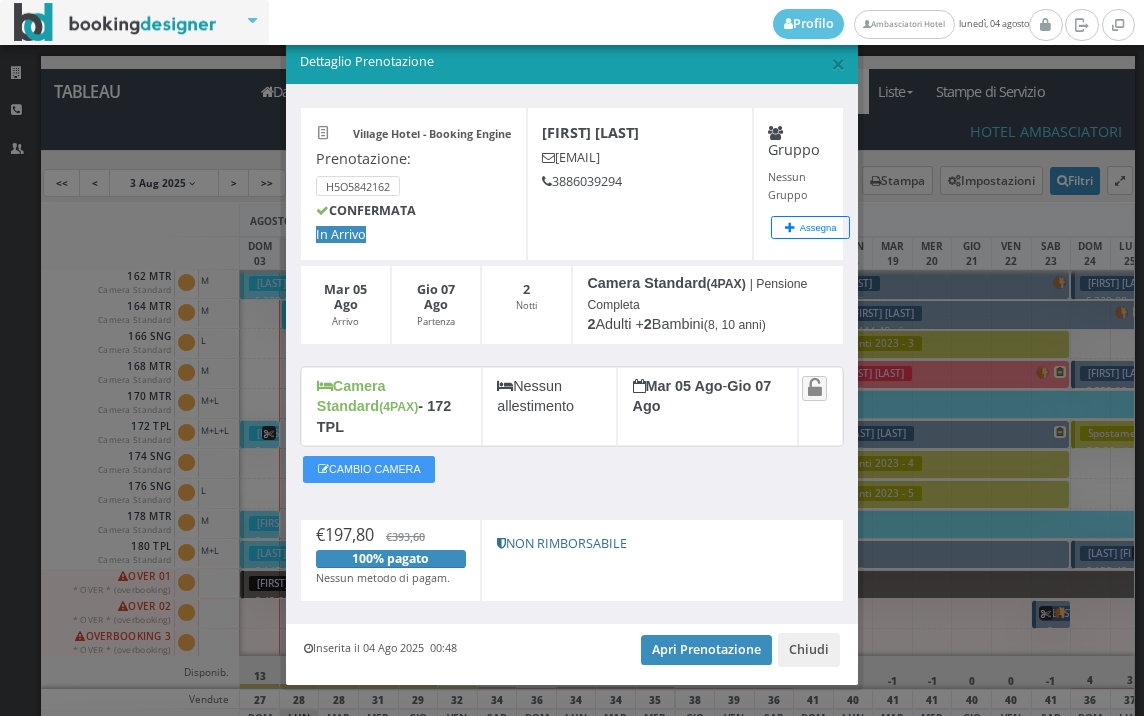 scroll, scrollTop: 38, scrollLeft: 0, axis: vertical 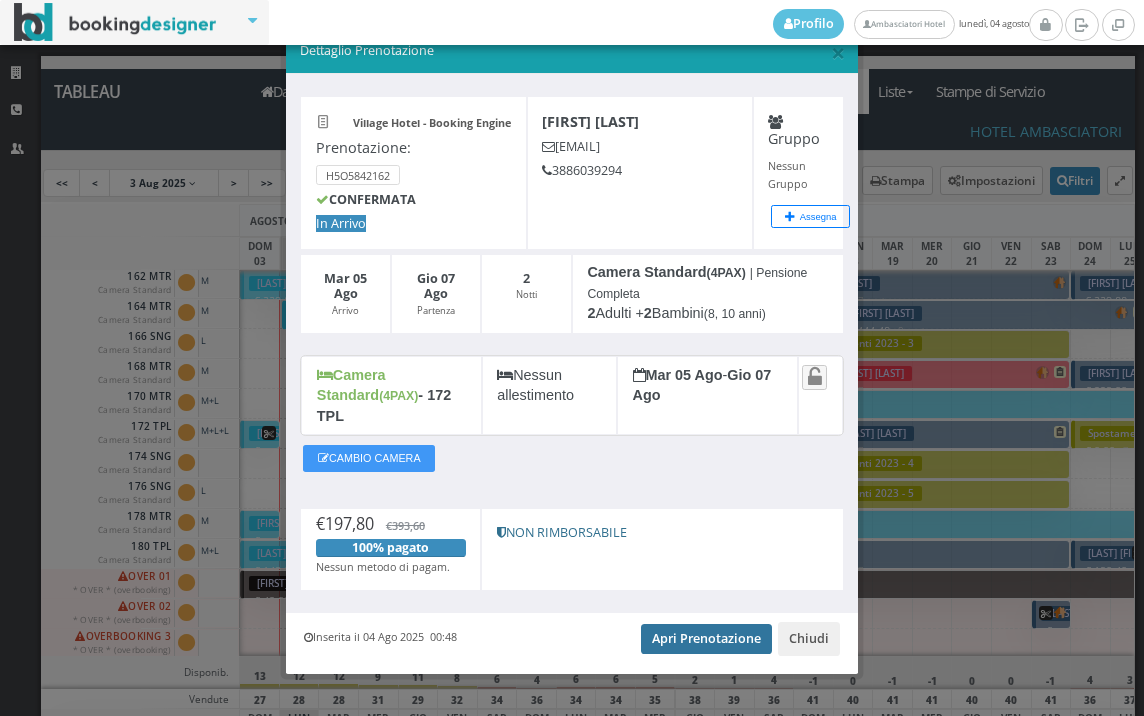 click on "Apri Prenotazione" at bounding box center [706, 639] 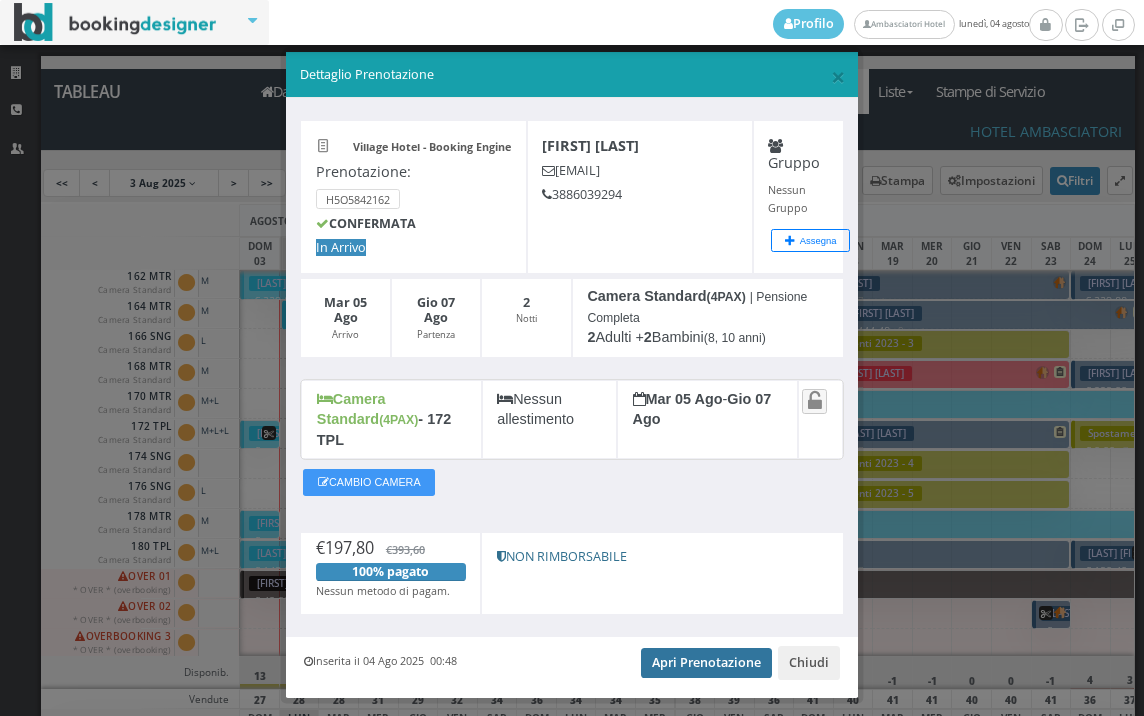 scroll, scrollTop: 0, scrollLeft: 0, axis: both 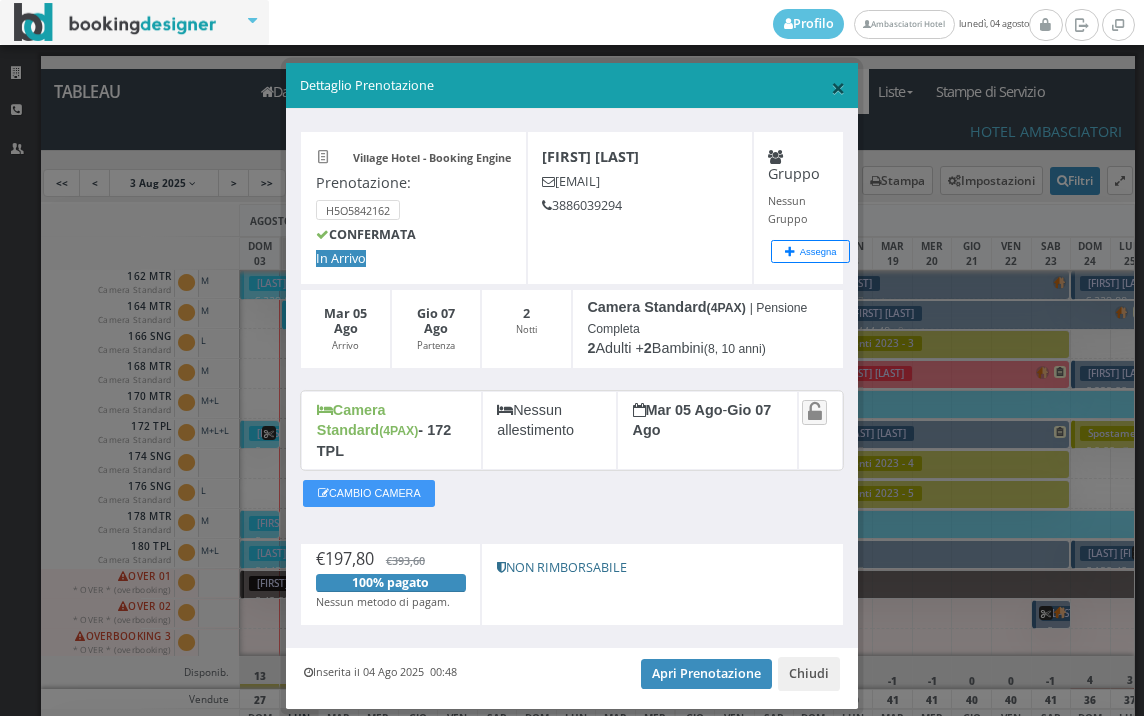 click on "×" at bounding box center (838, 87) 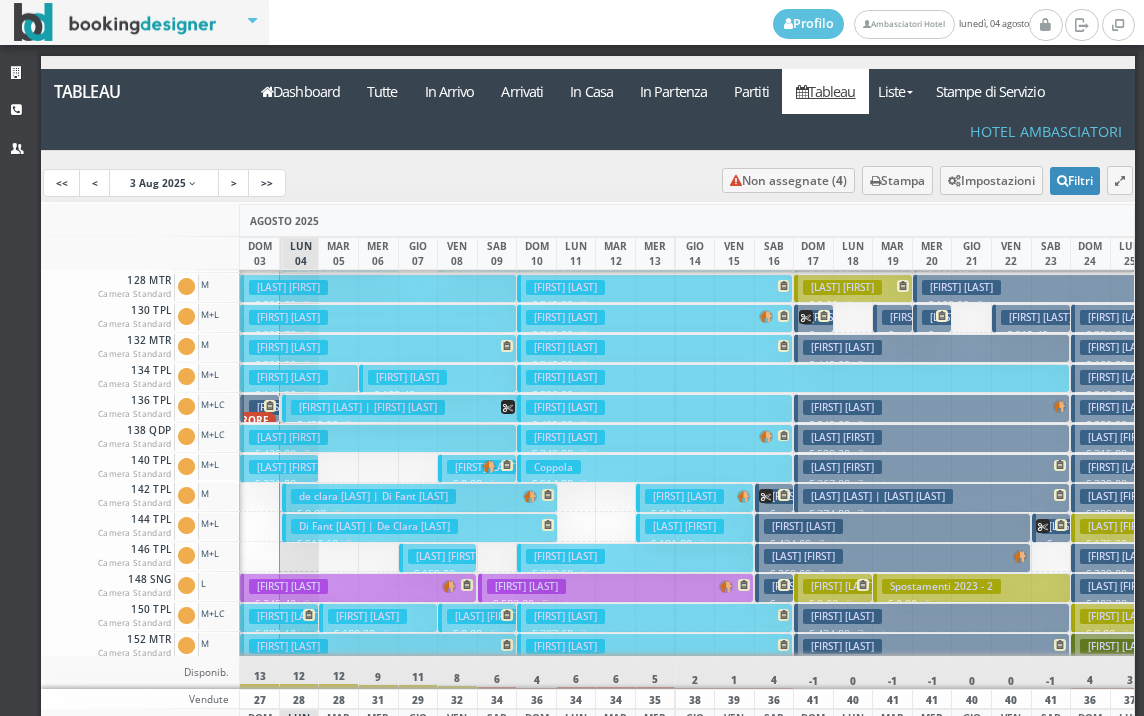 scroll, scrollTop: 300, scrollLeft: 0, axis: vertical 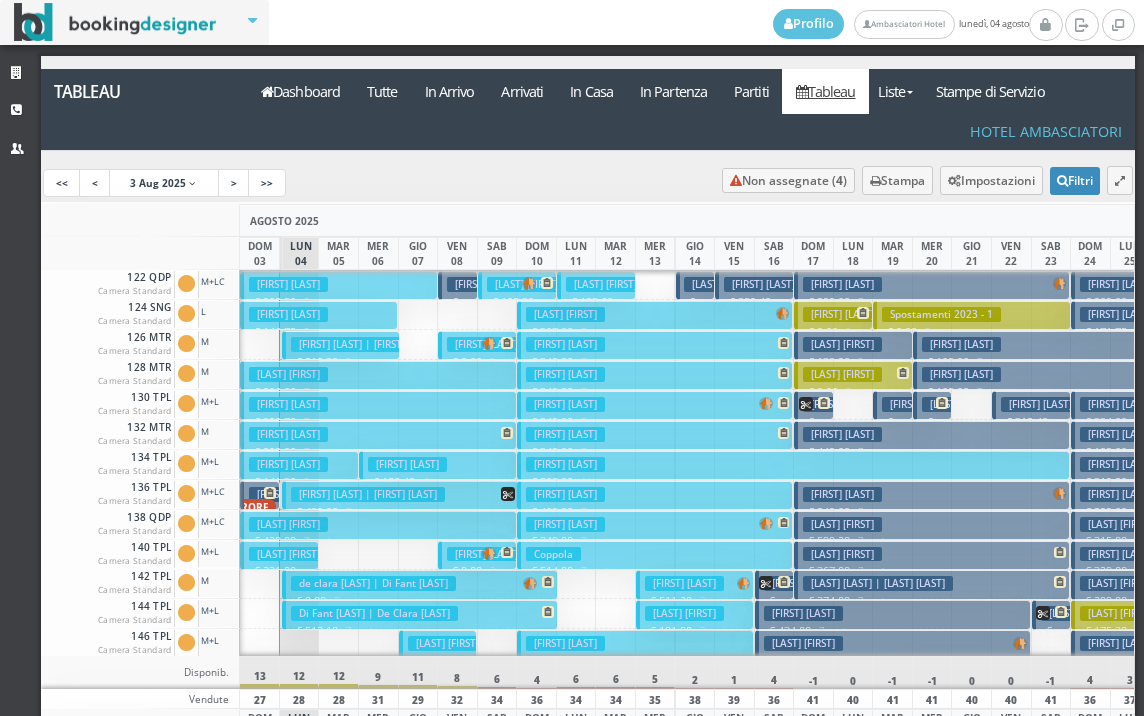 click on "[LAST] [LAST]" at bounding box center [288, 314] 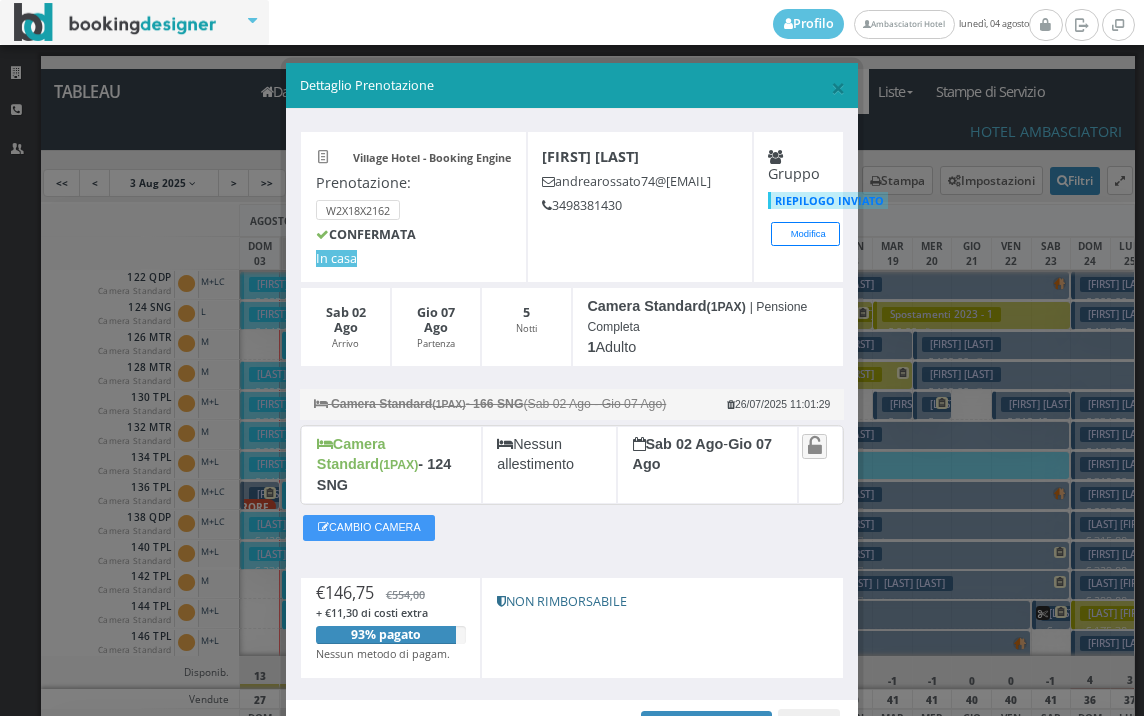 scroll, scrollTop: 97, scrollLeft: 0, axis: vertical 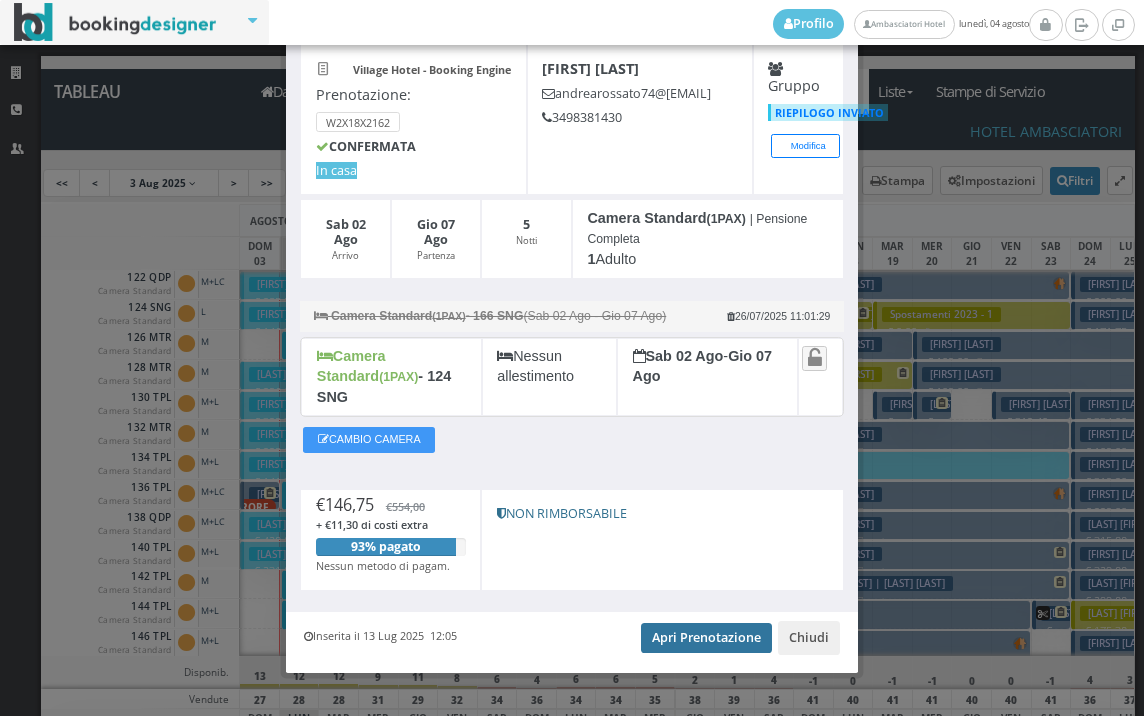 click on "Apri Prenotazione" at bounding box center (706, 638) 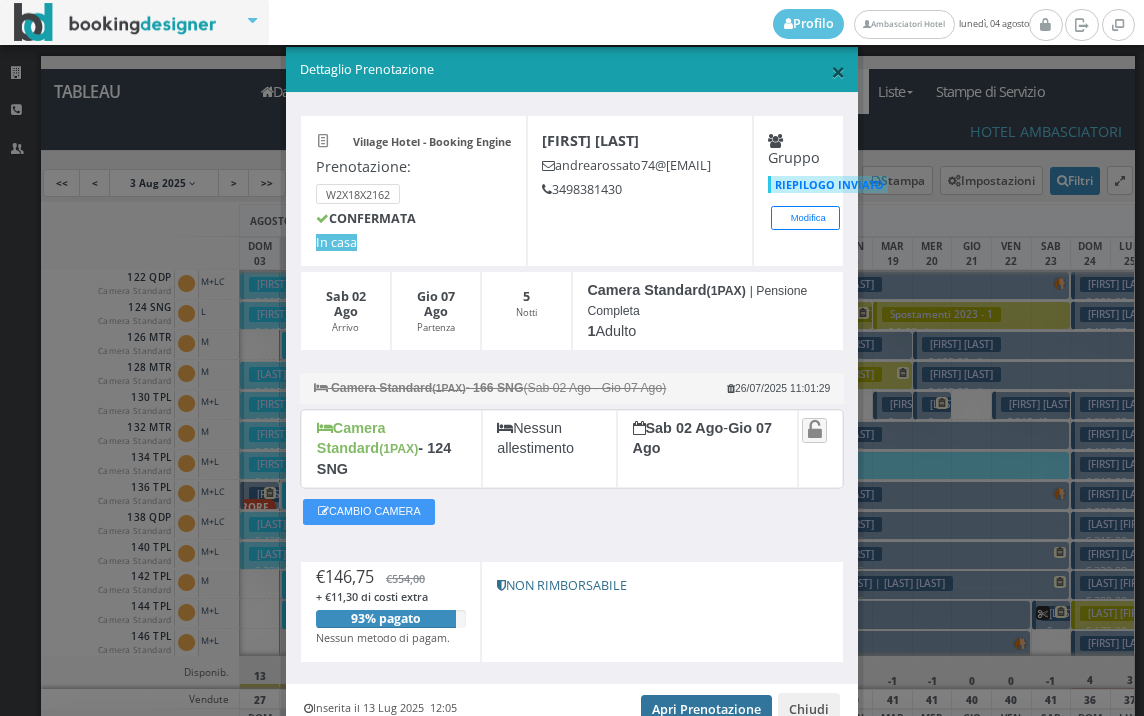 scroll, scrollTop: 0, scrollLeft: 0, axis: both 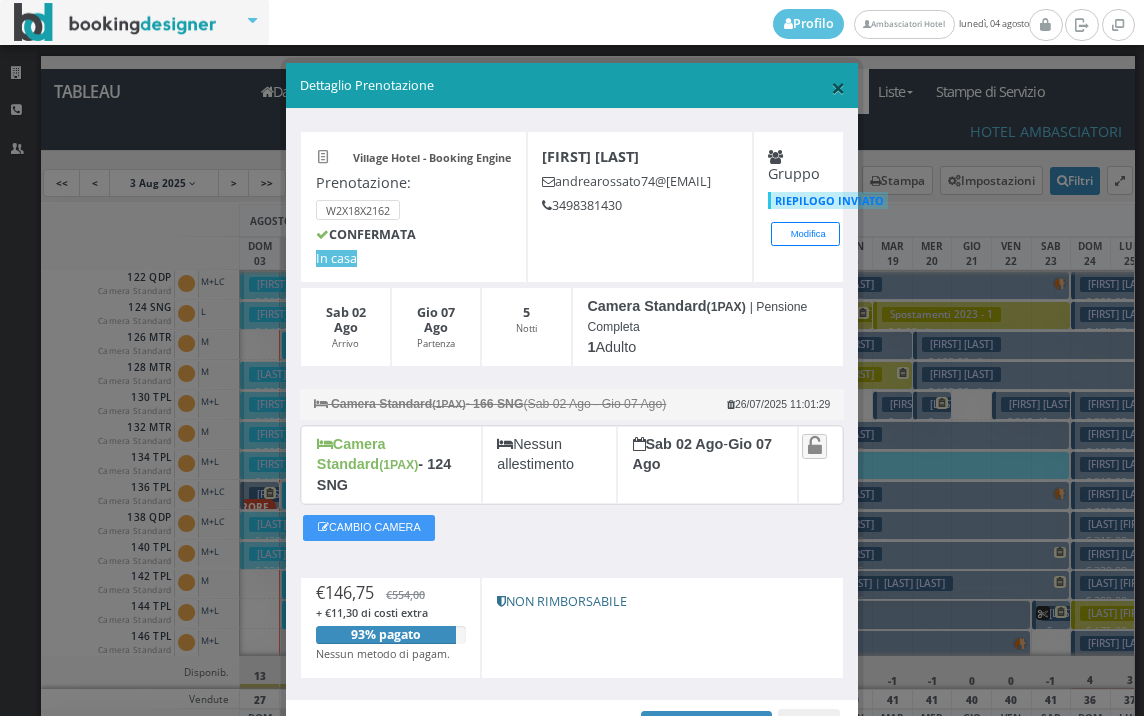 click on "×" at bounding box center (838, 87) 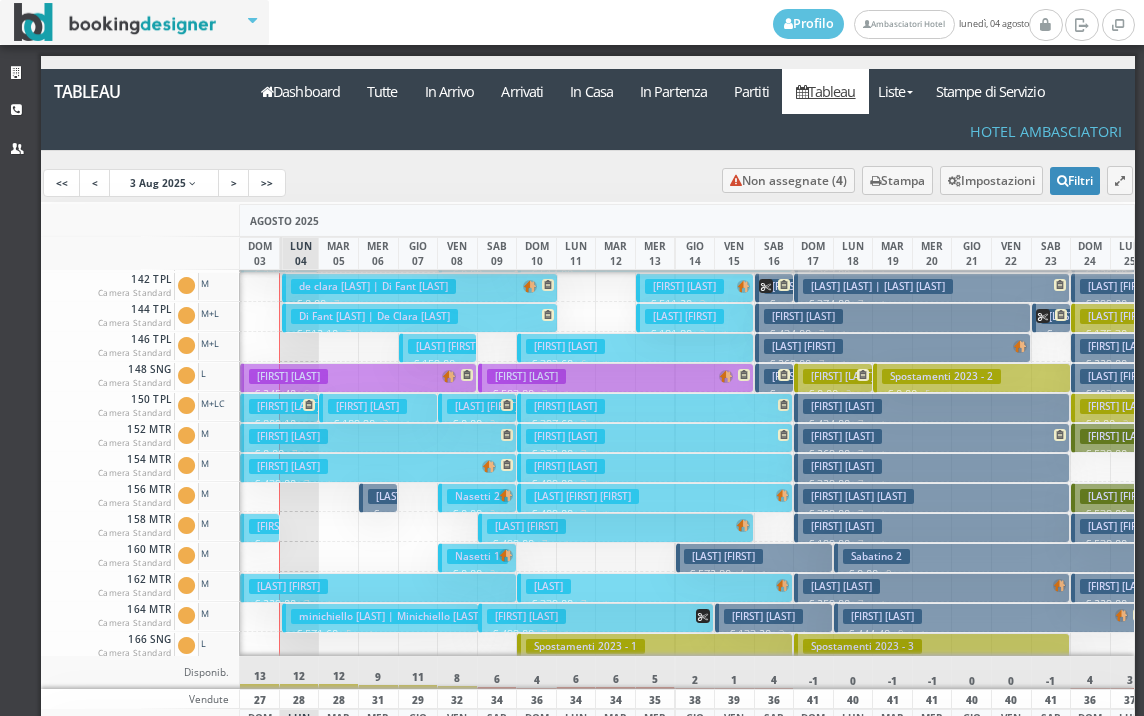 scroll, scrollTop: 500, scrollLeft: 0, axis: vertical 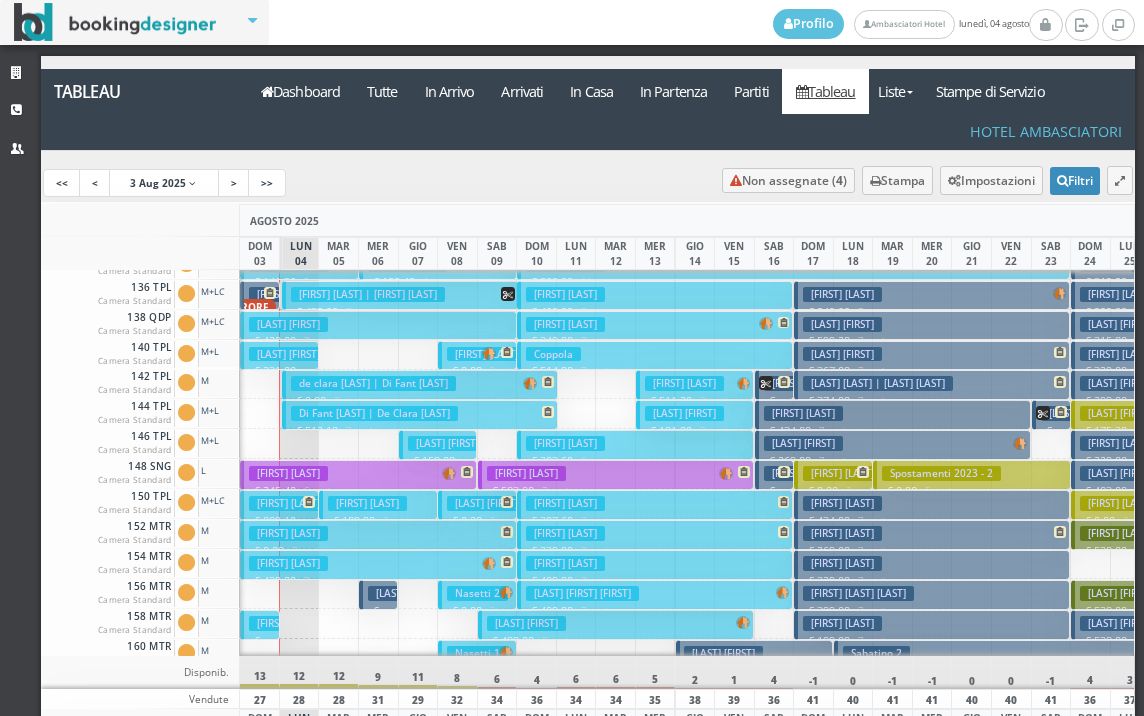 click on "[LAST] [LAST]" at bounding box center [288, 354] 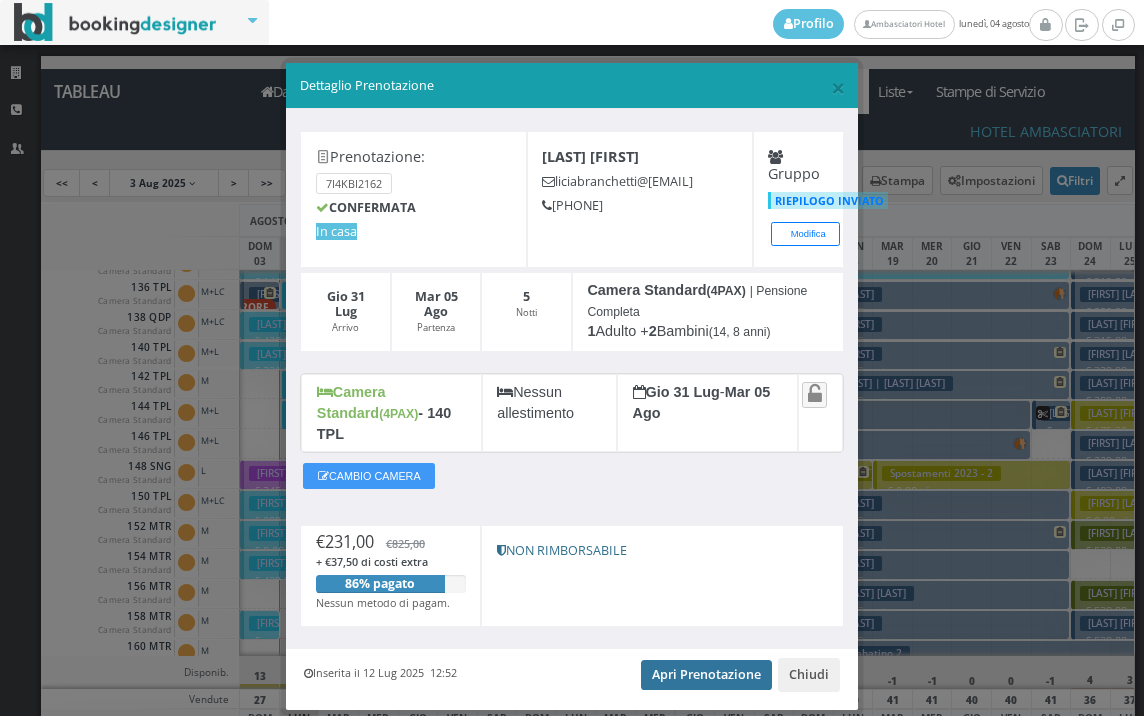 click on "Apri Prenotazione" at bounding box center (706, 675) 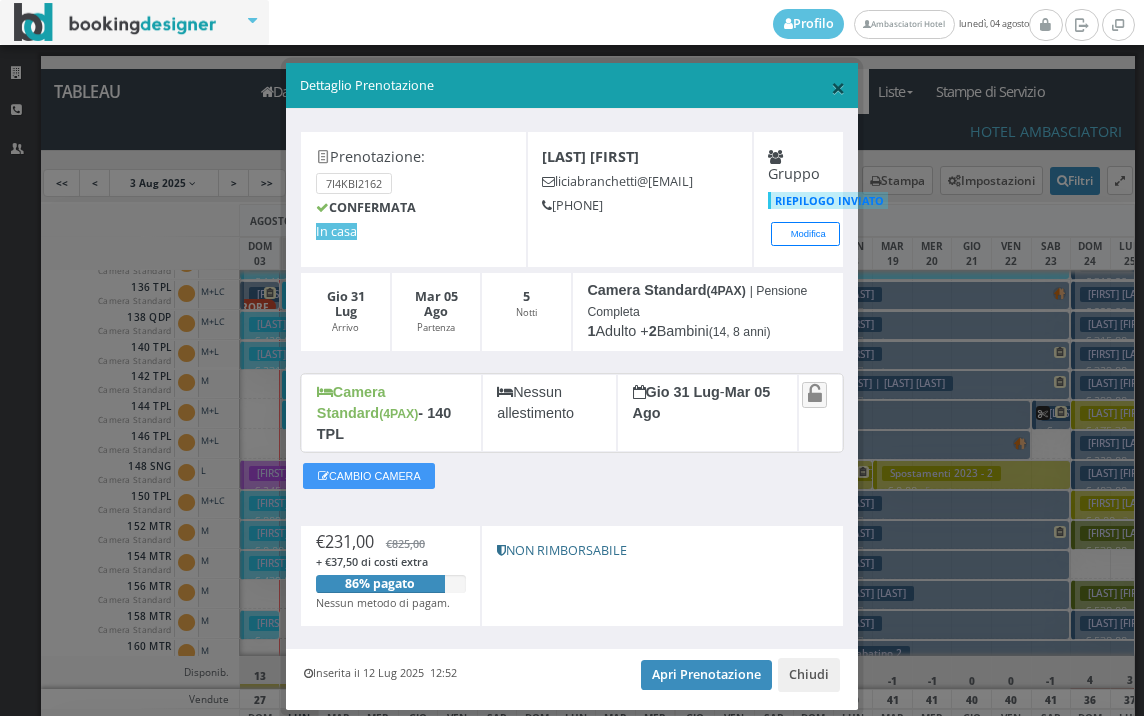 click on "×" at bounding box center (838, 87) 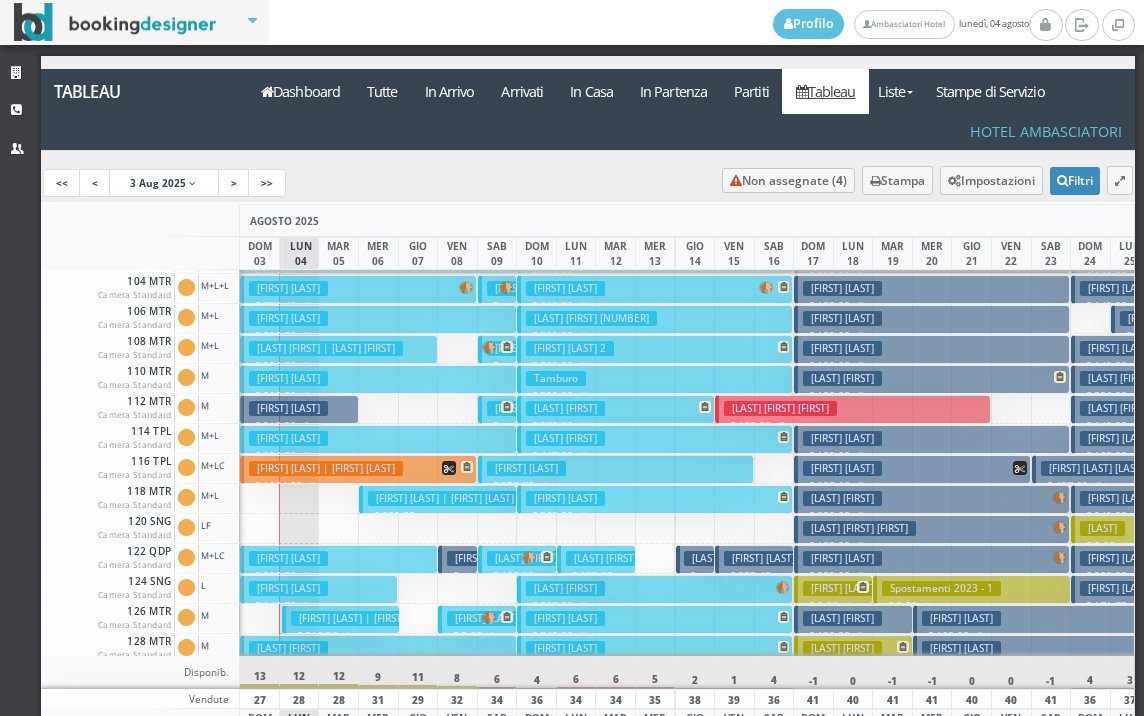 scroll, scrollTop: 0, scrollLeft: 0, axis: both 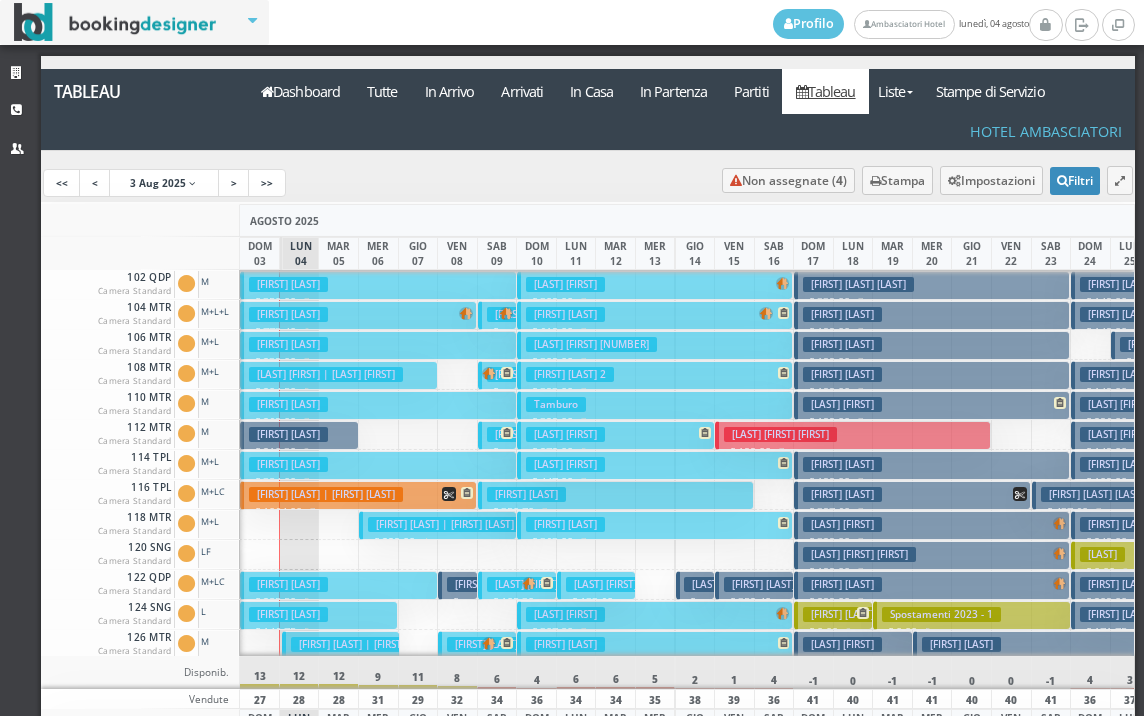 click on "[LAST] [LAST]" at bounding box center [288, 284] 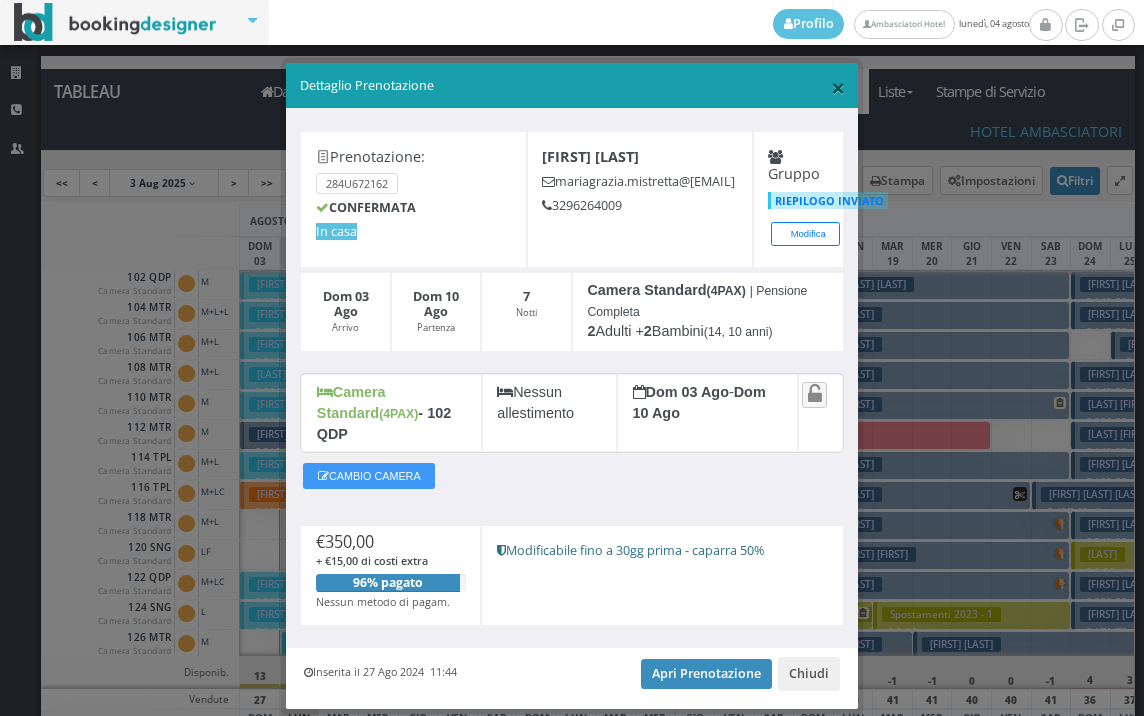 click on "×" at bounding box center [838, 87] 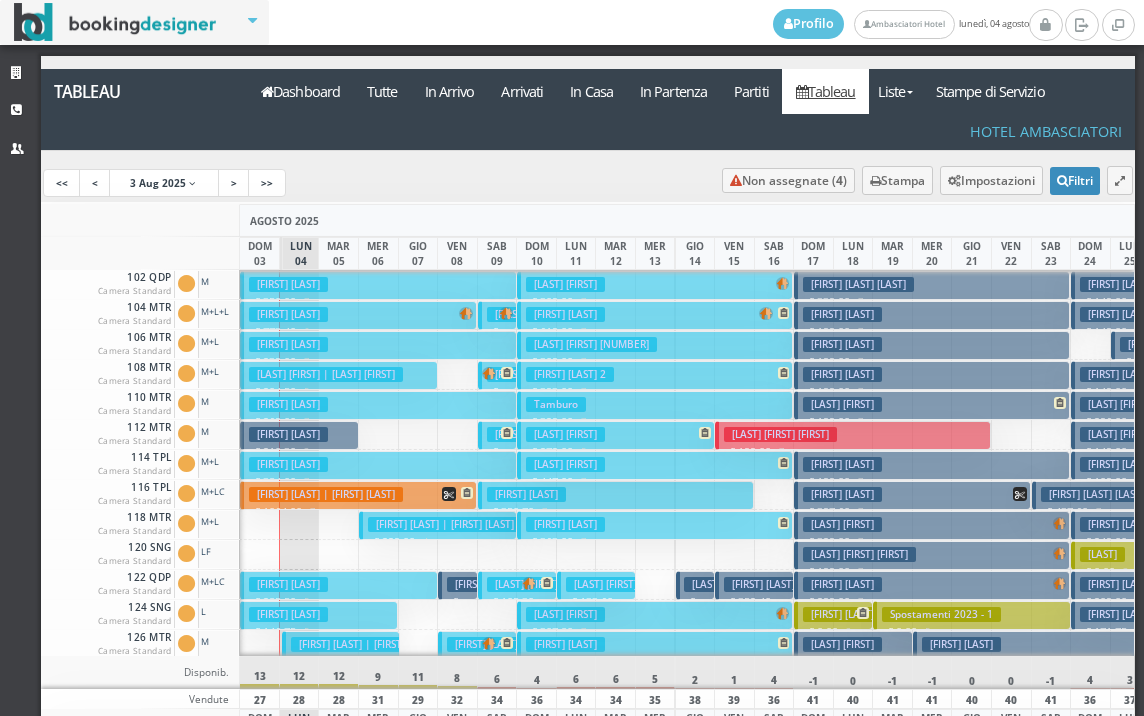 click on "Guaragni Laura
€ 773.40         6 notti
2 Adulti +  2 Bambini (4, 2 anni)" at bounding box center (358, 315) 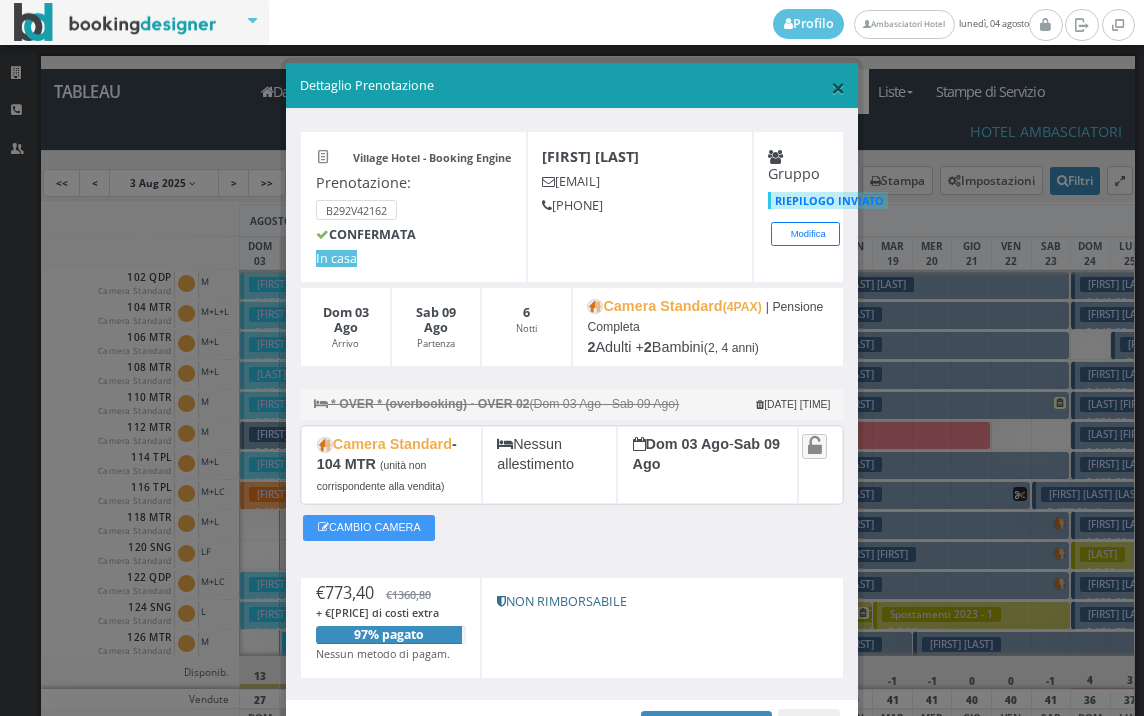 click on "×" at bounding box center [838, 87] 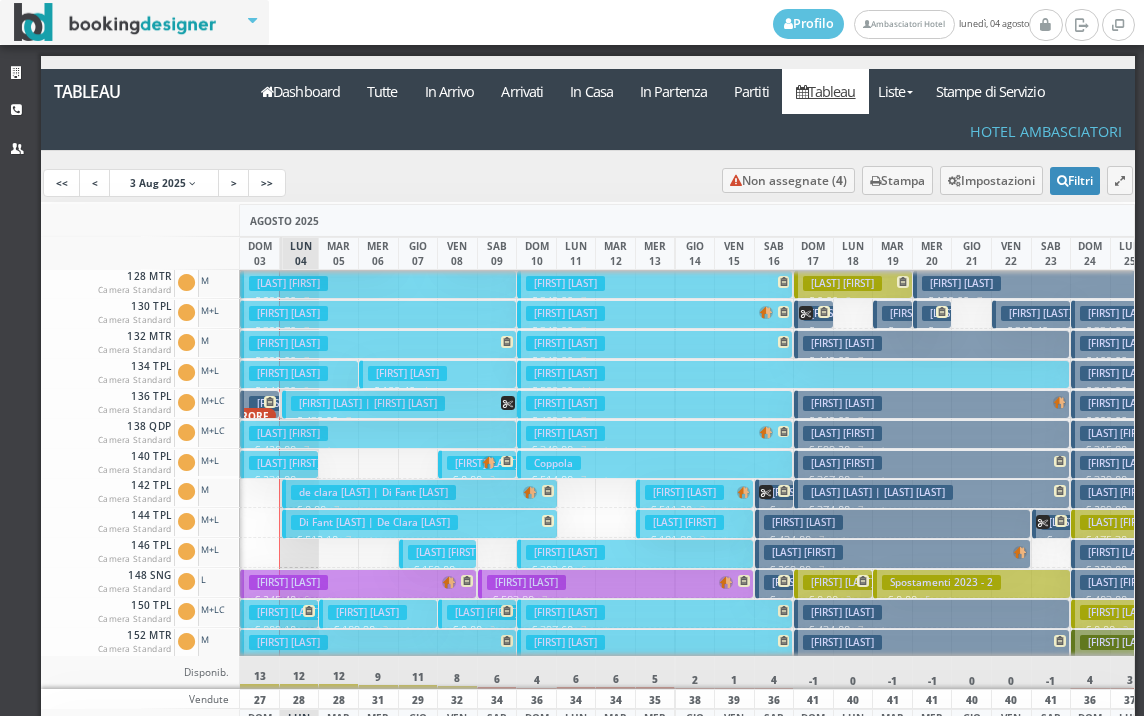 scroll, scrollTop: 400, scrollLeft: 0, axis: vertical 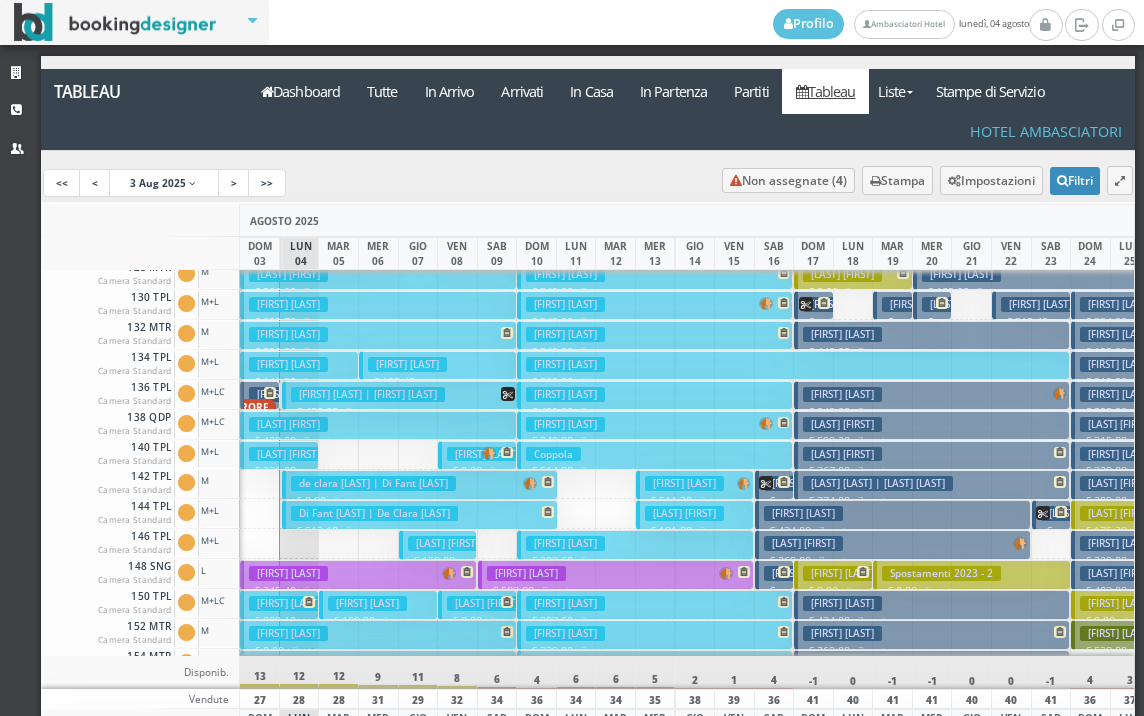 click on "[LAST] [LAST] | [LAST] [LAST]" at bounding box center (373, 483) 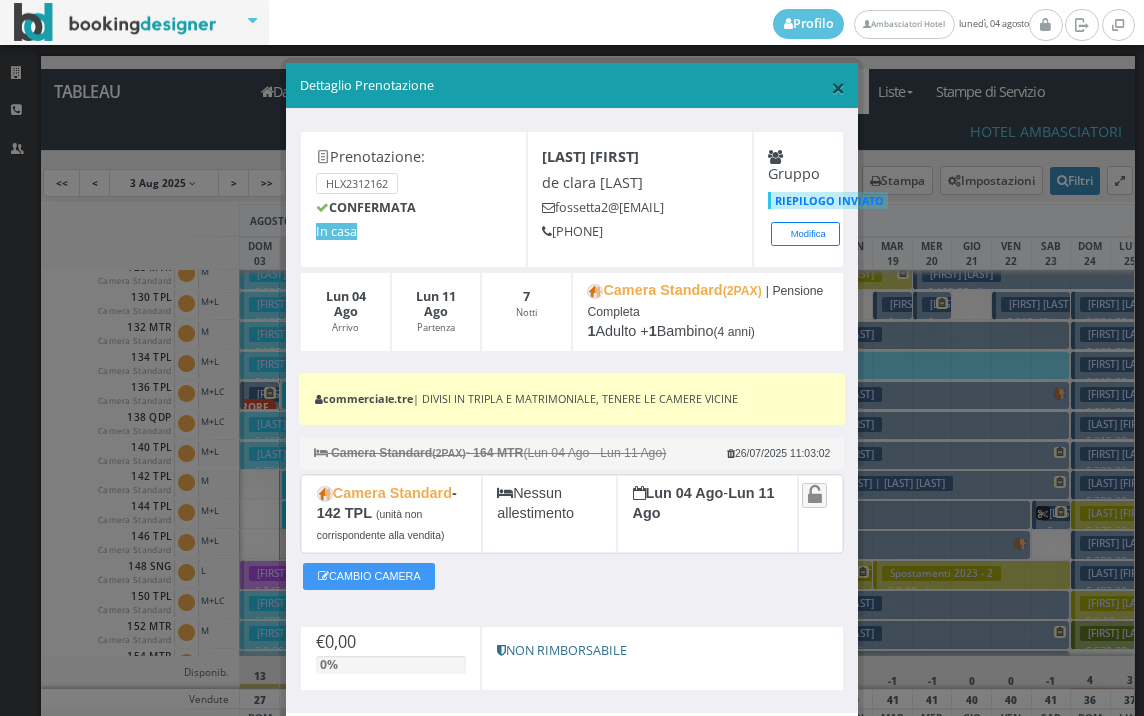 click on "×" at bounding box center [838, 87] 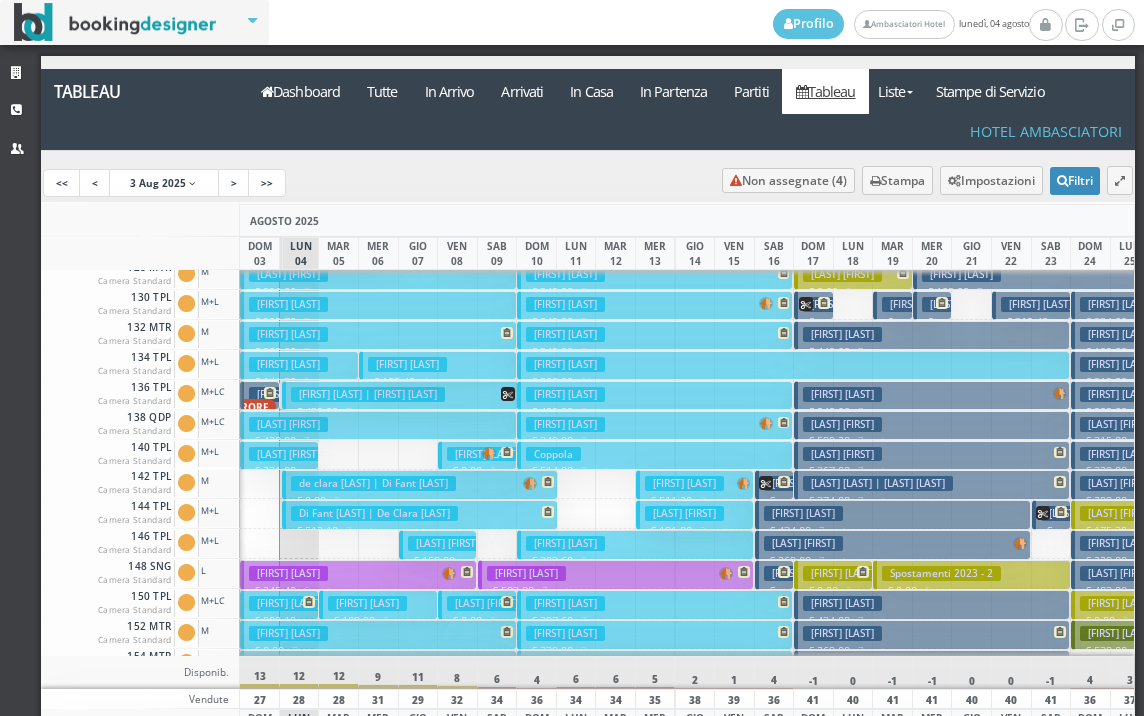 click on "[LAST] [LAST] | [LAST] [LAST]" at bounding box center (374, 513) 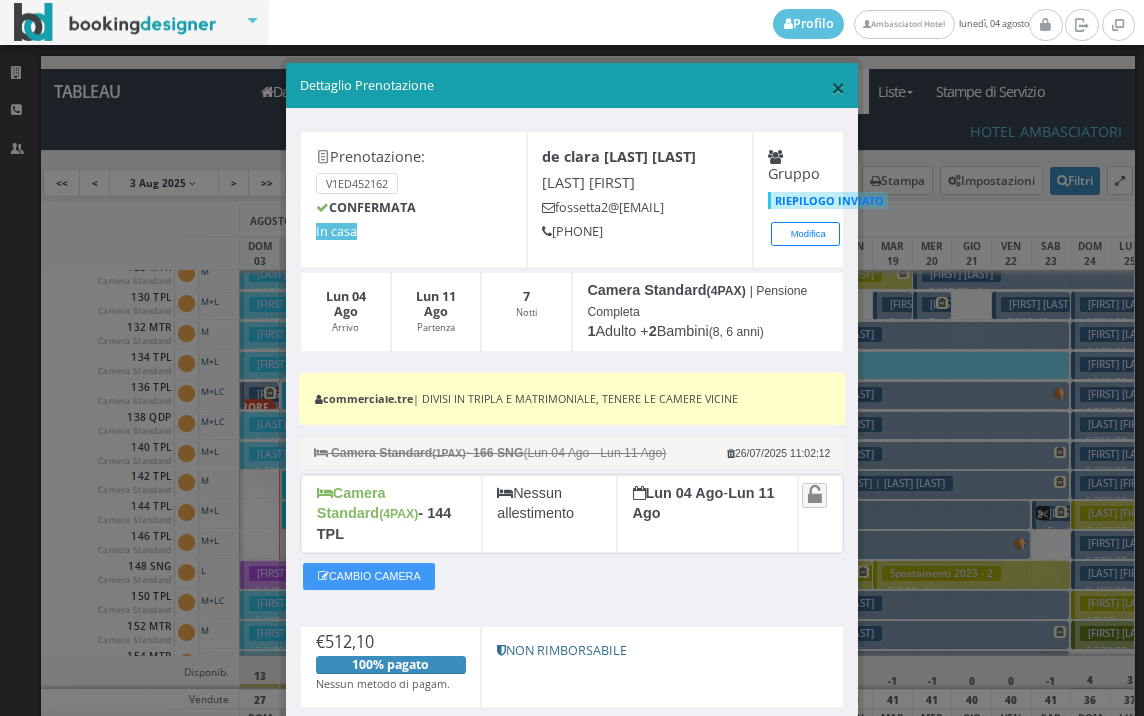 click on "×" at bounding box center (838, 87) 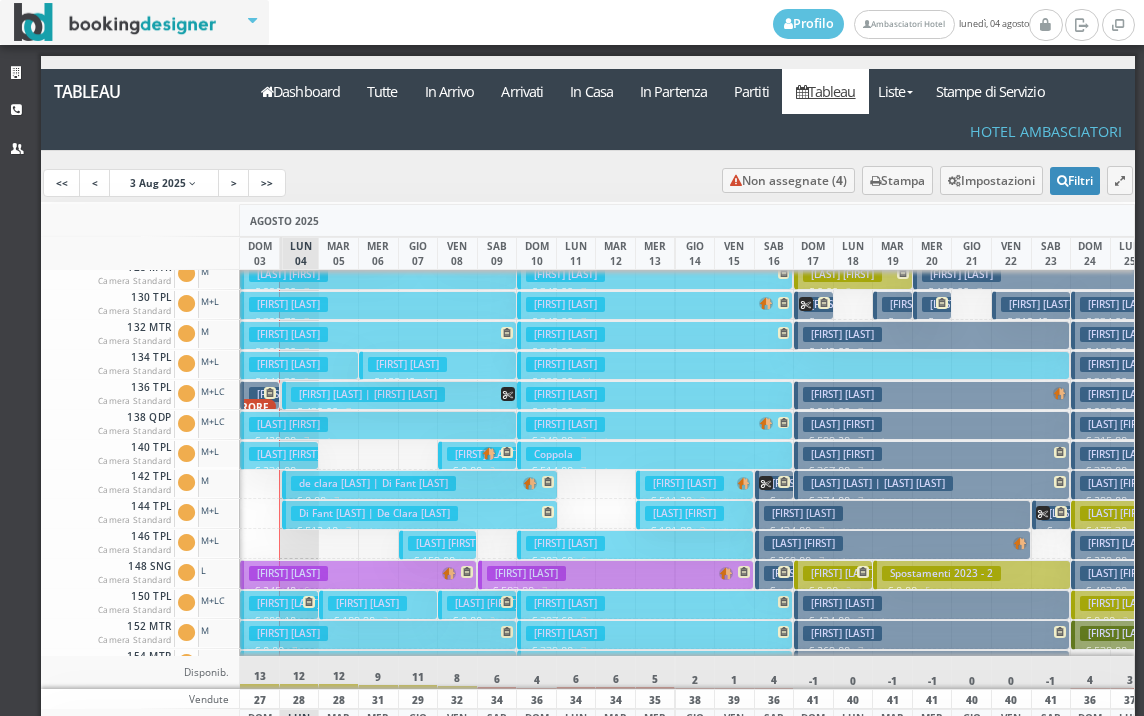 click on "[LAST] [LAST] | [LAST] [LAST]" at bounding box center (374, 513) 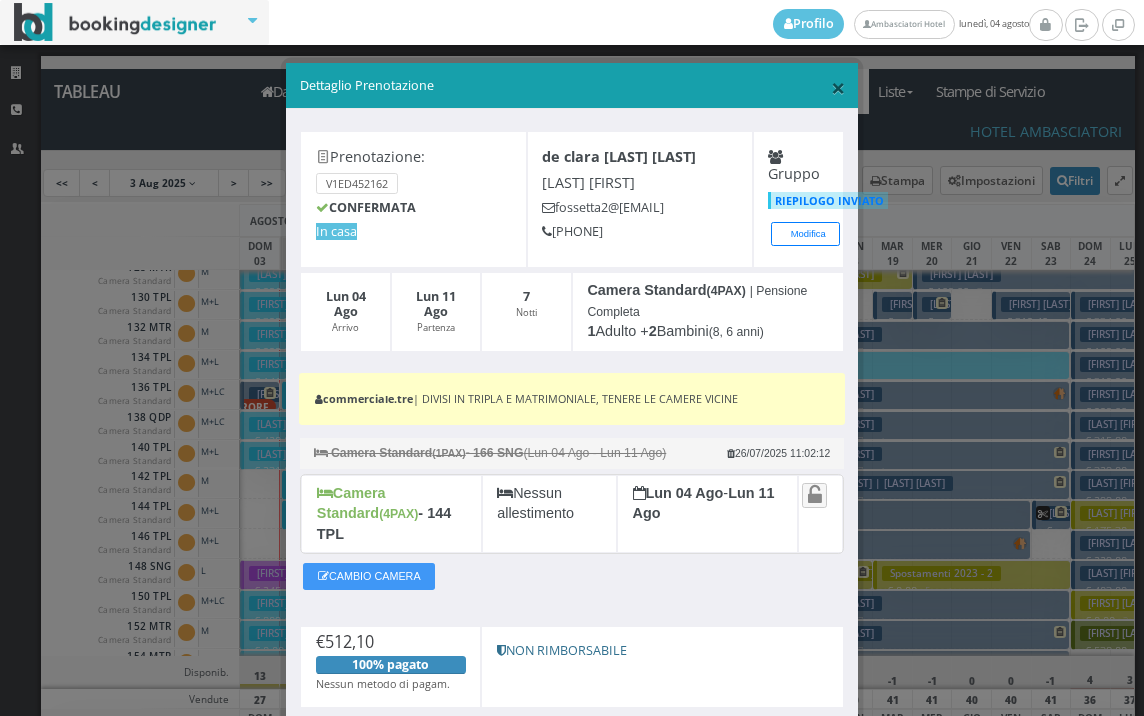 click on "×" at bounding box center [838, 87] 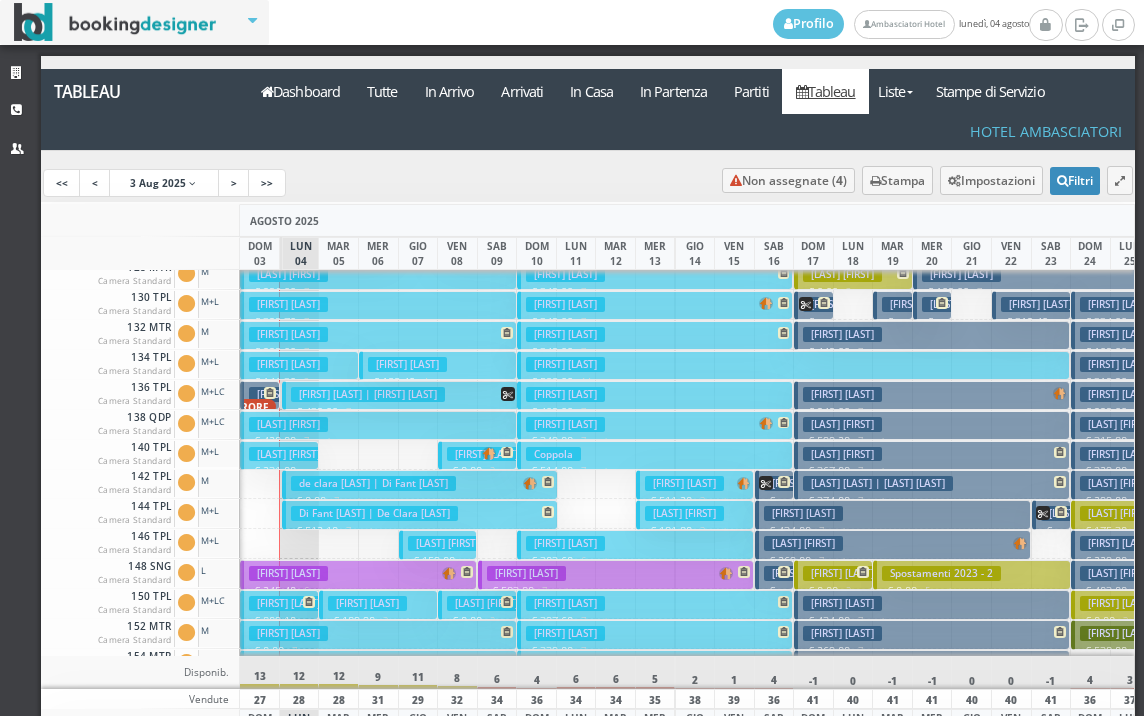 click on "de clara nina | Di Fant Maurizio
€ 0.00         7 notti
1 Adulto +  1 Bambino (4 anni)" at bounding box center (420, 484) 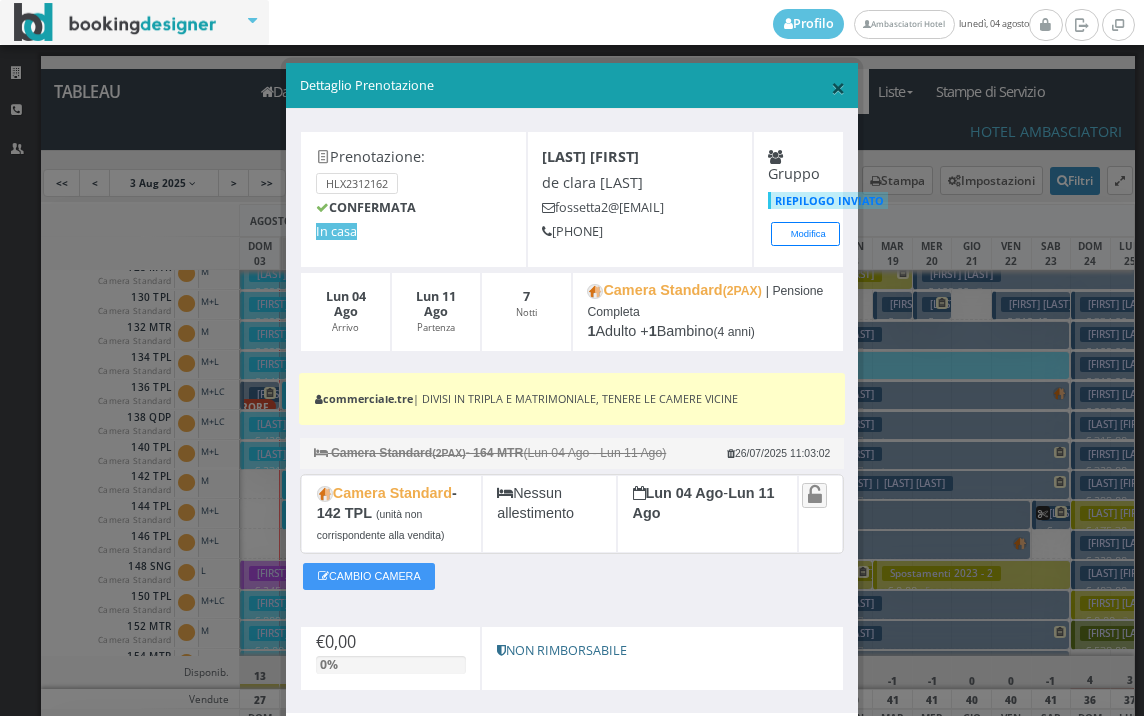 click on "×" at bounding box center [838, 87] 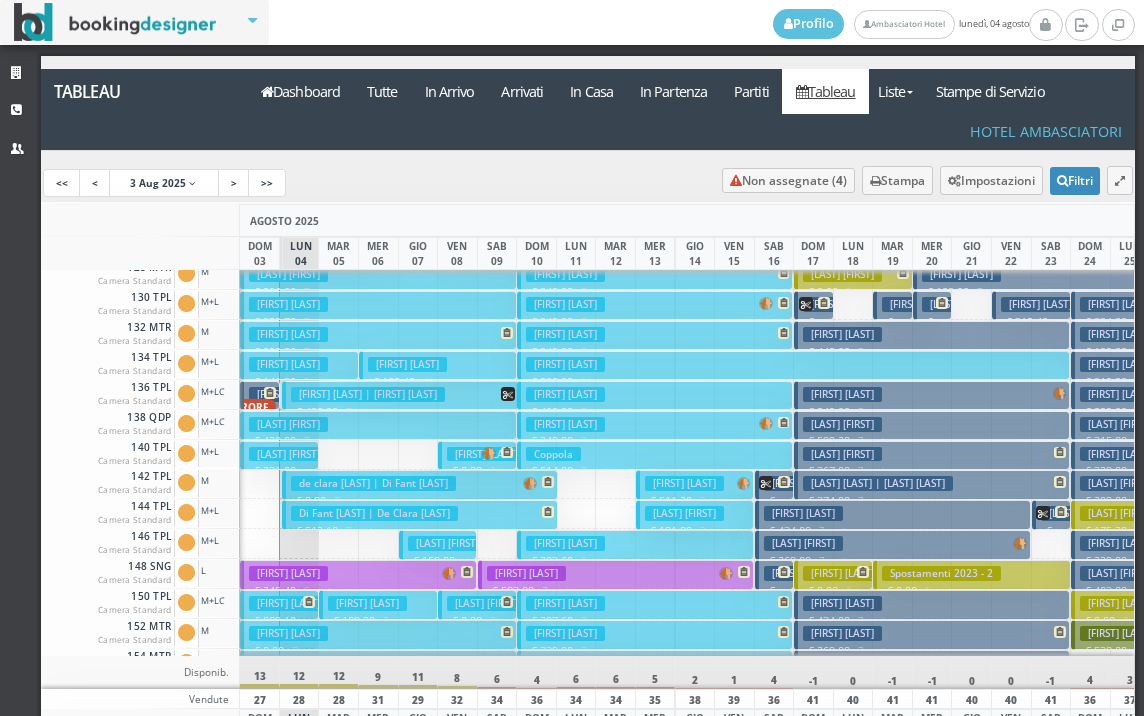 click on "[LAST] [LAST] | [LAST] [LAST]" at bounding box center (374, 513) 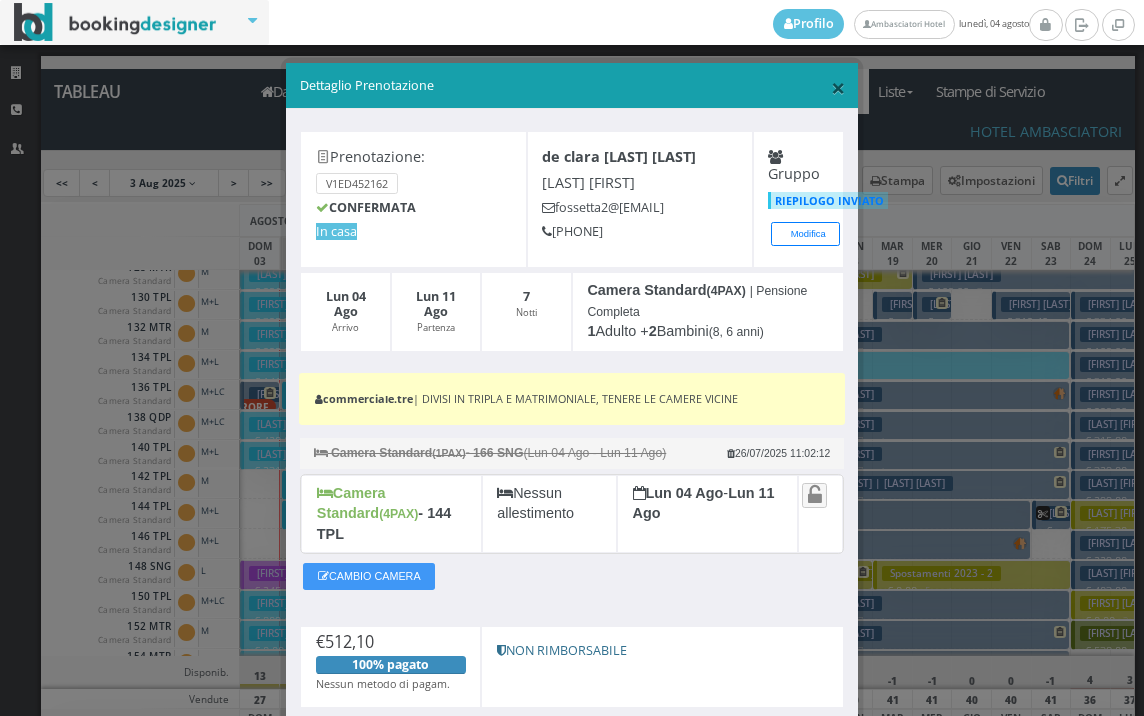 click on "×" at bounding box center [838, 87] 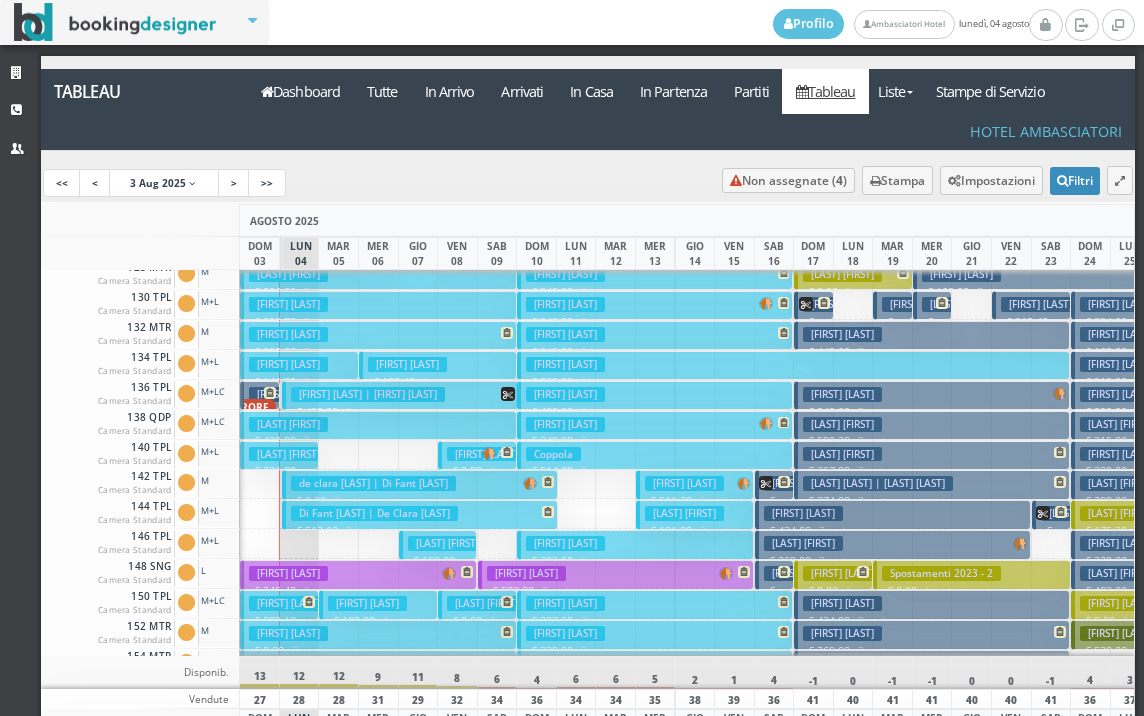 click on "Gaiani Lucio
€ 229.00         7 notti
2 Adulti" at bounding box center (378, 335) 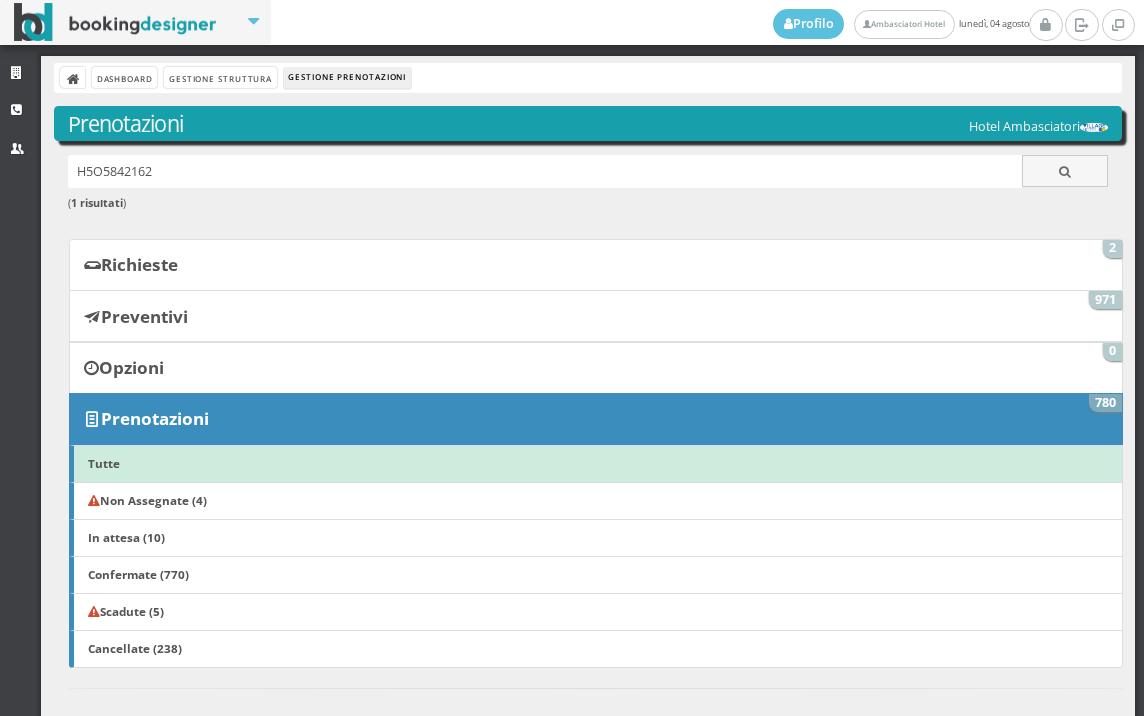 scroll, scrollTop: 0, scrollLeft: 0, axis: both 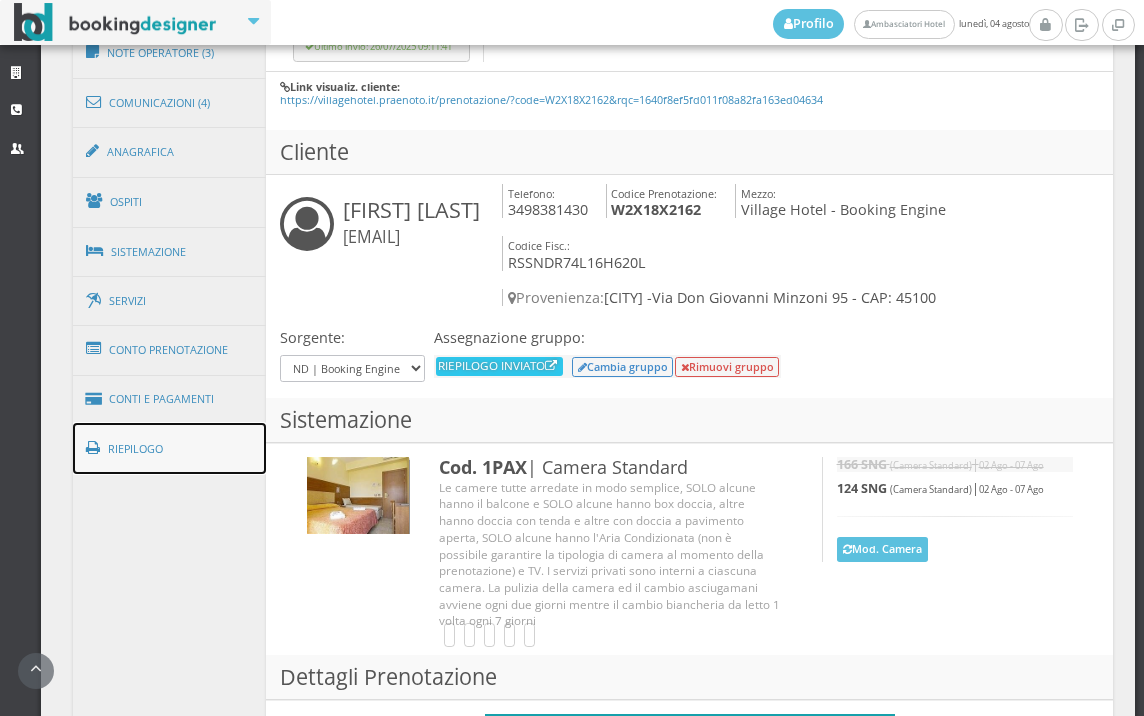 click on "Riepilogo" at bounding box center [170, 449] 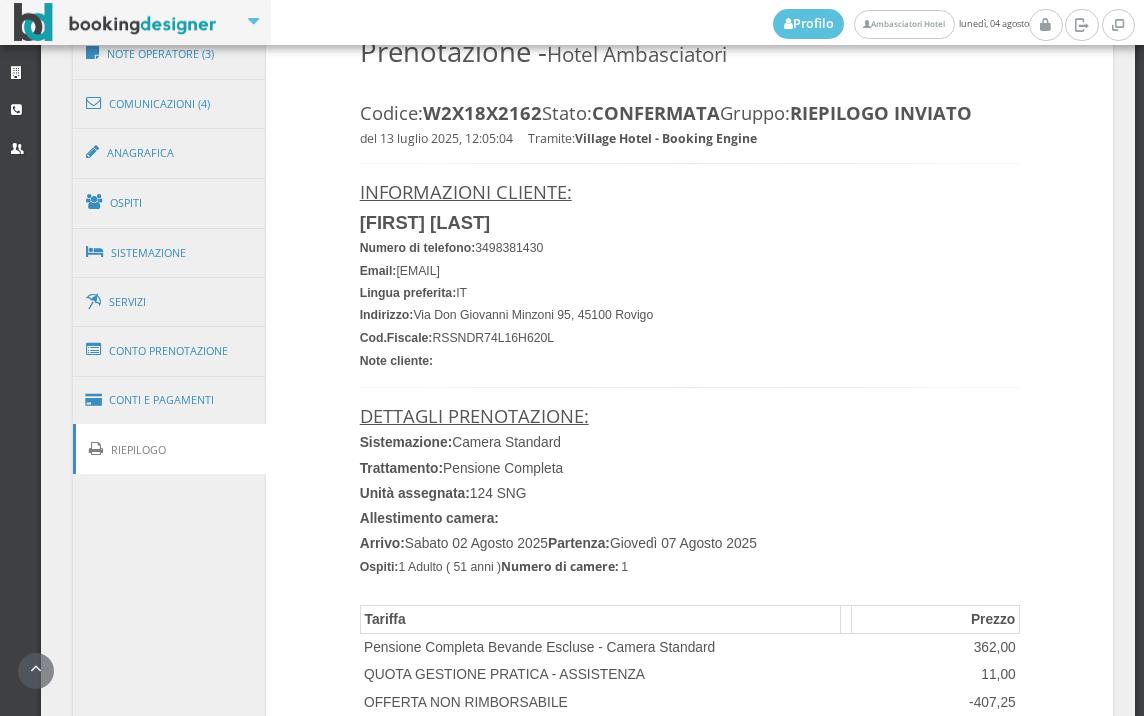 scroll, scrollTop: 1635, scrollLeft: 0, axis: vertical 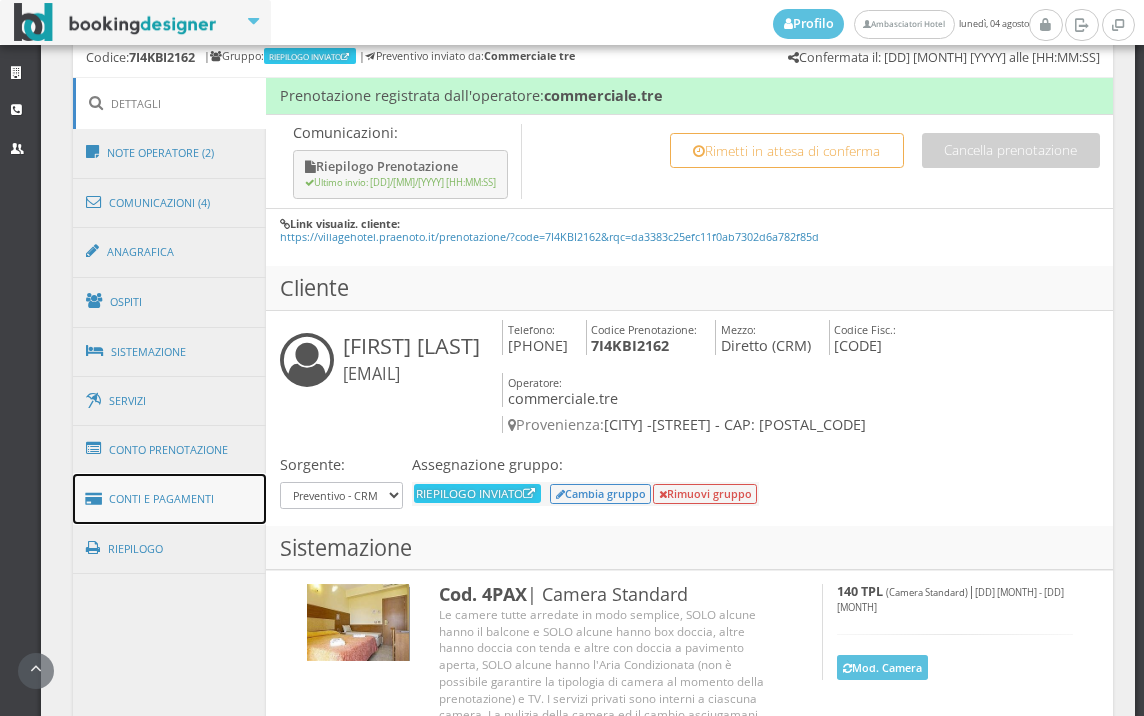 click on "Conti e Pagamenti" at bounding box center (170, 499) 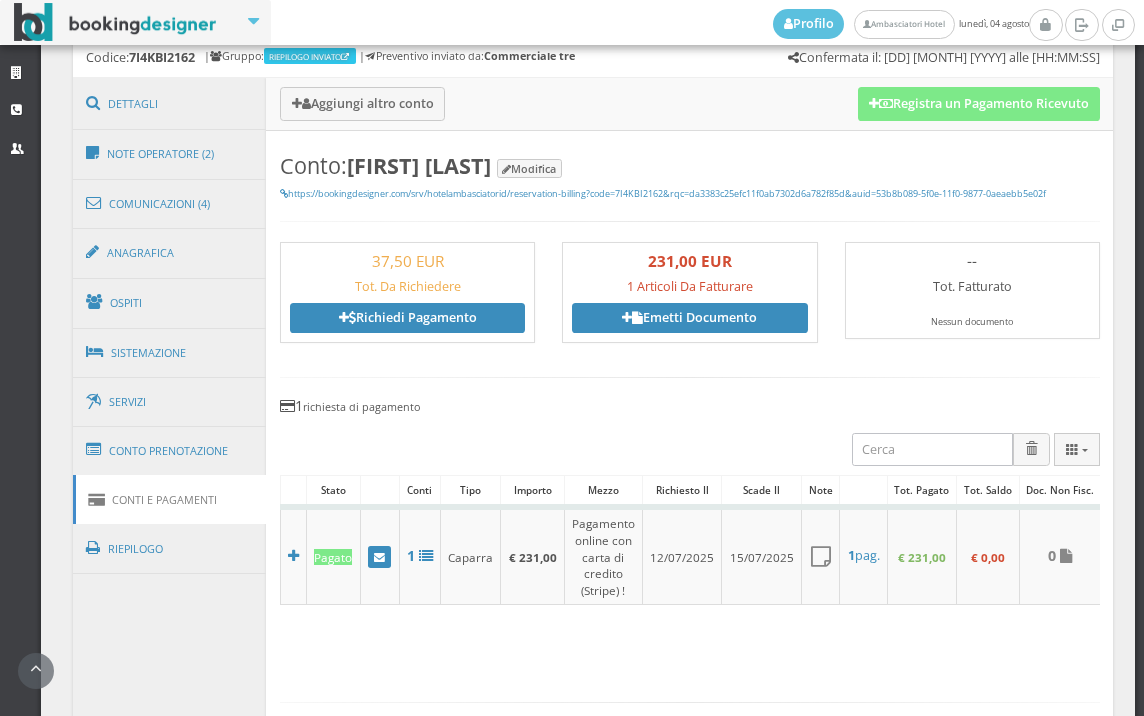 scroll, scrollTop: 1635, scrollLeft: 0, axis: vertical 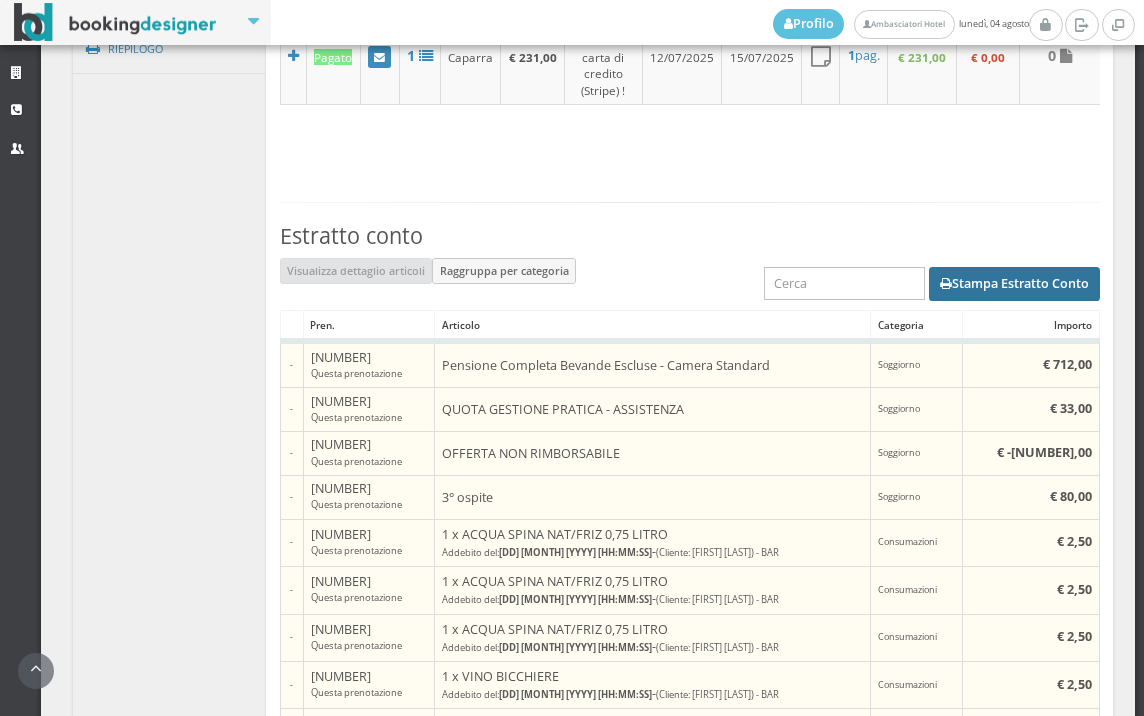 click on "Stampa Estratto Conto" at bounding box center [1014, 284] 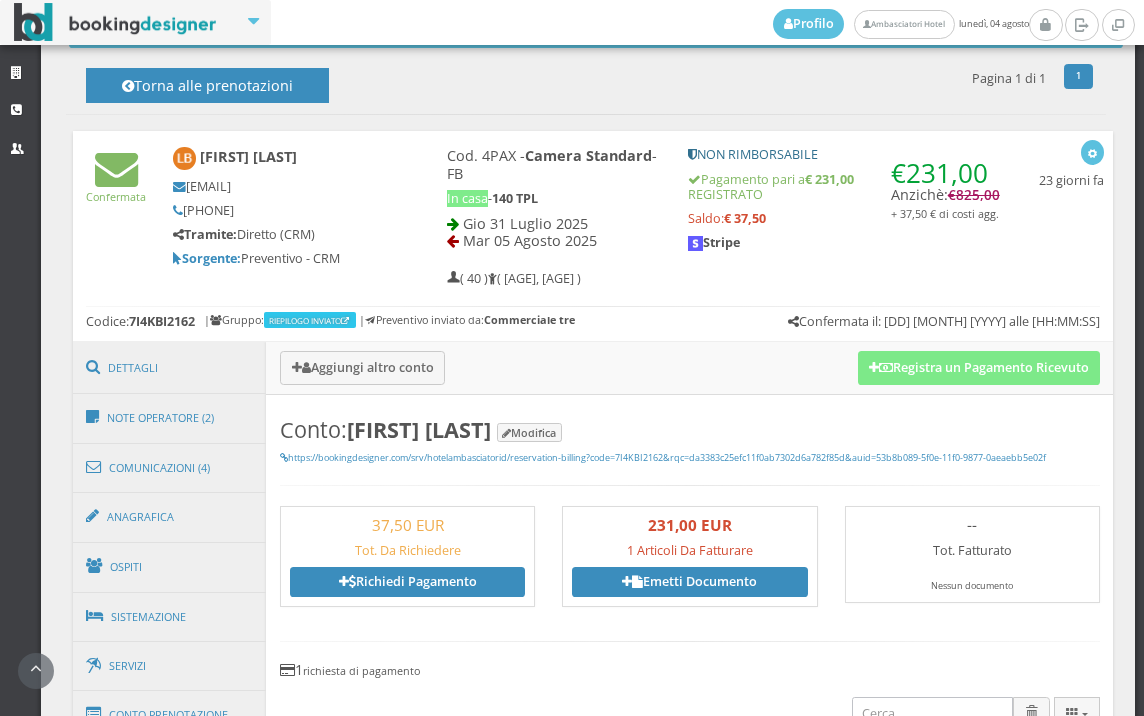 scroll, scrollTop: 746, scrollLeft: 0, axis: vertical 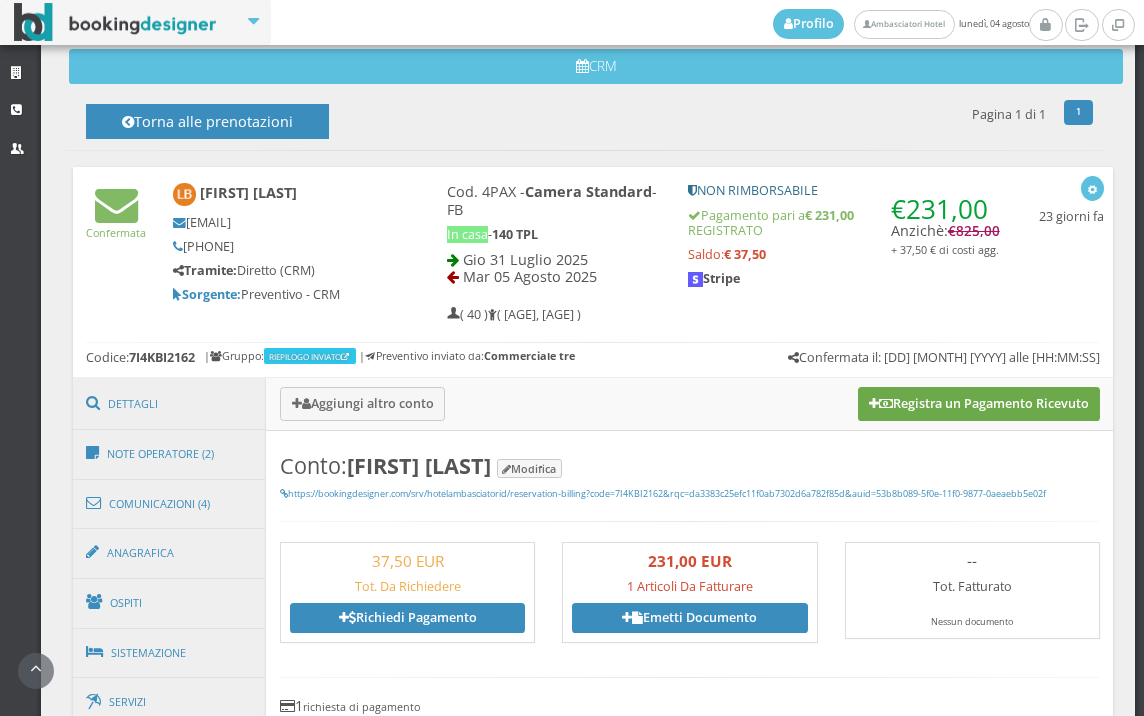 click at bounding box center (874, 404) 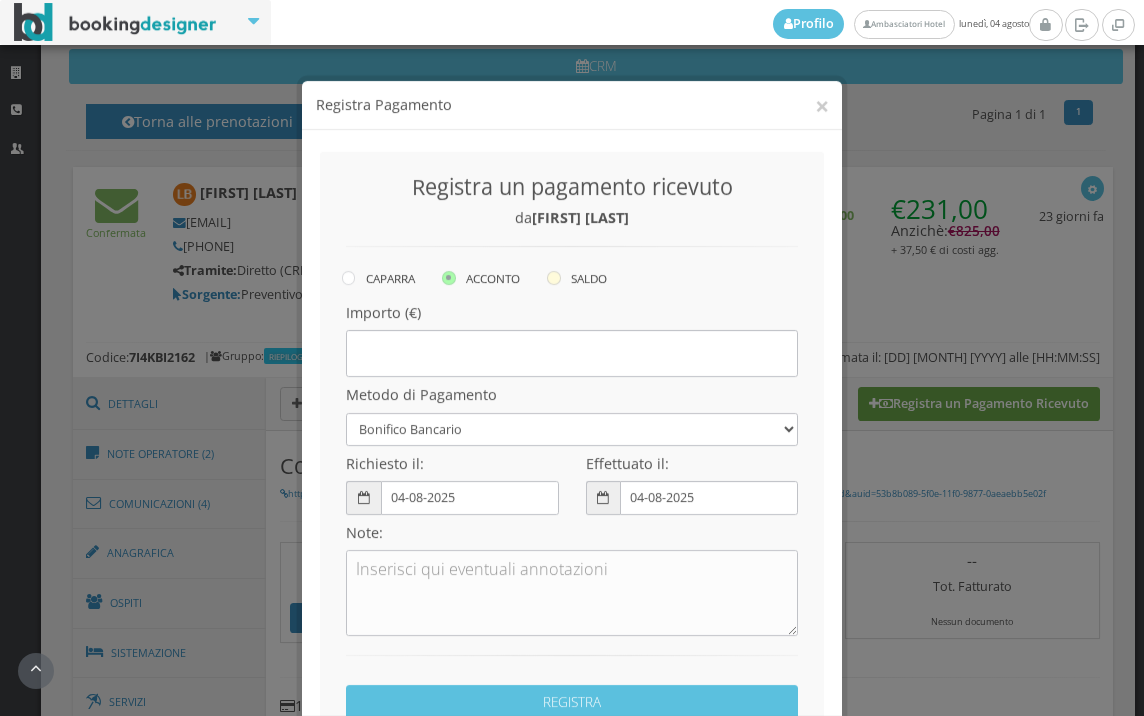 click at bounding box center [554, 260] 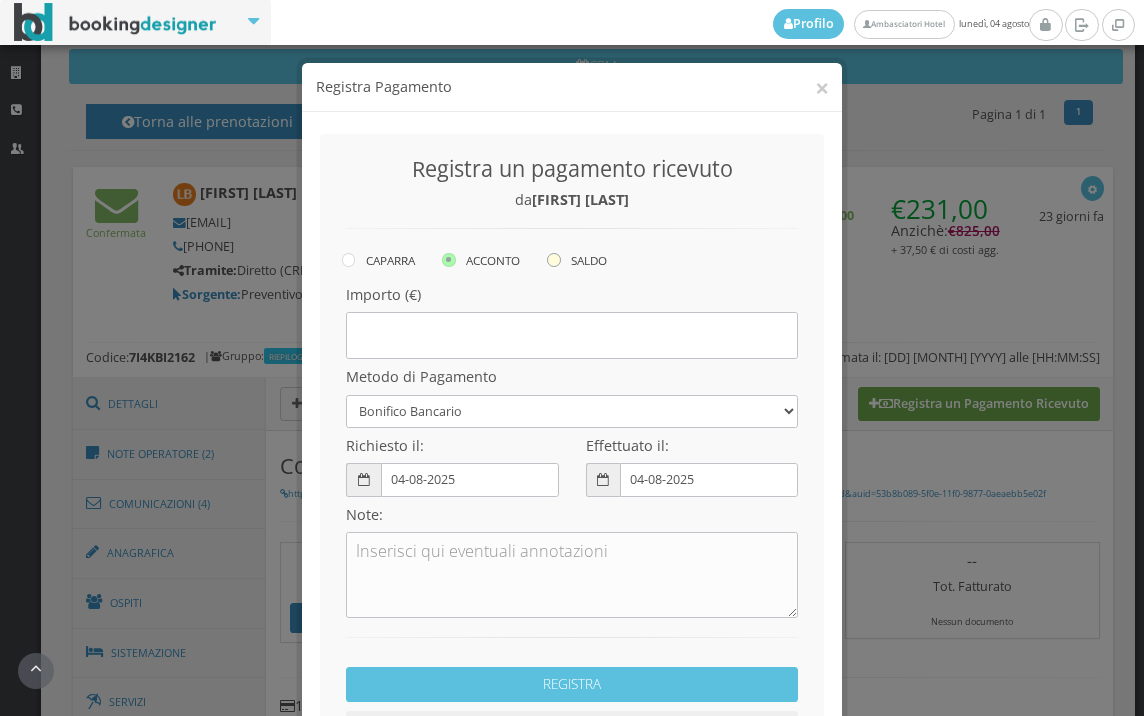 click on "SALDO" at bounding box center (-8464, 258) 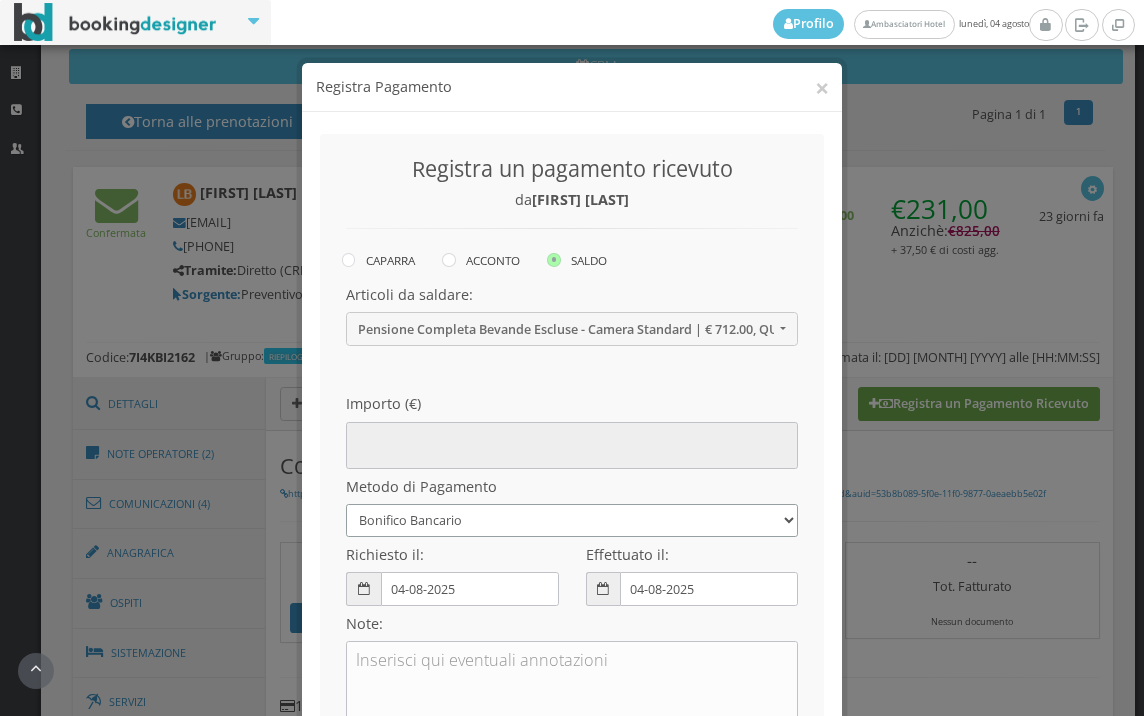 click on "Bonifico Bancario
BONIFICO SUM UP
Contanti
Assegno Bancario
Assegno Circolare
Vaglia Postale
Voucher
Tramite BOOKING.COM
Bonus vacanze (Dl n. 34/2020)
POS (in loco)
Pagamento online con carta di credito (Stripe)
Pagamento online con carta di credito (Stripe) !
Pagamento in 3 rate senza interessi con Scalapay
Pagamento in 4 rate senza interessi con Scalapay
Tramite PROMOTODAY" at bounding box center (572, 520) 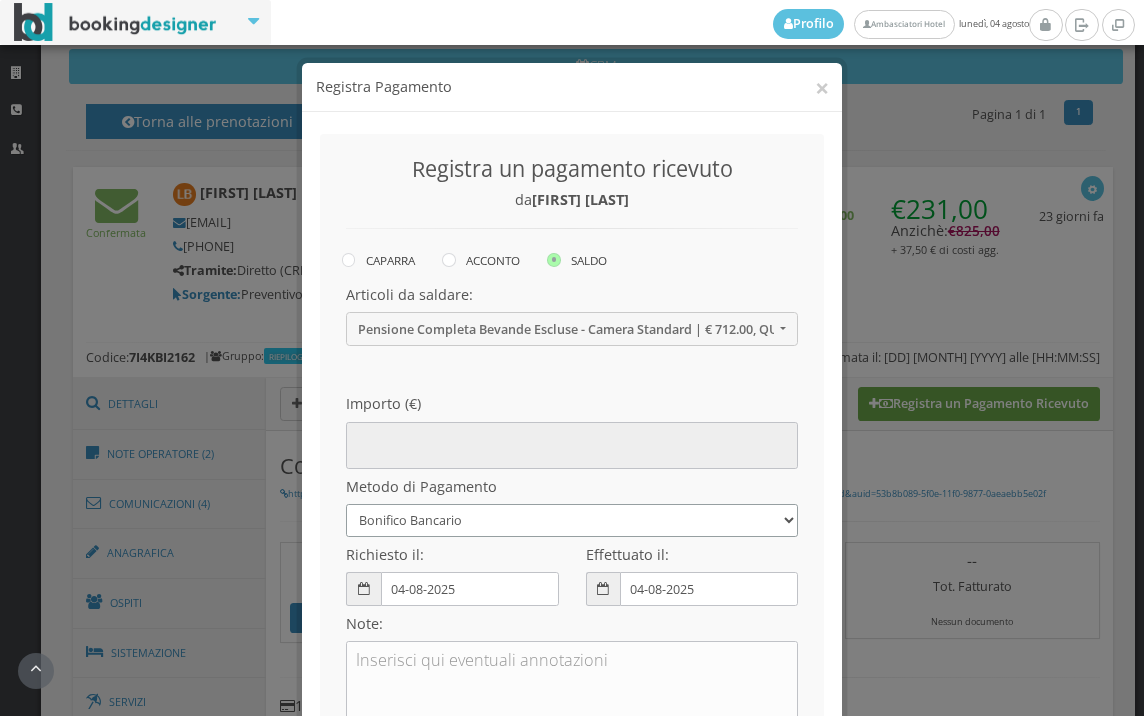 select 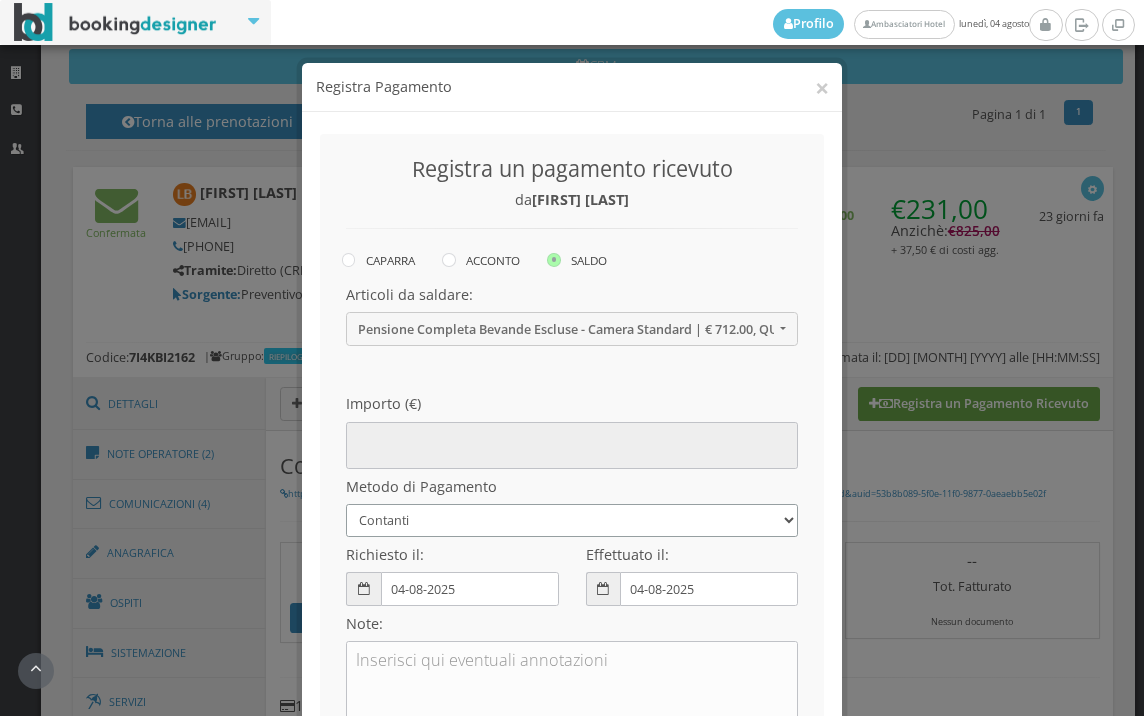 click on "Bonifico Bancario
BONIFICO SUM UP
Contanti
Assegno Bancario
Assegno Circolare
Vaglia Postale
Voucher
Tramite BOOKING.COM
Bonus vacanze (Dl n. 34/2020)
POS (in loco)
Pagamento online con carta di credito (Stripe)
Pagamento online con carta di credito (Stripe) !
Pagamento in 3 rate senza interessi con Scalapay
Pagamento in 4 rate senza interessi con Scalapay
Tramite PROMOTODAY" at bounding box center [572, 520] 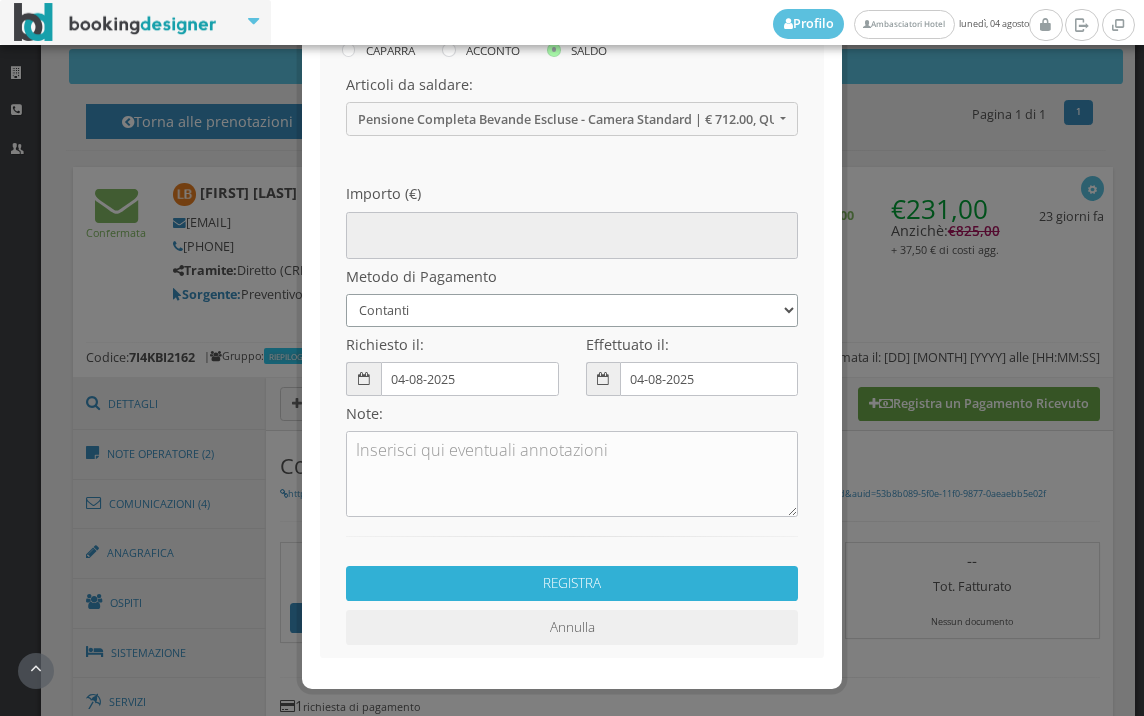 scroll, scrollTop: 273, scrollLeft: 0, axis: vertical 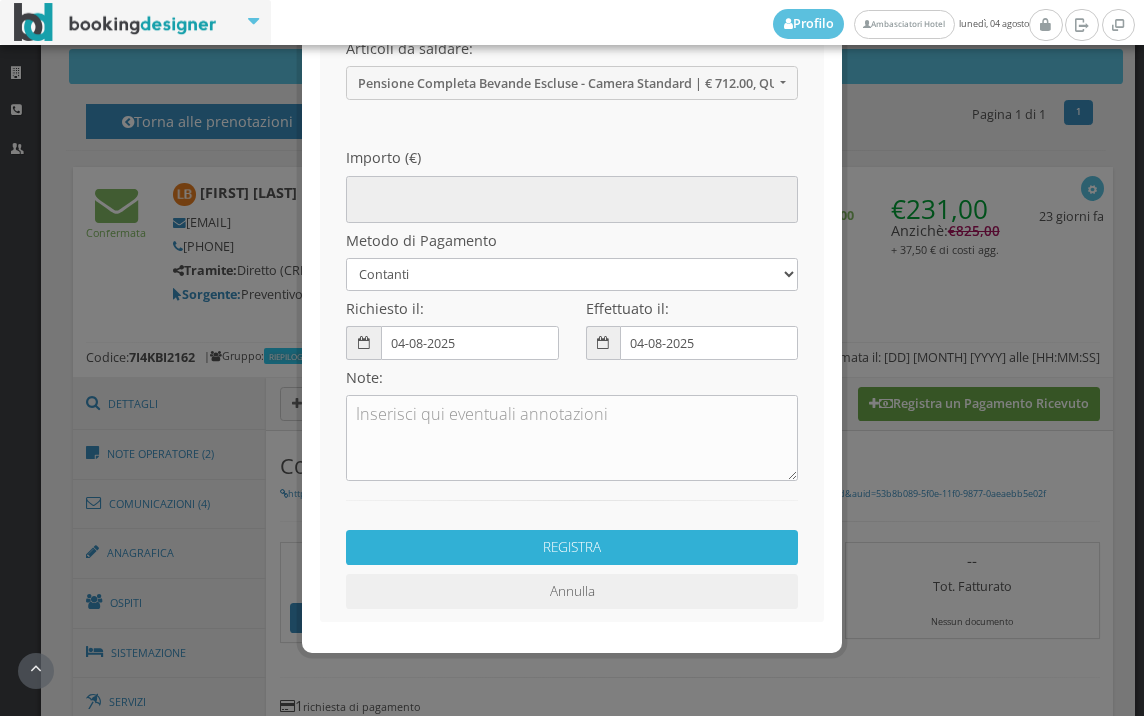 click on "REGISTRA" at bounding box center (572, 547) 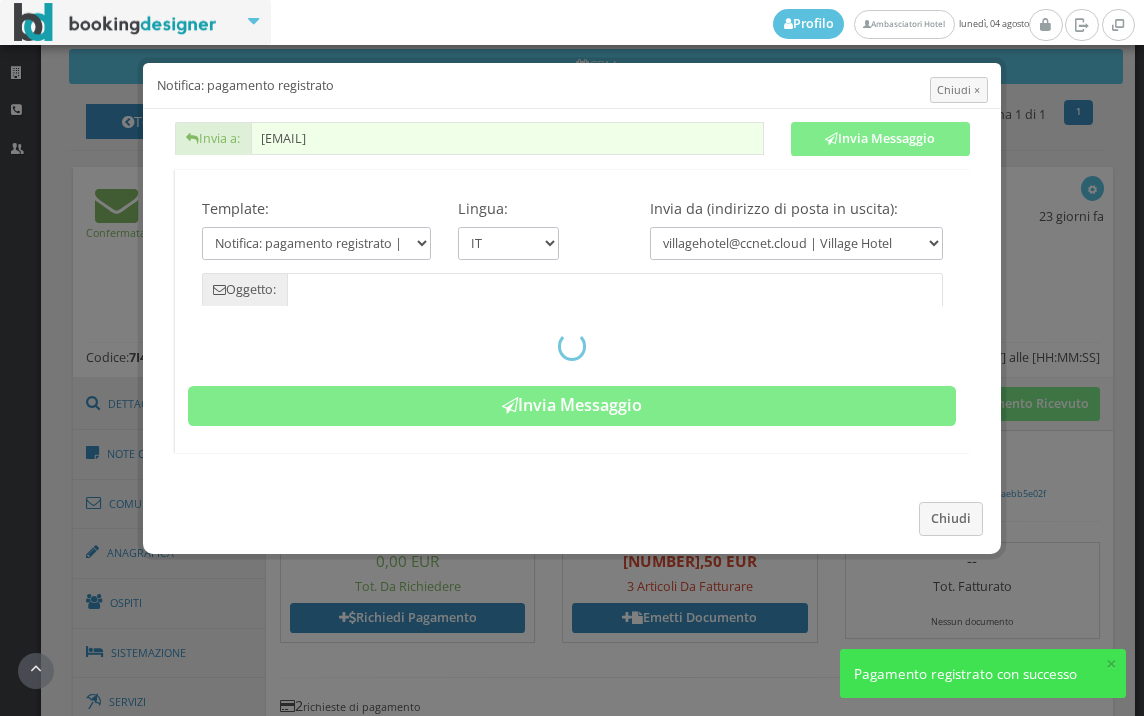 type on "Pagamento registrato - Prenotazione: 7I4KBI2162 - Licia Branchetti" 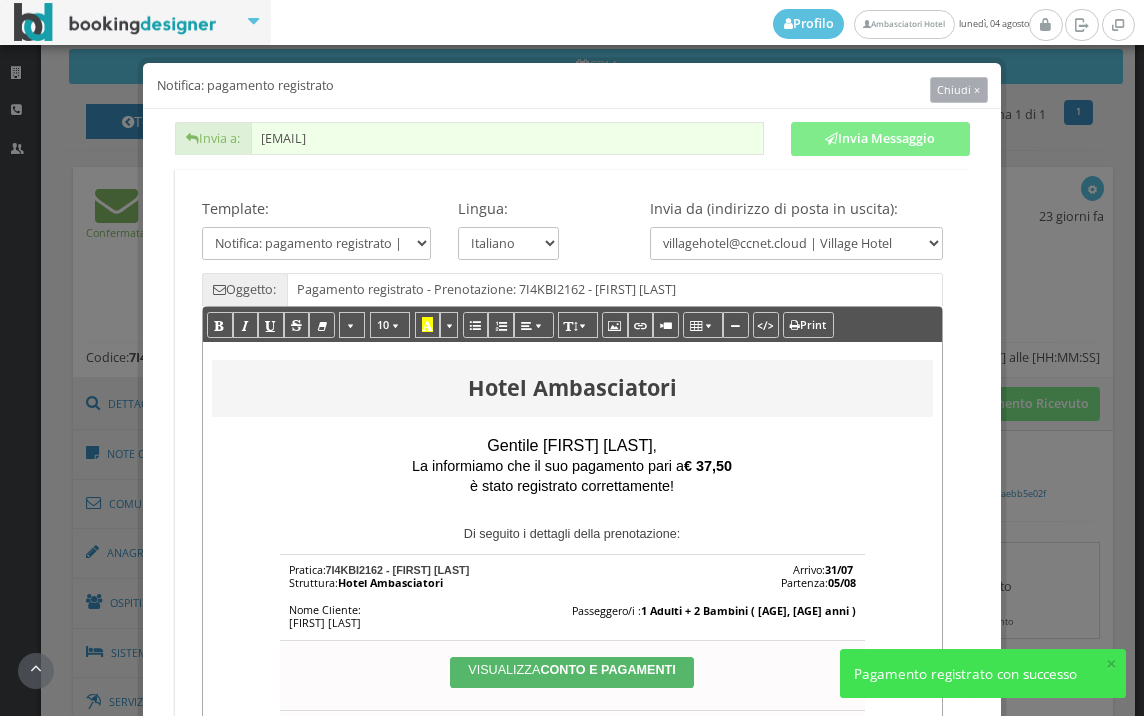 click on "Chiudi ×" at bounding box center [958, 89] 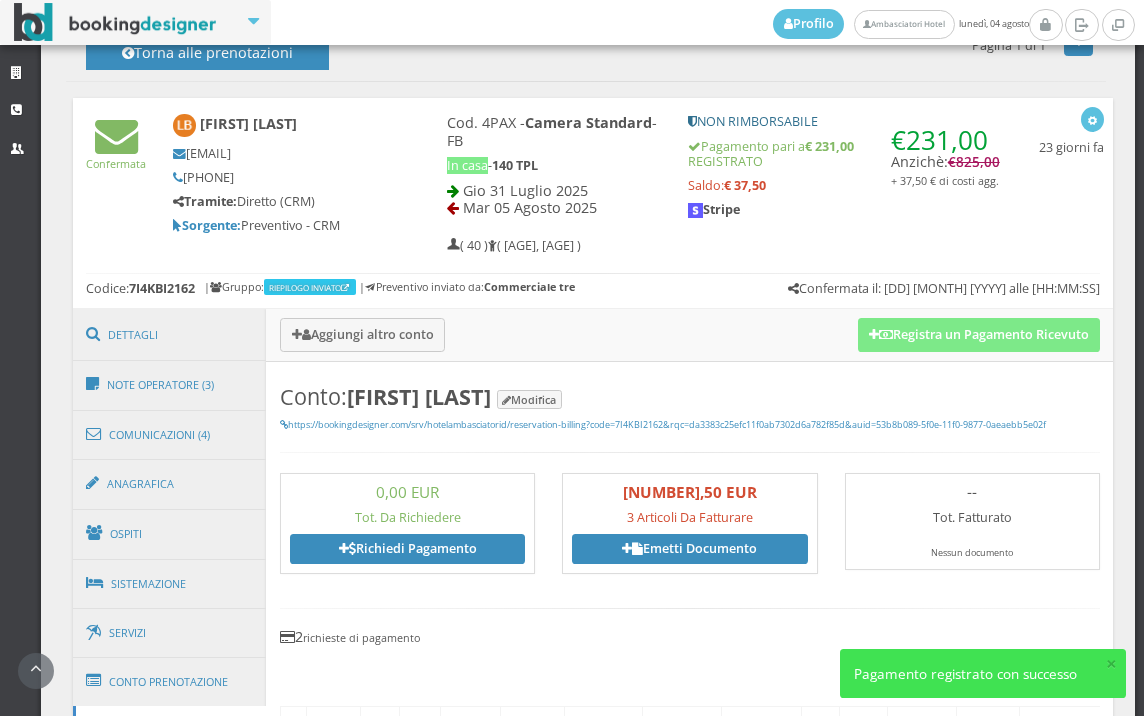 scroll, scrollTop: 857, scrollLeft: 0, axis: vertical 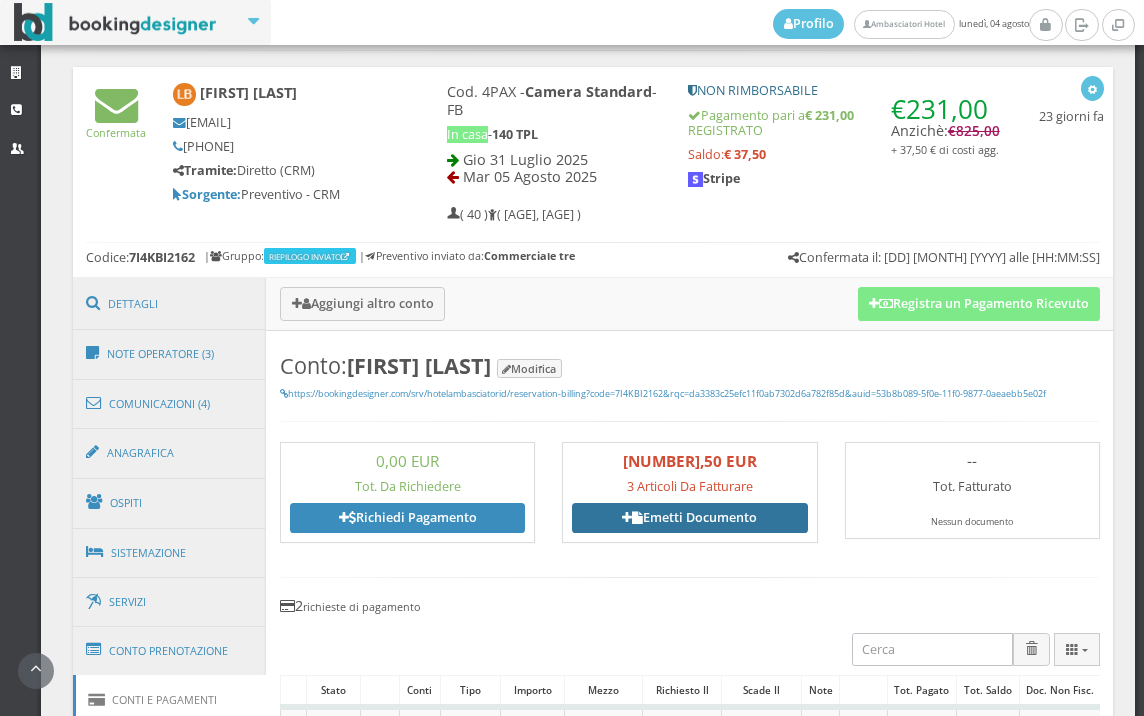 click on "Emetti Documento" at bounding box center (689, 518) 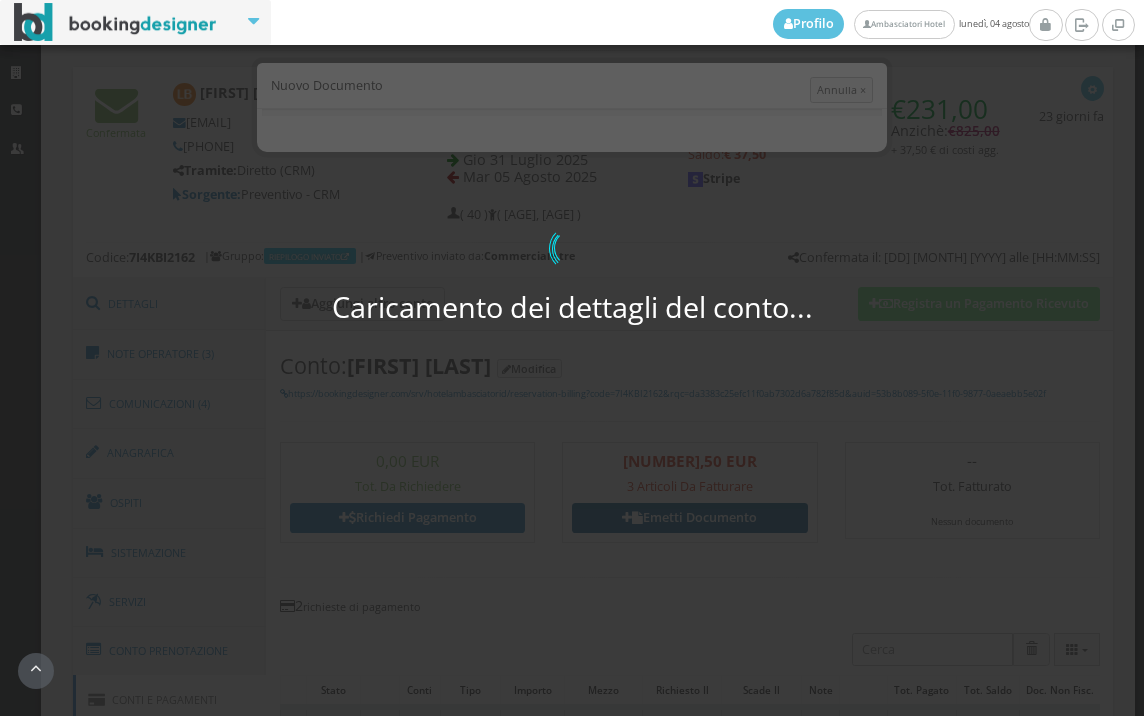 select on "PF" 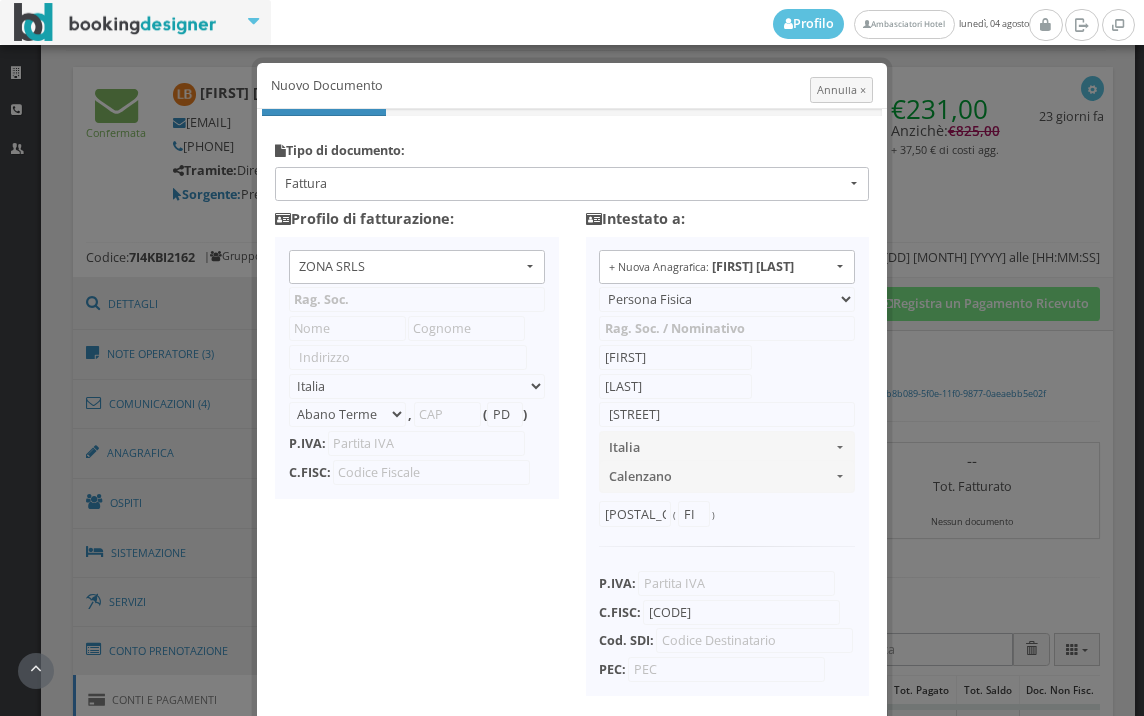 type on "ZONA SRLS" 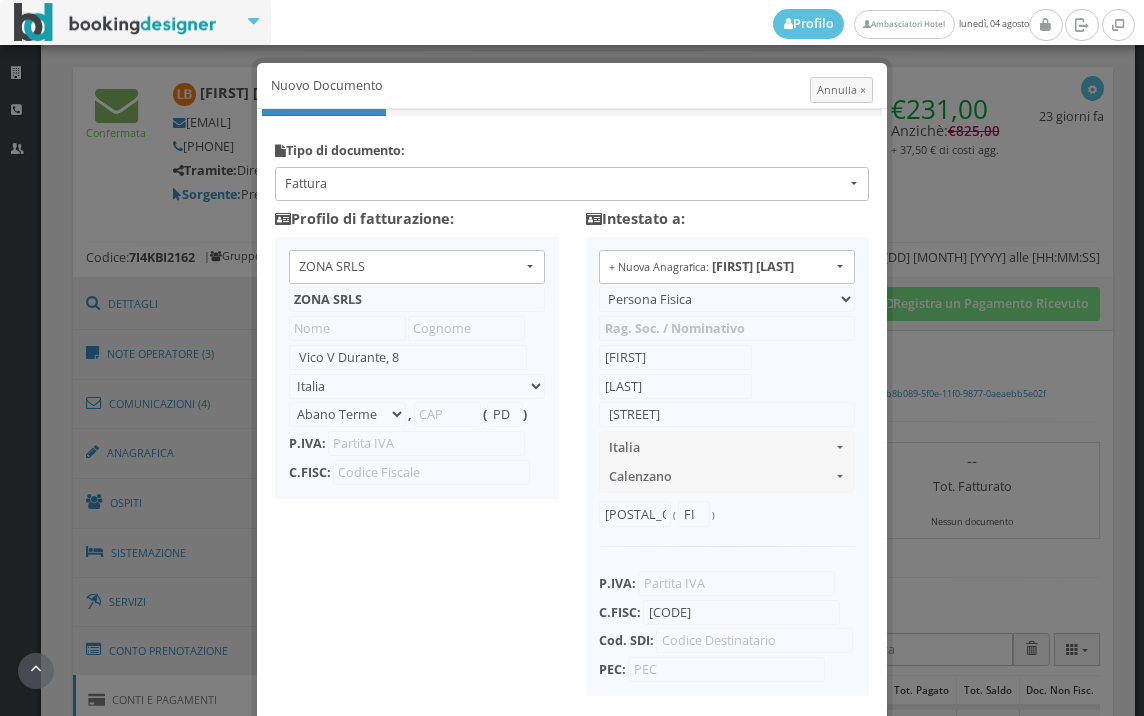 select on "Frattamaggiore" 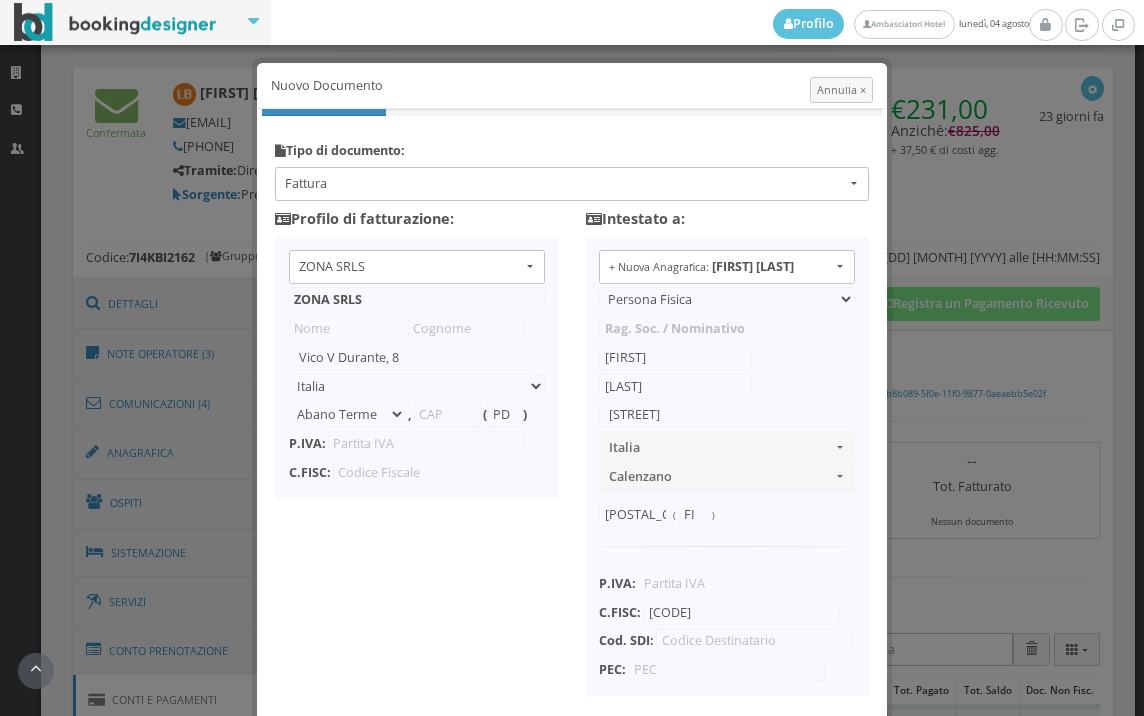 type on "80027" 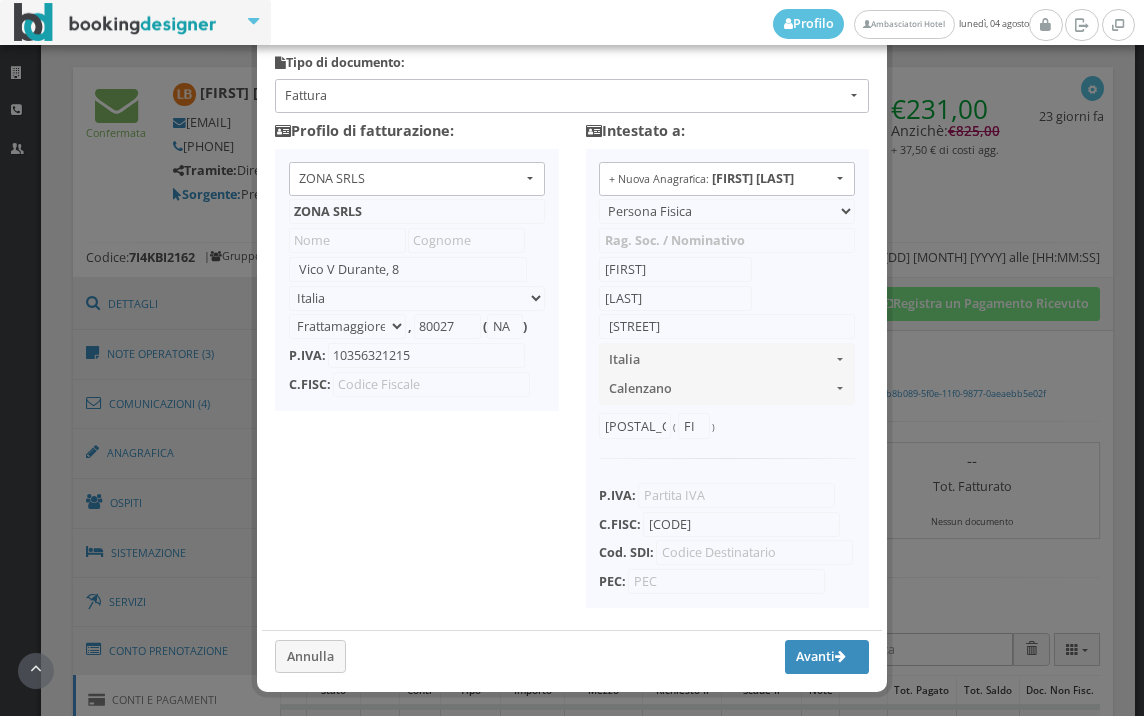 scroll, scrollTop: 158, scrollLeft: 0, axis: vertical 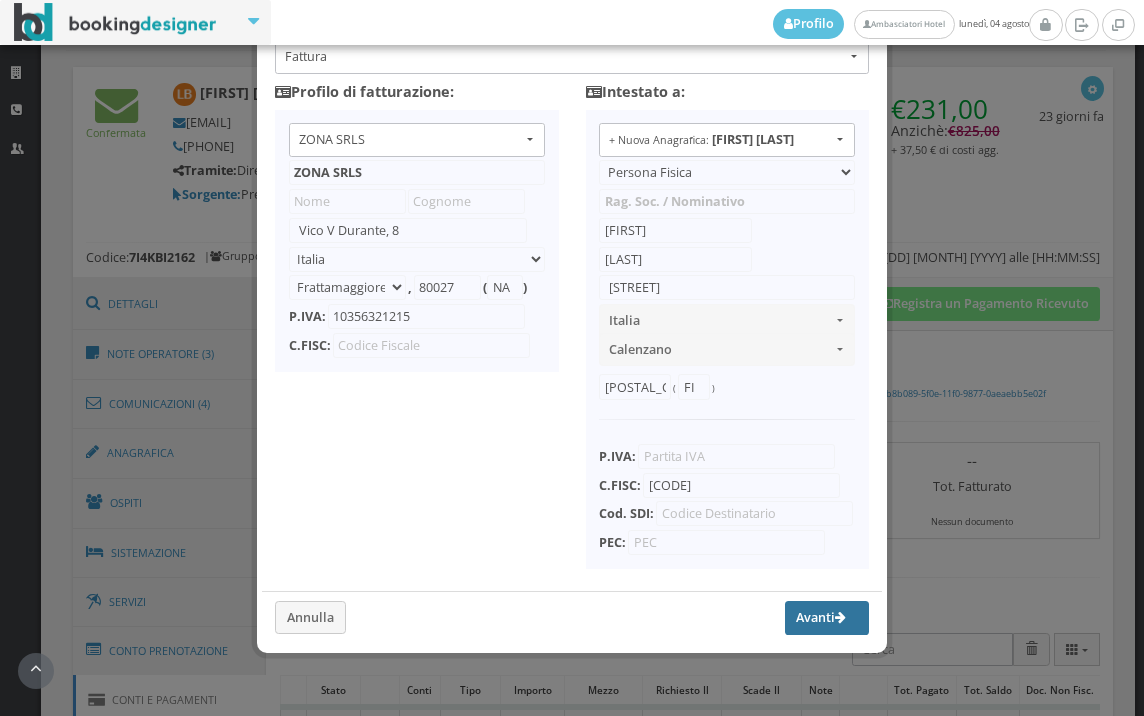 drag, startPoint x: 801, startPoint y: 608, endPoint x: 813, endPoint y: 618, distance: 15.6205 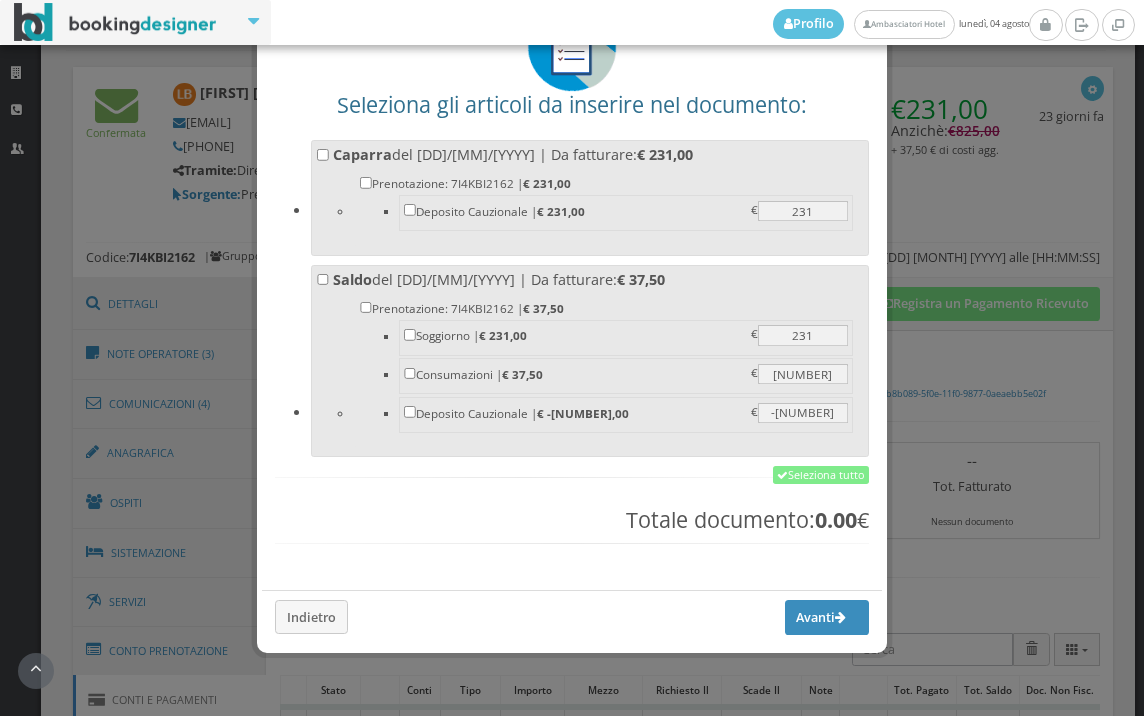 scroll, scrollTop: 156, scrollLeft: 0, axis: vertical 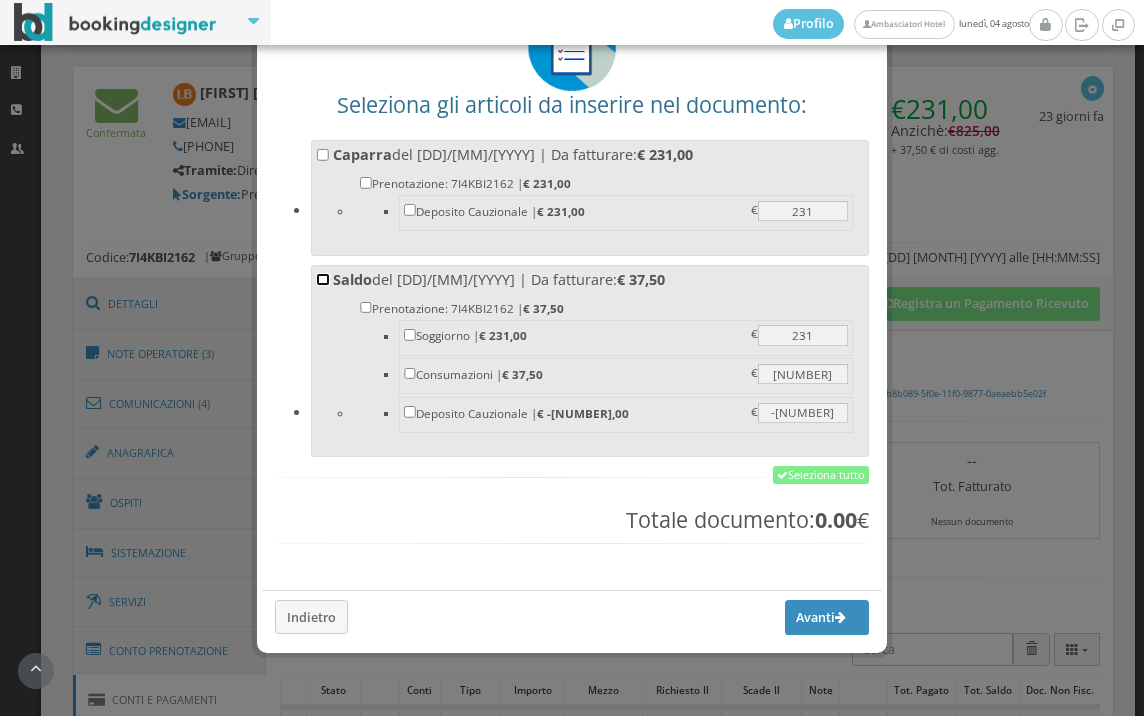 click on "Saldo  del 04/08/2025 | Da fatturare:  € 37,50
Prenotazione: 7I4KBI2162 |  € 37,50
Soggiorno |  € 231,00
231 231
€
Consumazioni |  € 37,50" at bounding box center (323, 280) 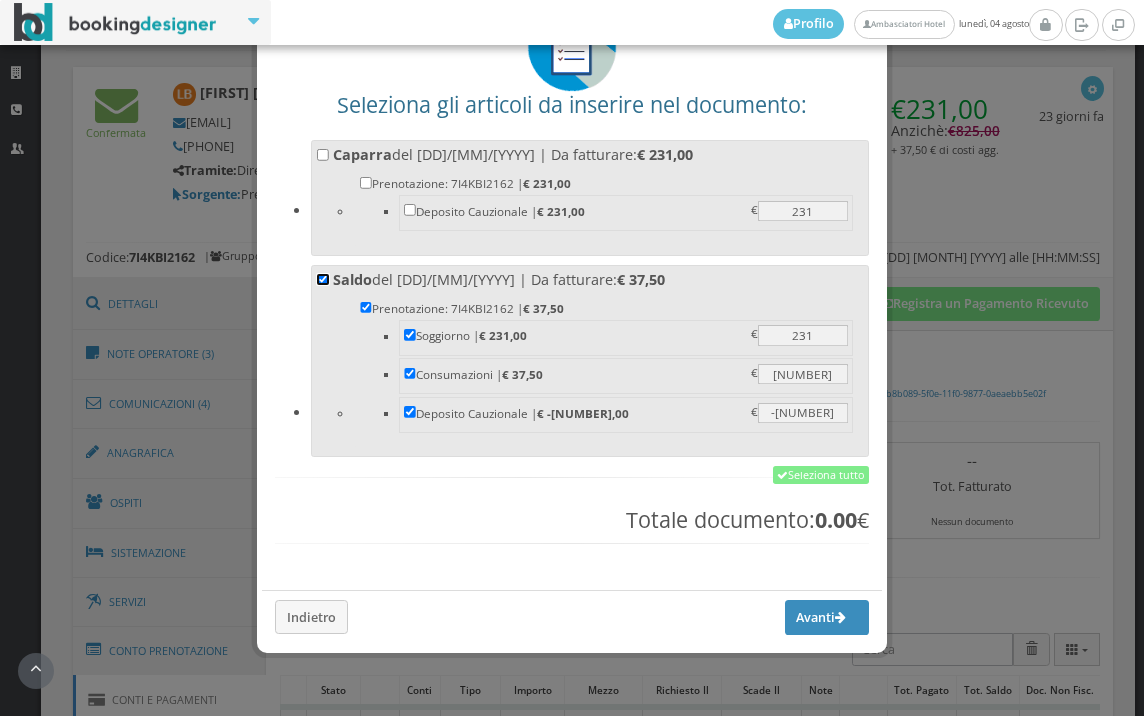 checkbox on "true" 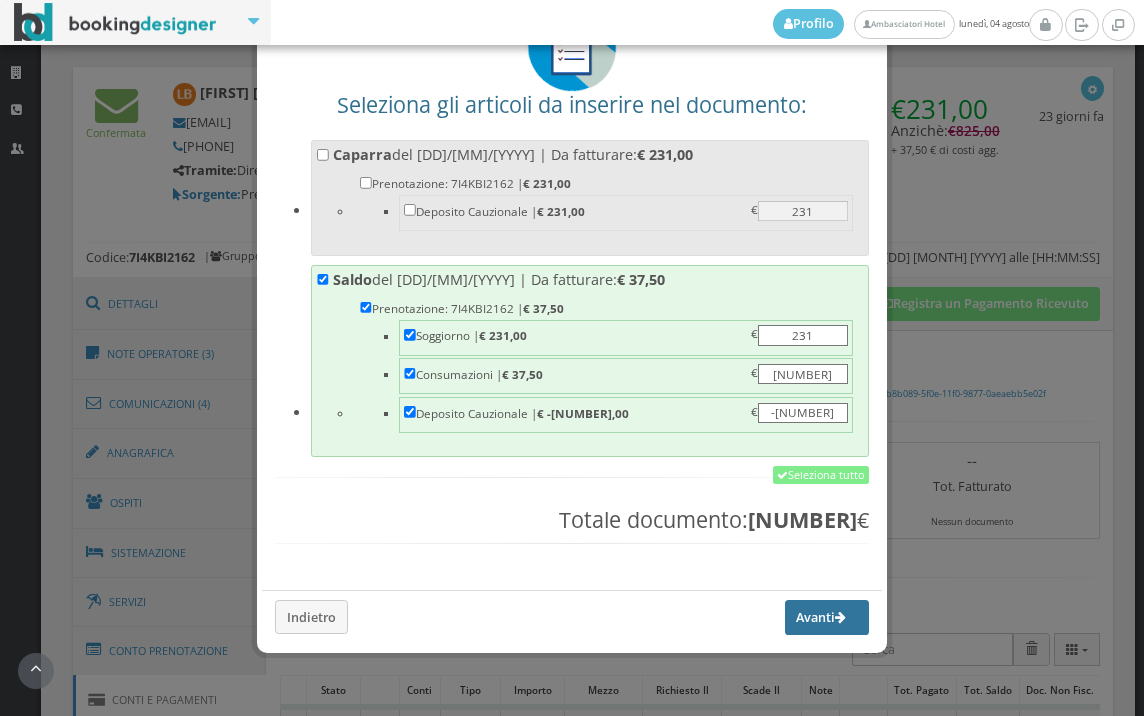 click on "Avanti" at bounding box center [827, 617] 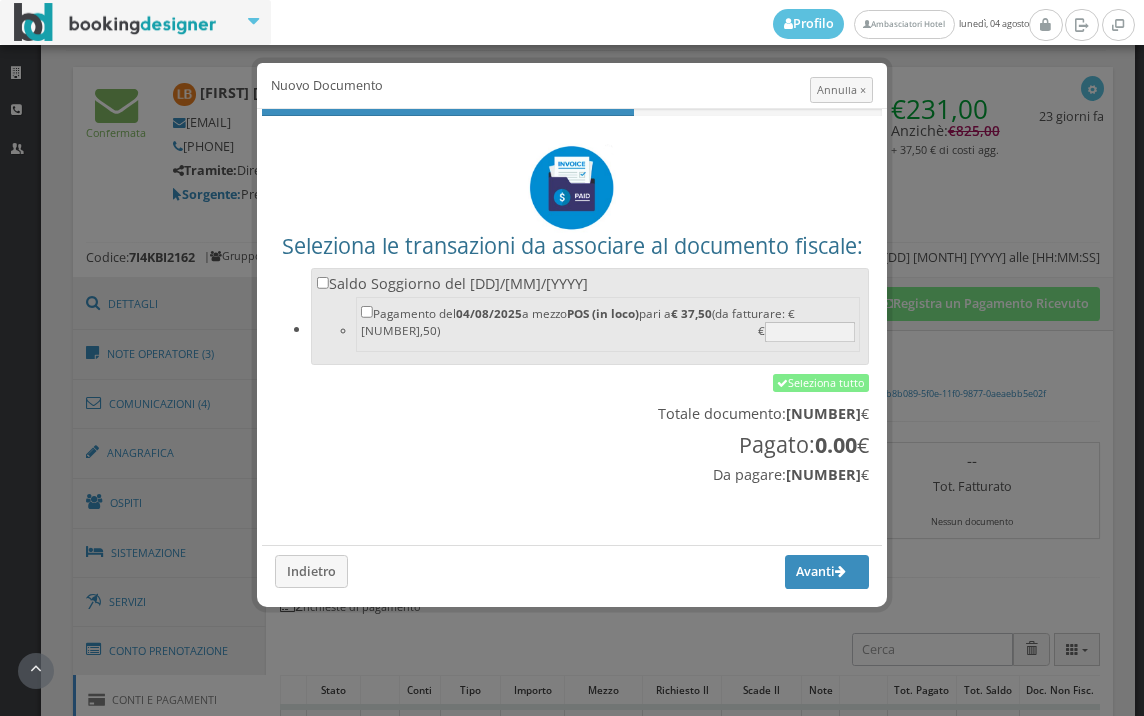 scroll, scrollTop: 0, scrollLeft: 0, axis: both 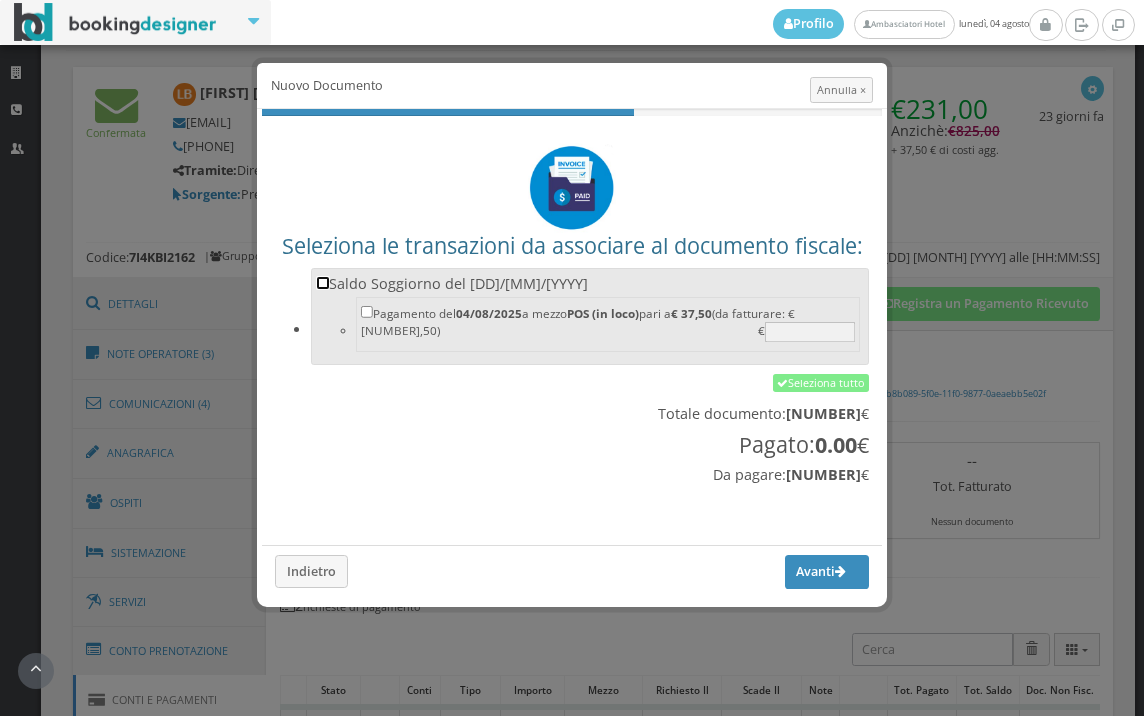 click on "Saldo Soggiorno del 04/08/2025
Pagamento del  04/08/2025  a mezzo  POS (in loco)  pari a  € 37,50    (da fatturare: € 37,50)
37.5
€" at bounding box center [323, 283] 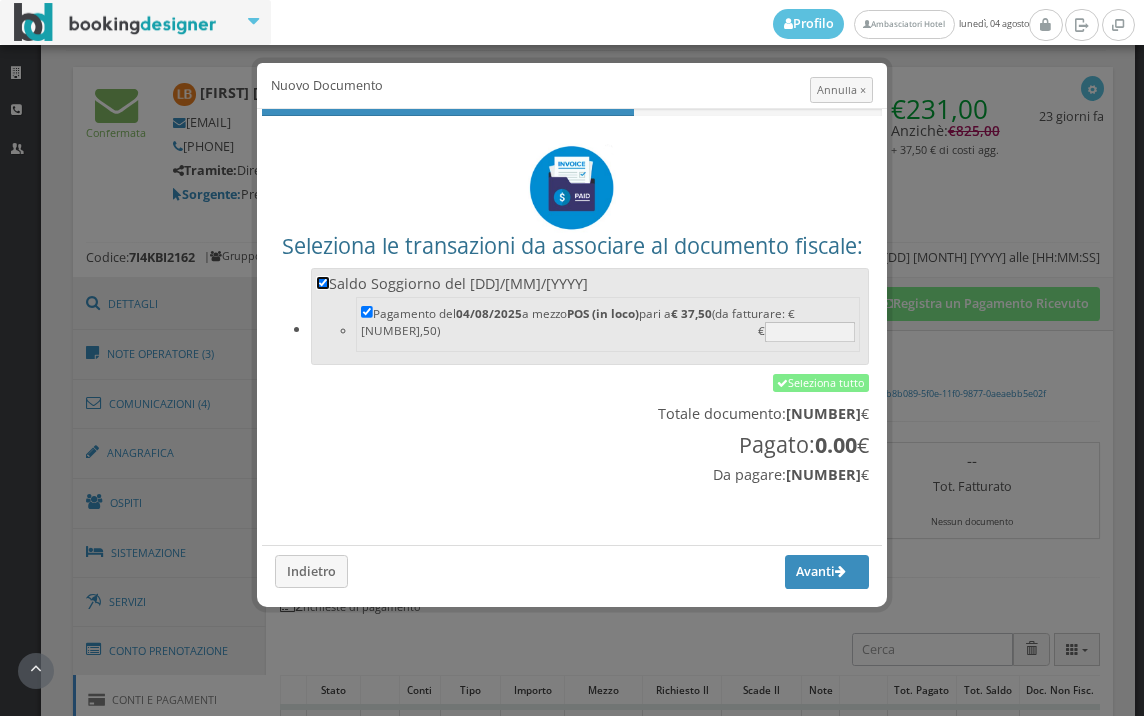 checkbox on "true" 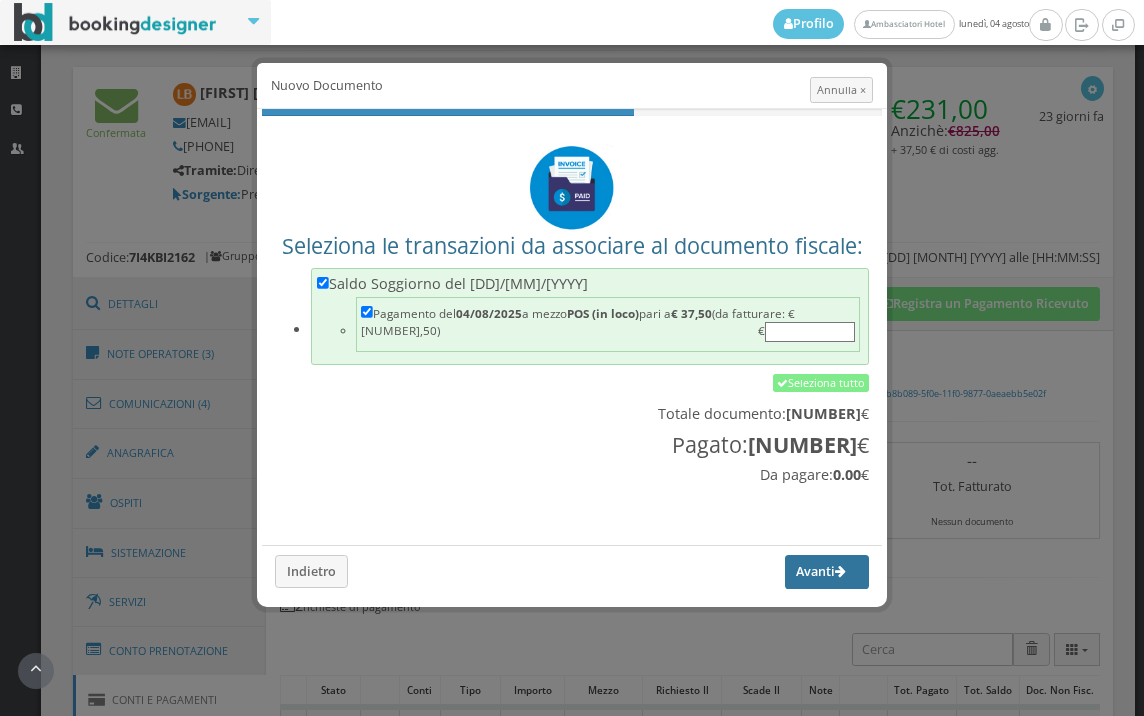 click on "Avanti" at bounding box center (827, 572) 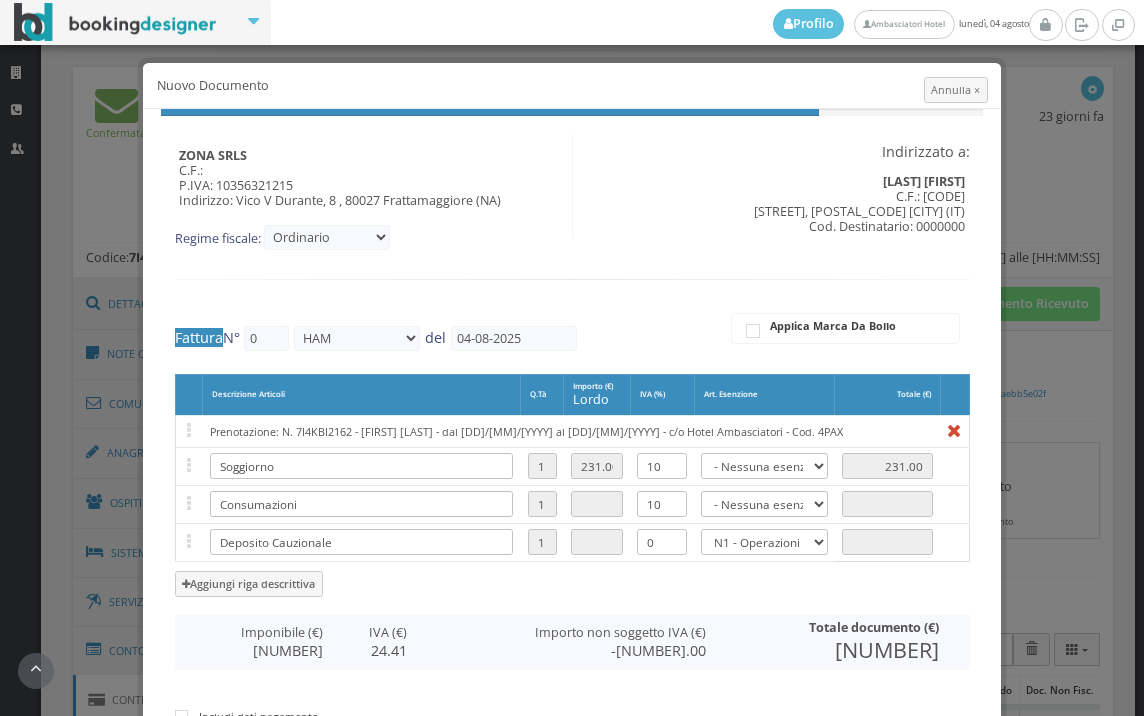 type on "414" 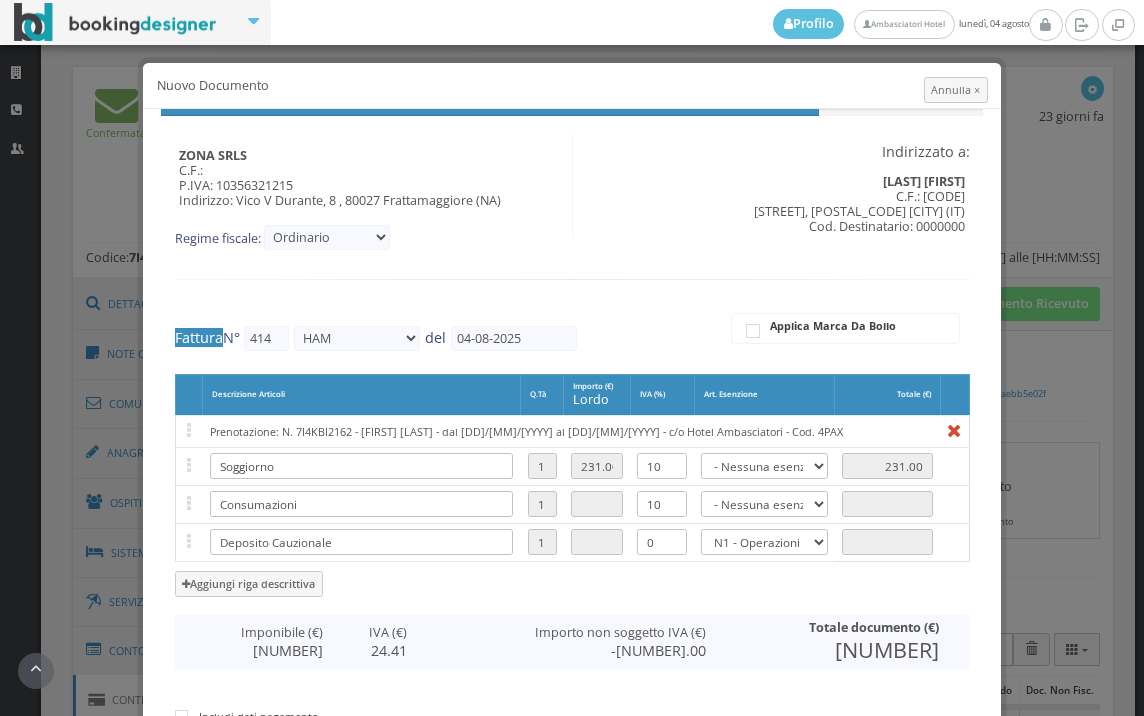click on "Genera Documento" at bounding box center [894, 975] 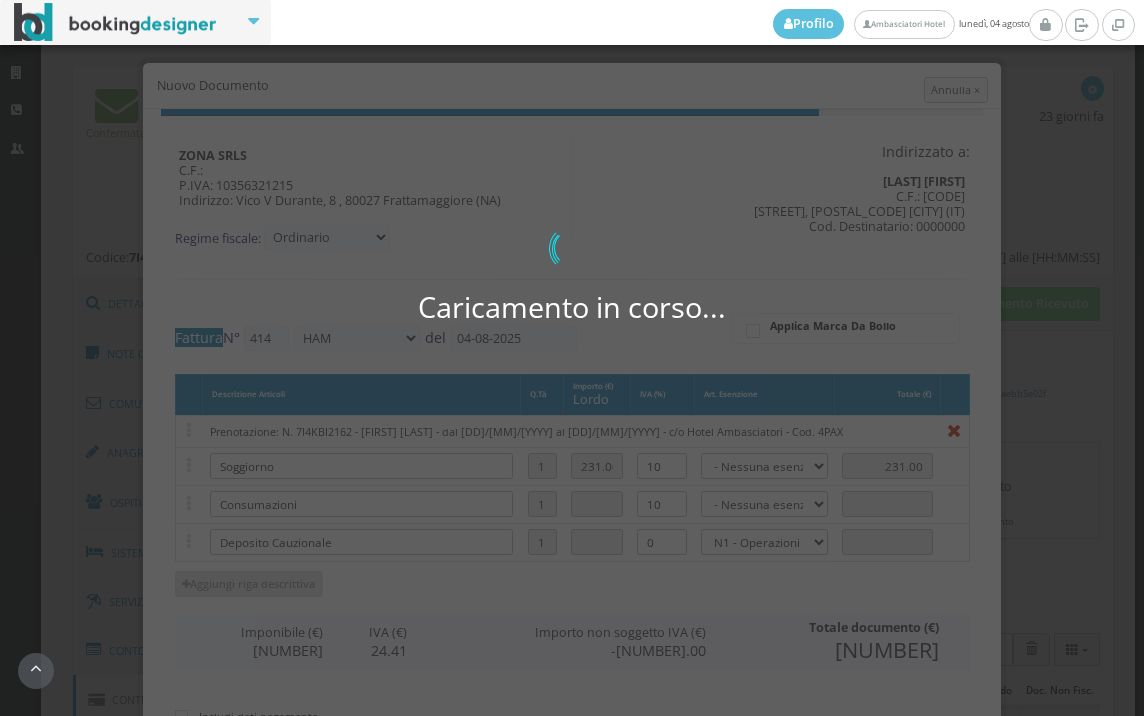 scroll, scrollTop: 412, scrollLeft: 0, axis: vertical 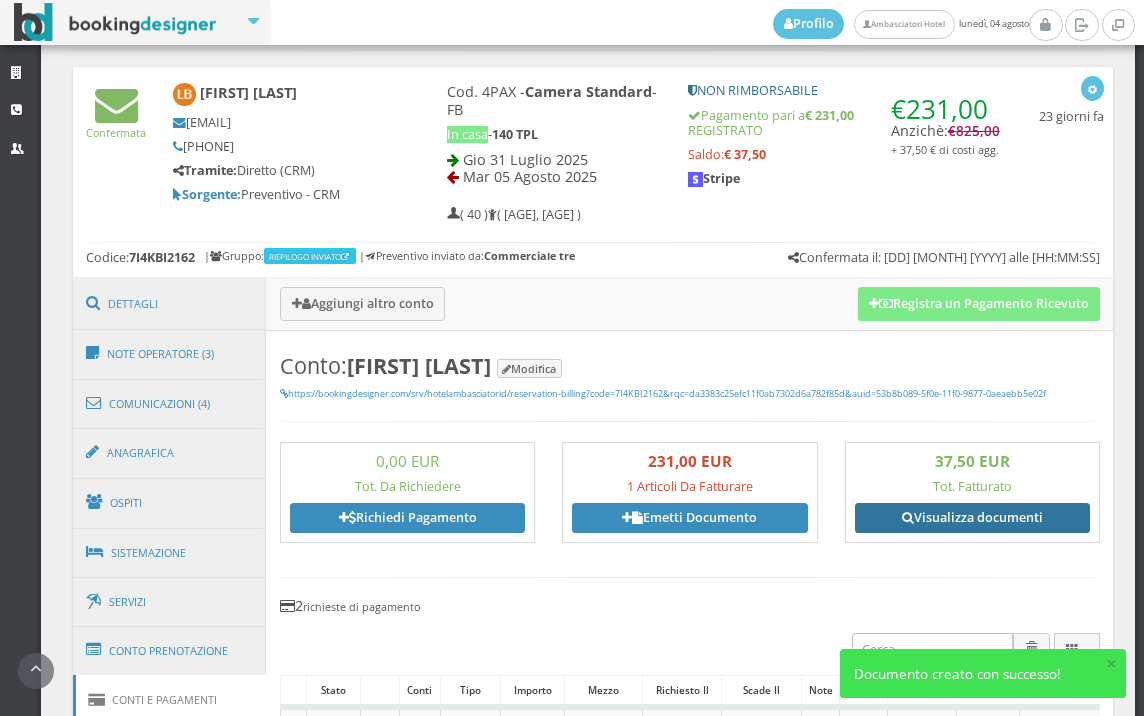 click on "Visualizza documenti" at bounding box center [972, 518] 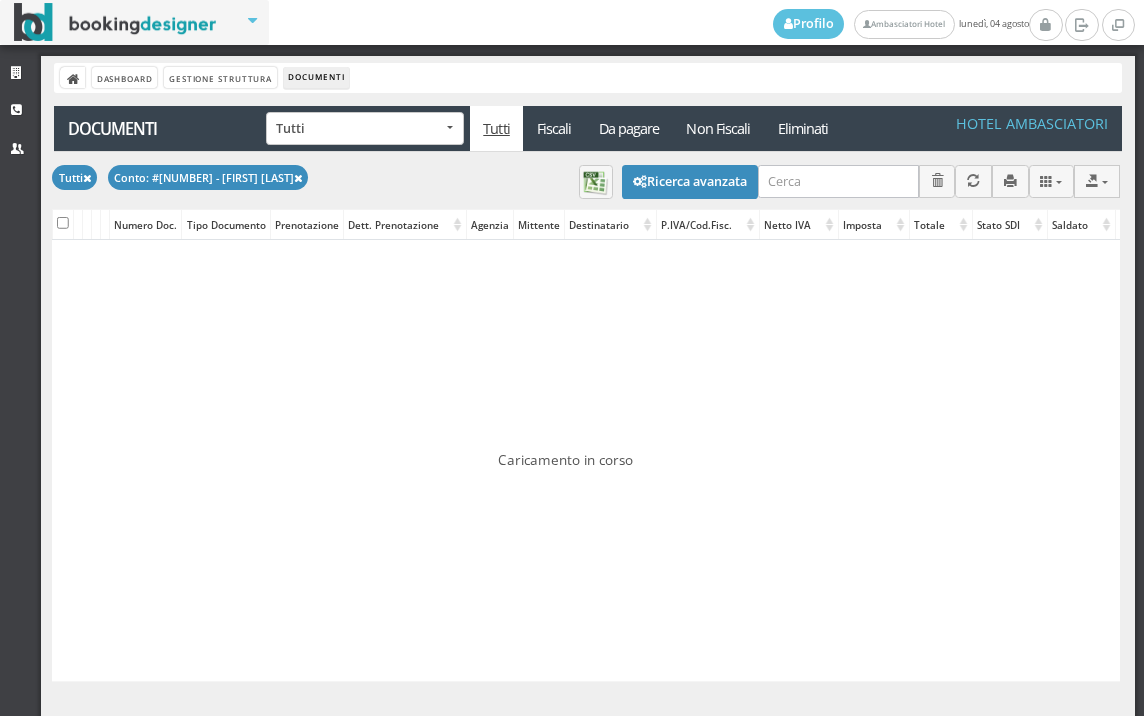 scroll, scrollTop: 0, scrollLeft: 0, axis: both 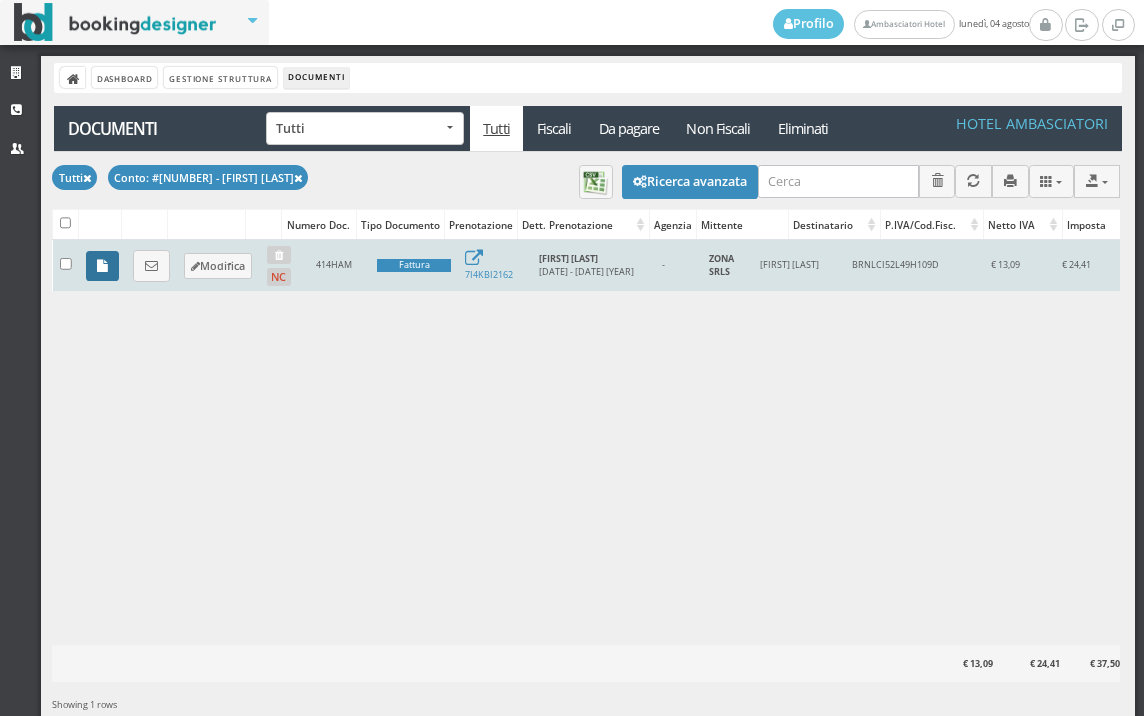 click at bounding box center (102, 266) 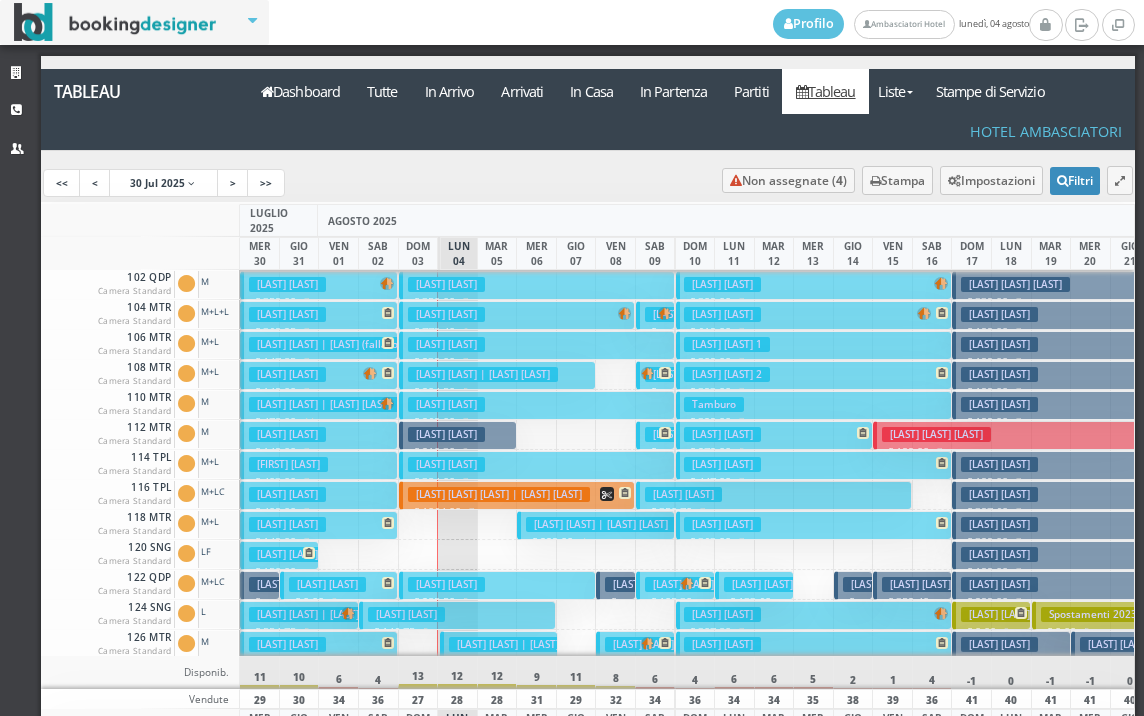 scroll, scrollTop: 0, scrollLeft: 0, axis: both 